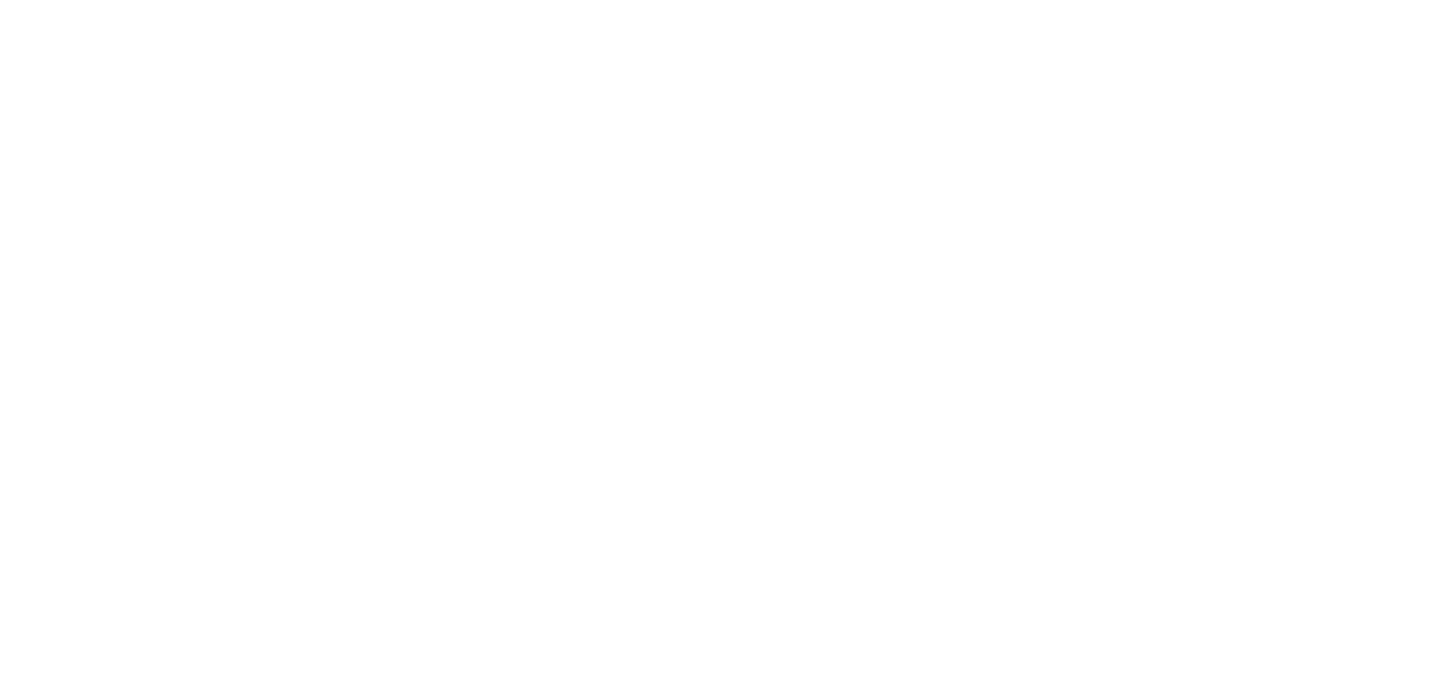 scroll, scrollTop: 0, scrollLeft: 0, axis: both 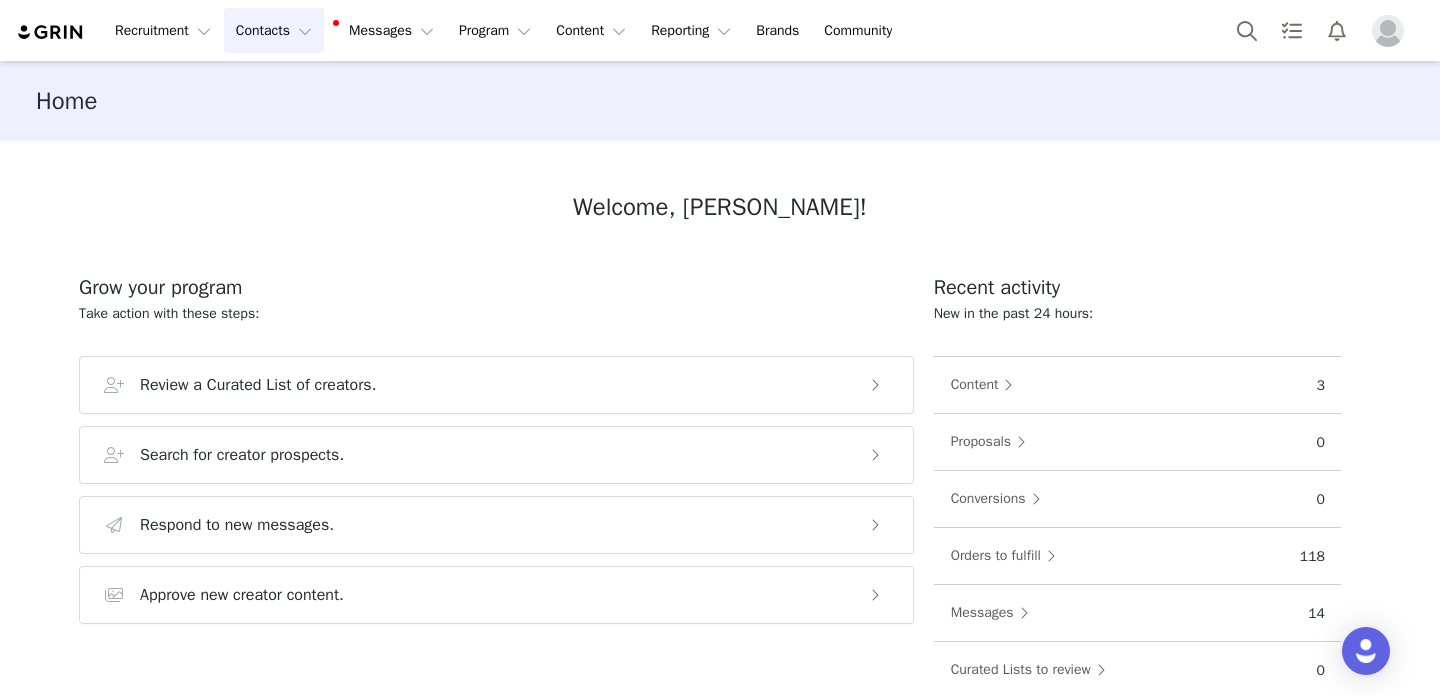 click on "Contacts Contacts" at bounding box center [274, 30] 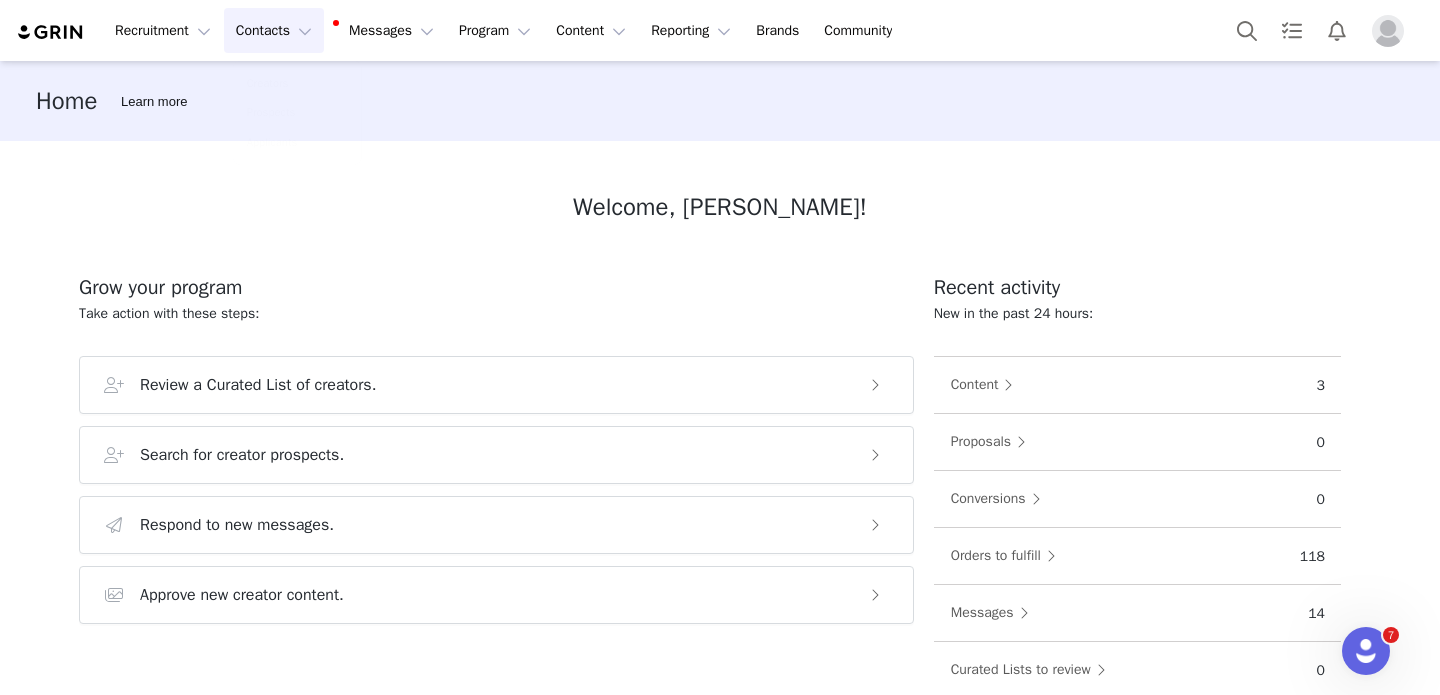 scroll, scrollTop: 0, scrollLeft: 0, axis: both 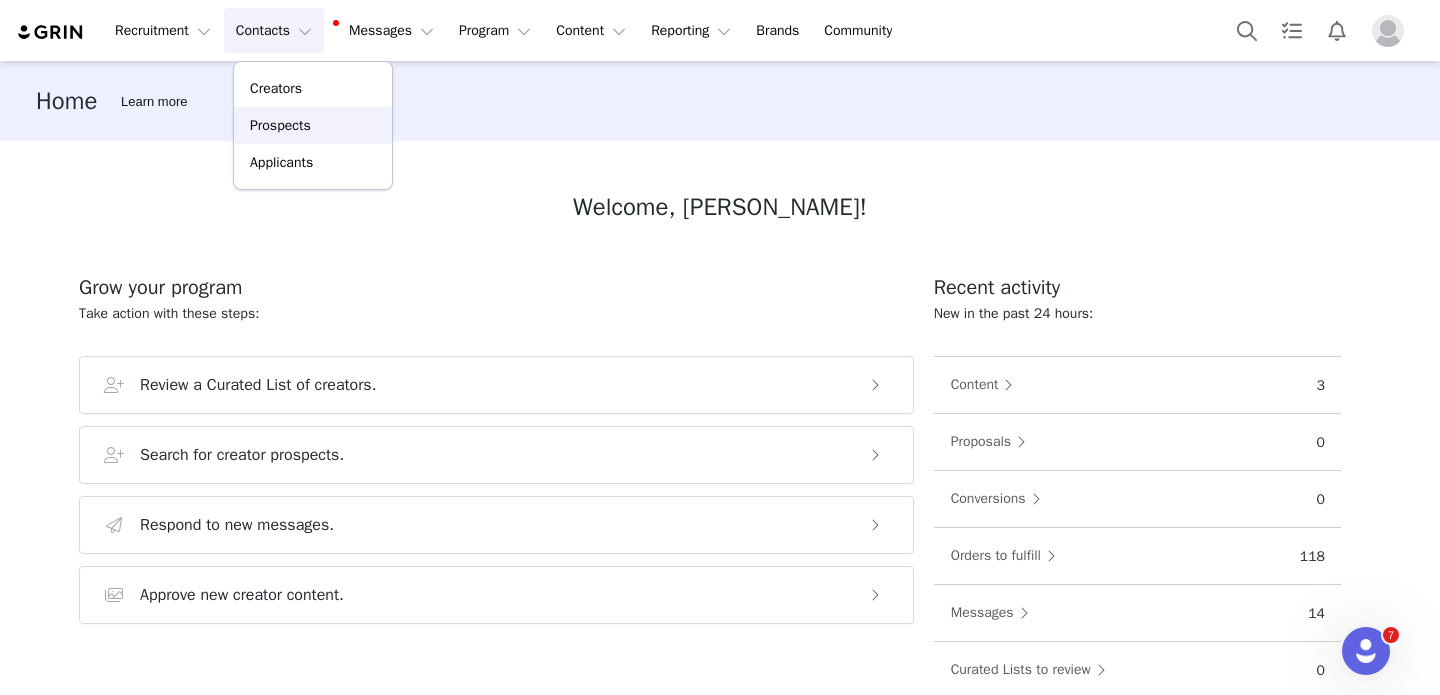 click on "Prospects" at bounding box center (280, 125) 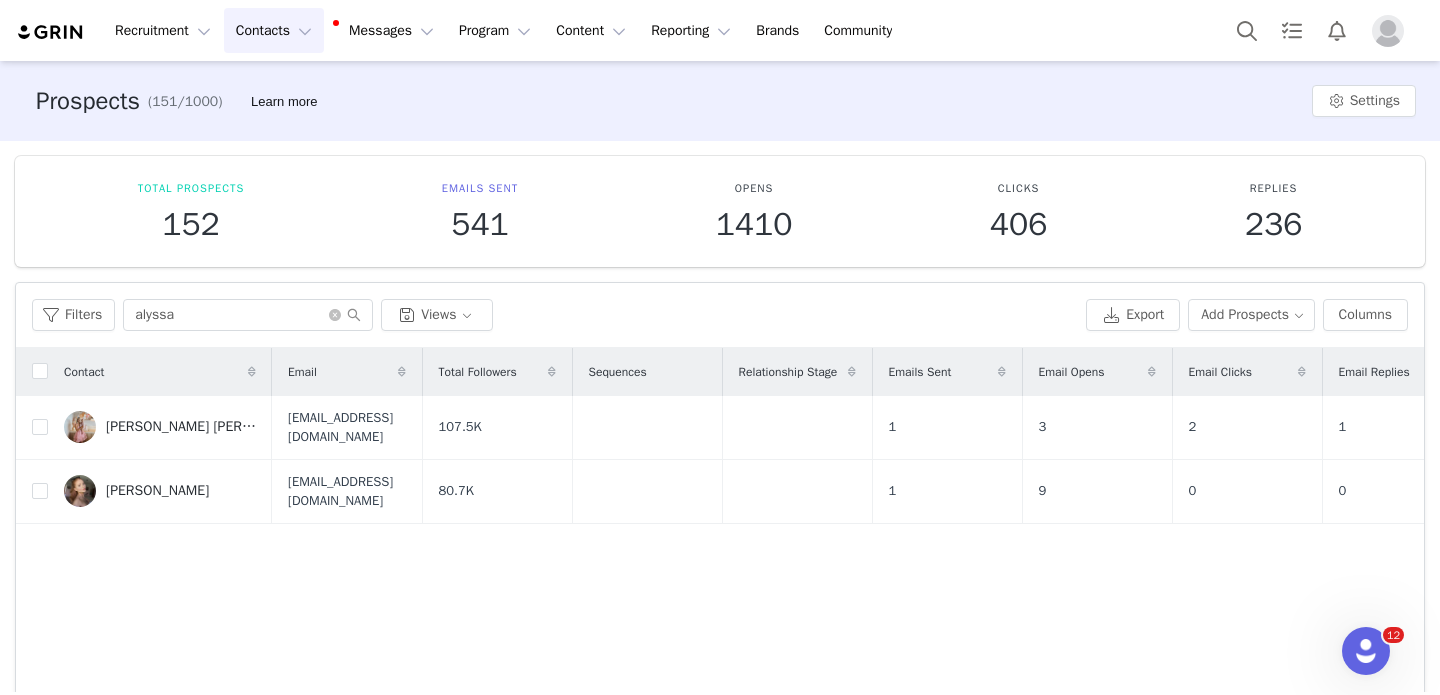 click on "Contacts Contacts" at bounding box center [274, 30] 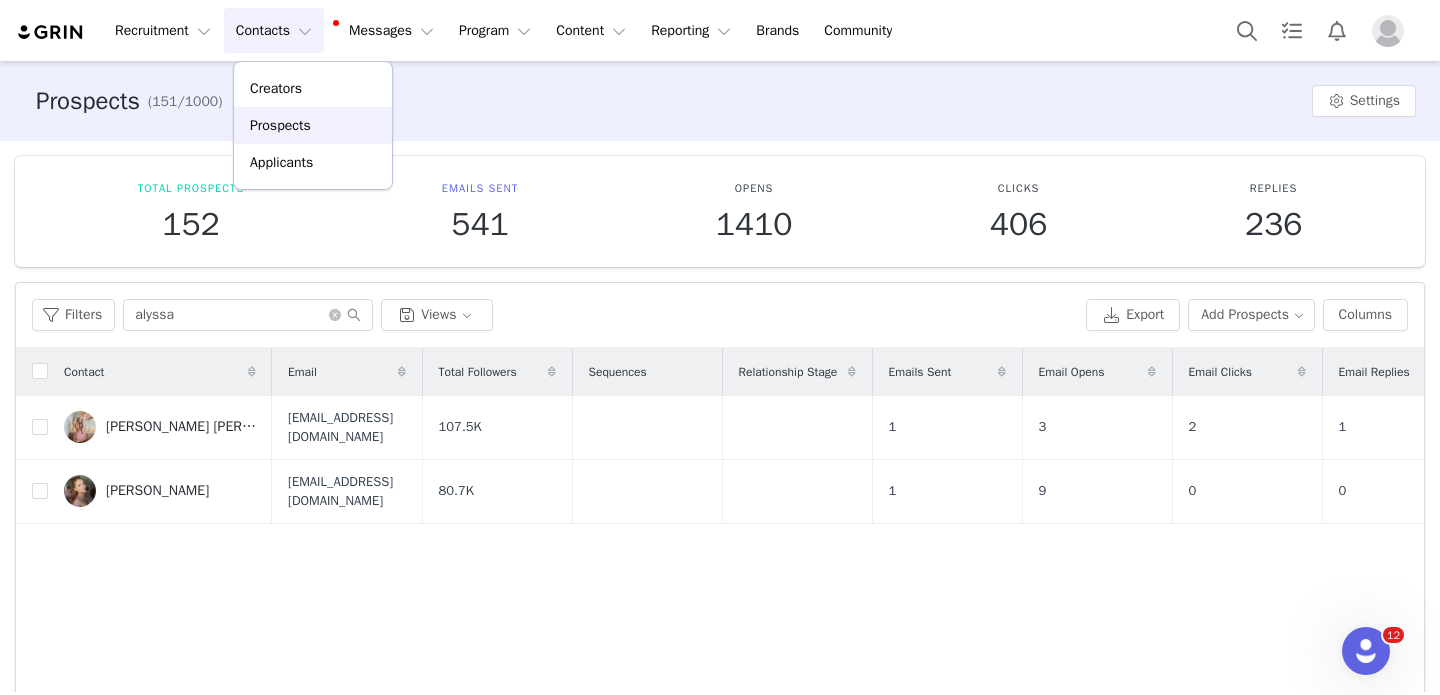 click on "Prospects" at bounding box center (280, 125) 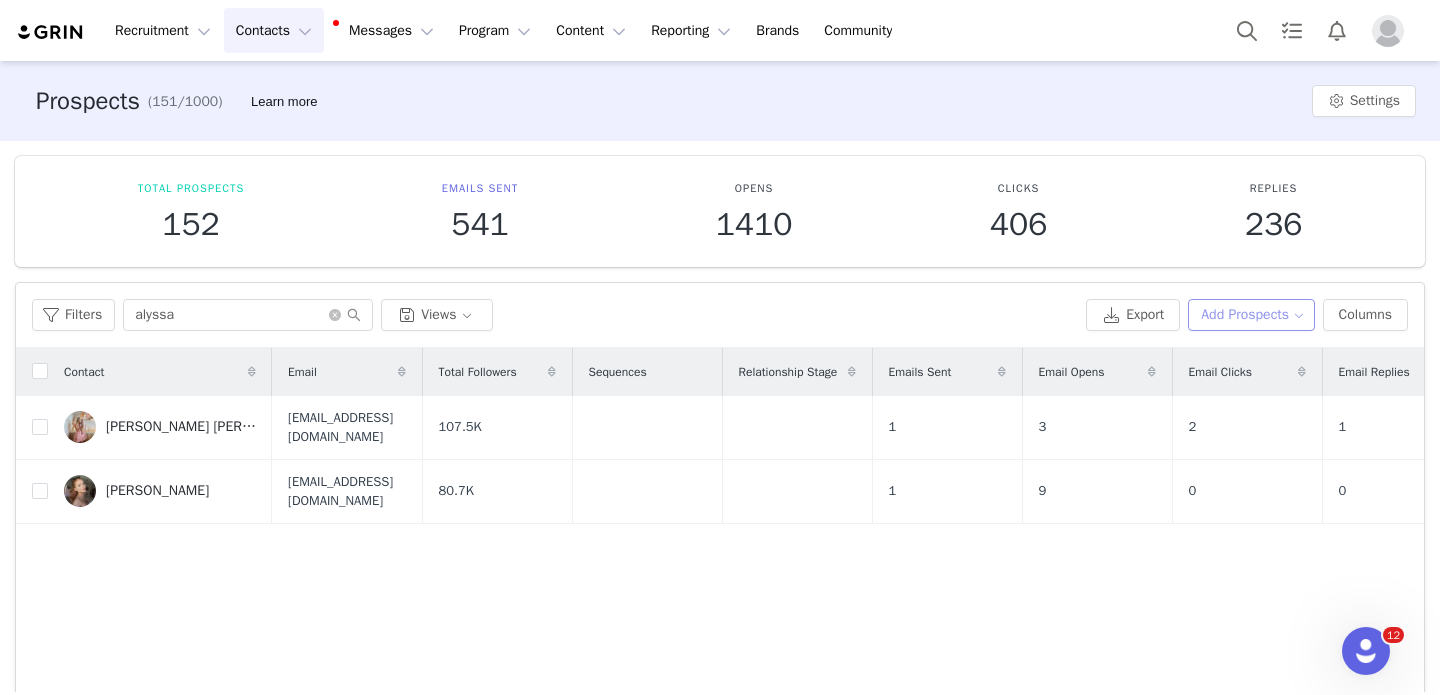 click on "Add Prospects" at bounding box center [1251, 315] 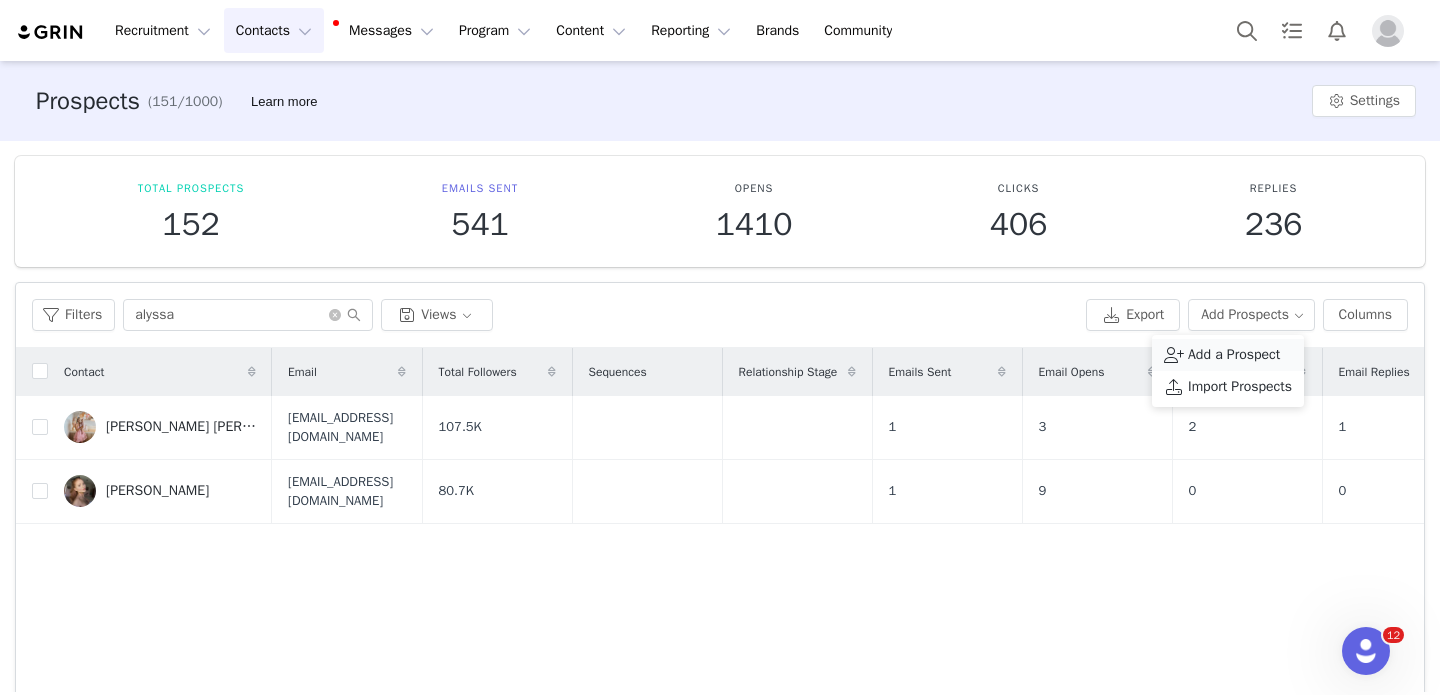 click on "Add a Prospect" at bounding box center (1234, 355) 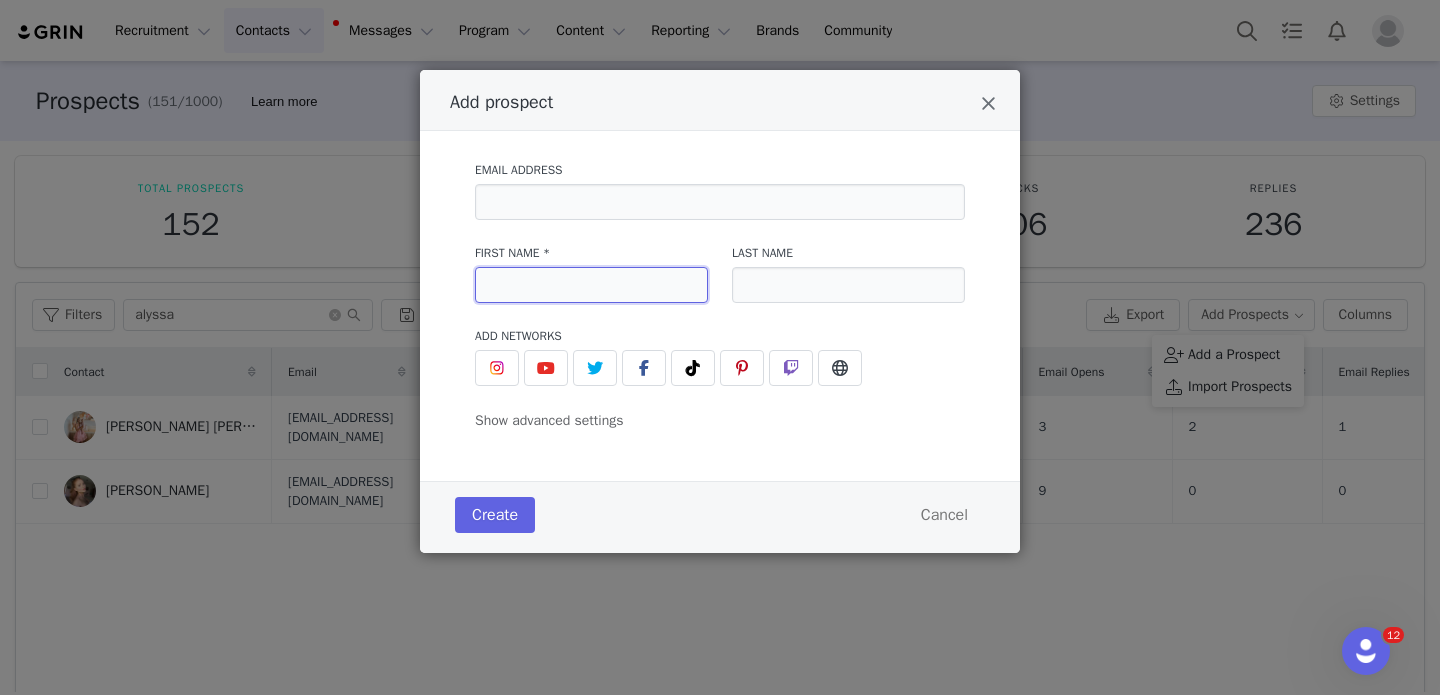 click at bounding box center (591, 285) 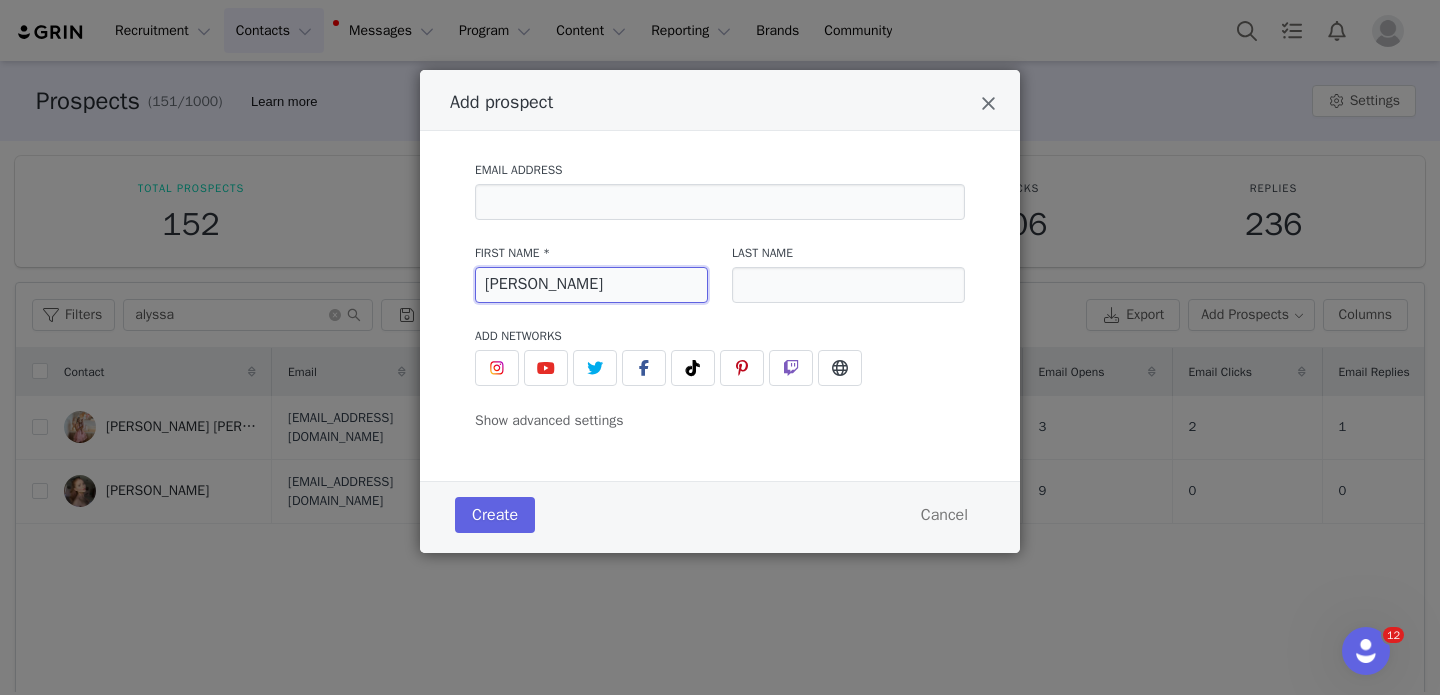 type on "Olivia" 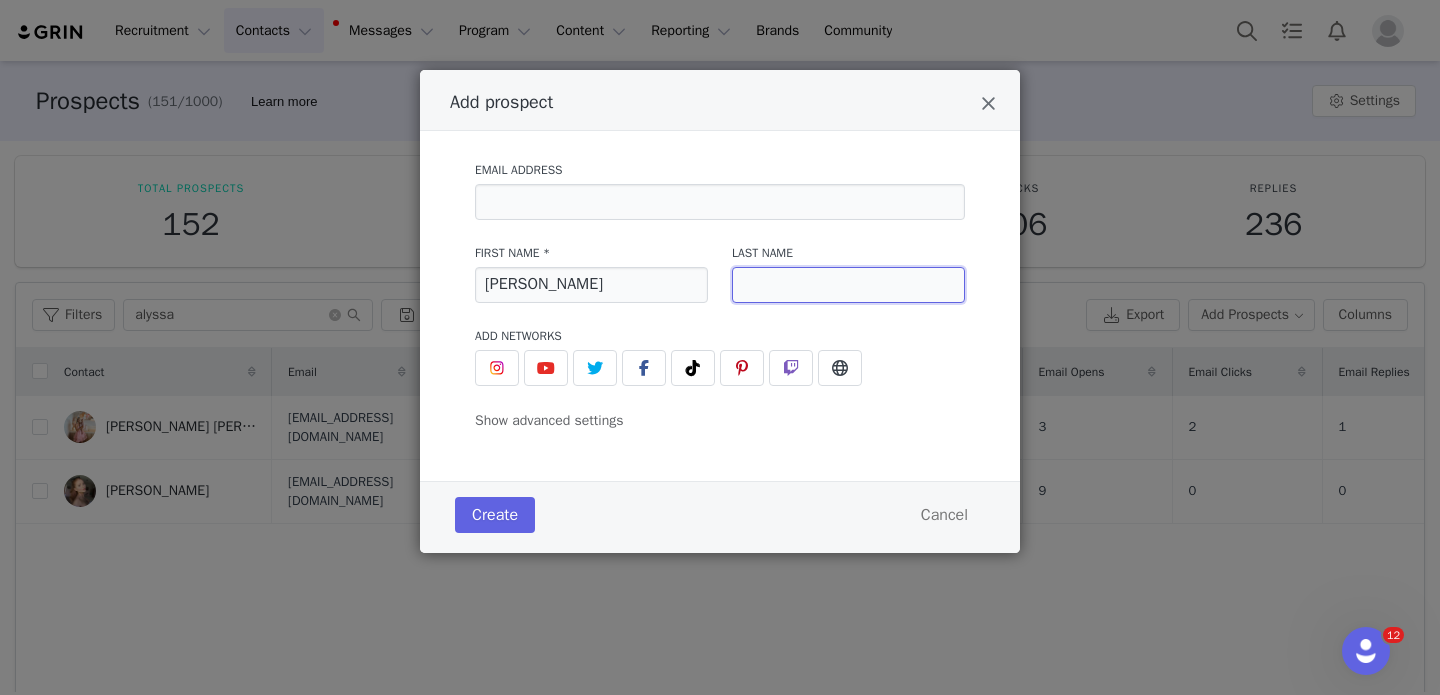 paste on "Burrows Sutherland" 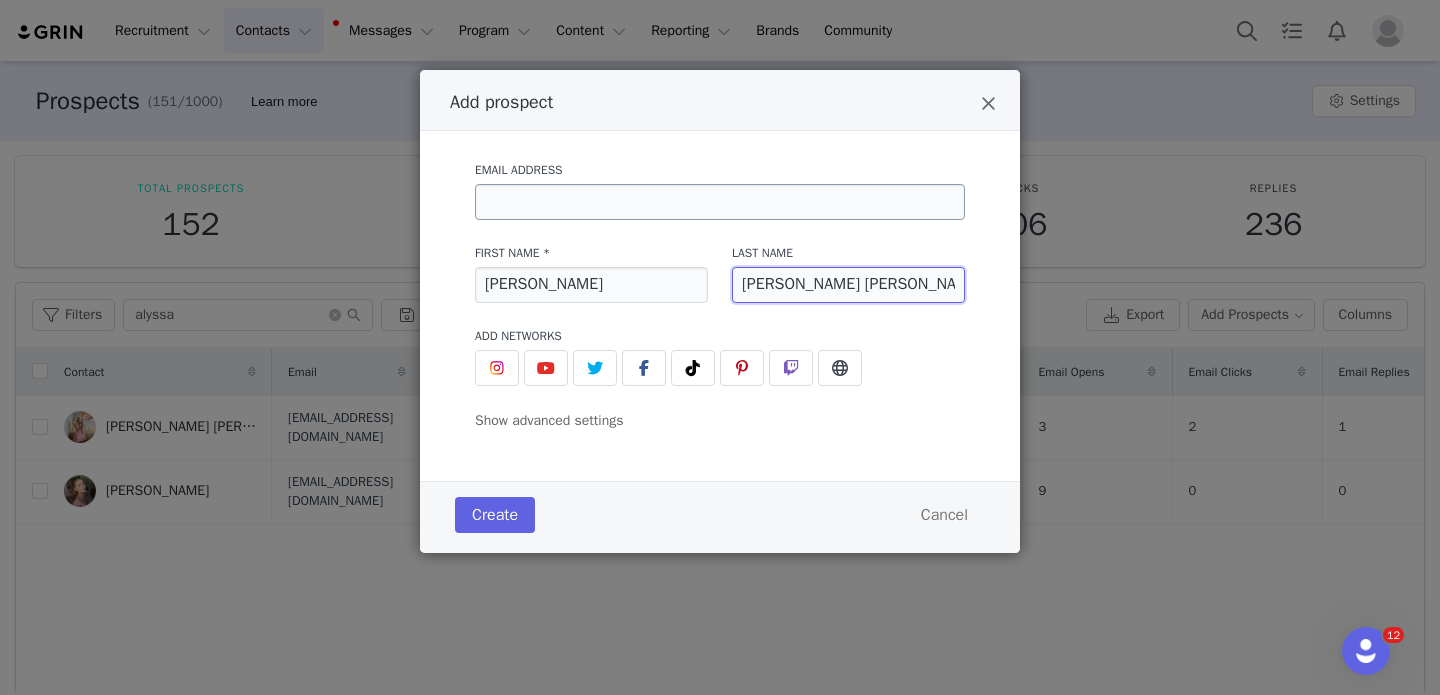 type on "Burrows Sutherland" 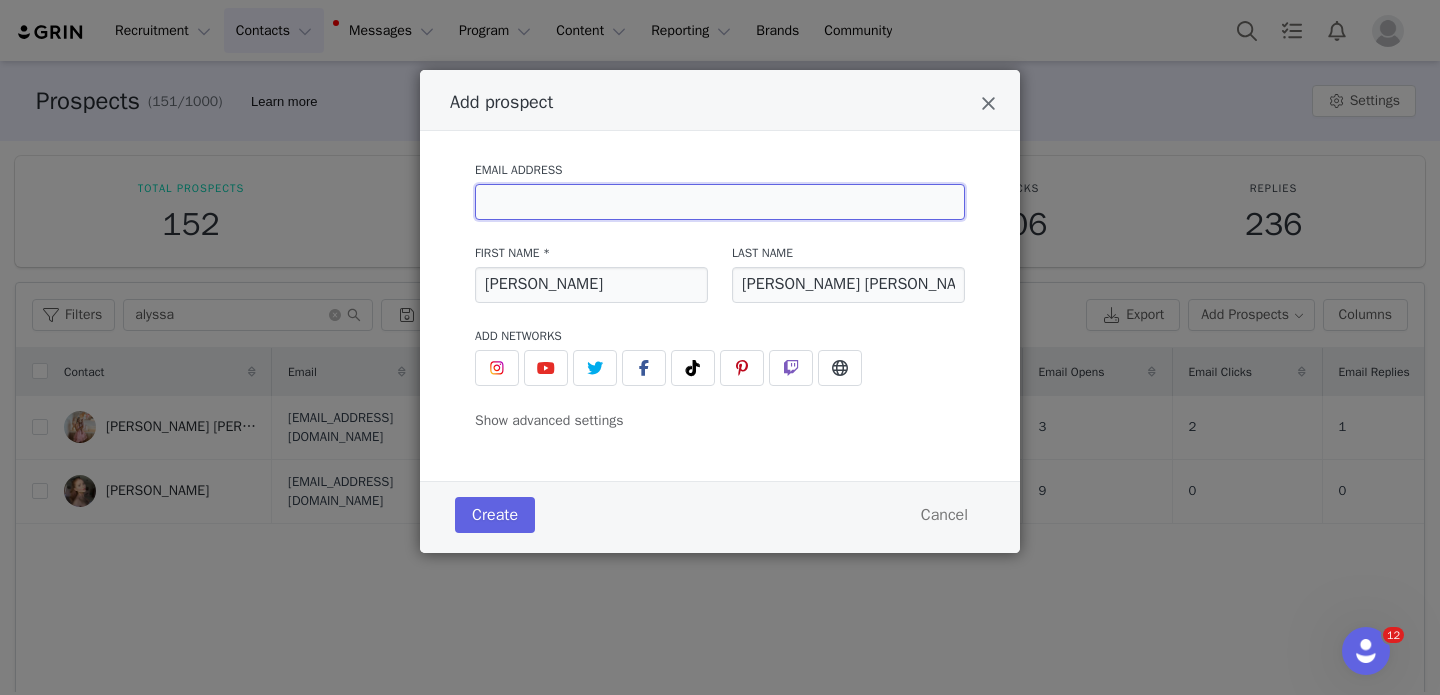 click at bounding box center [720, 202] 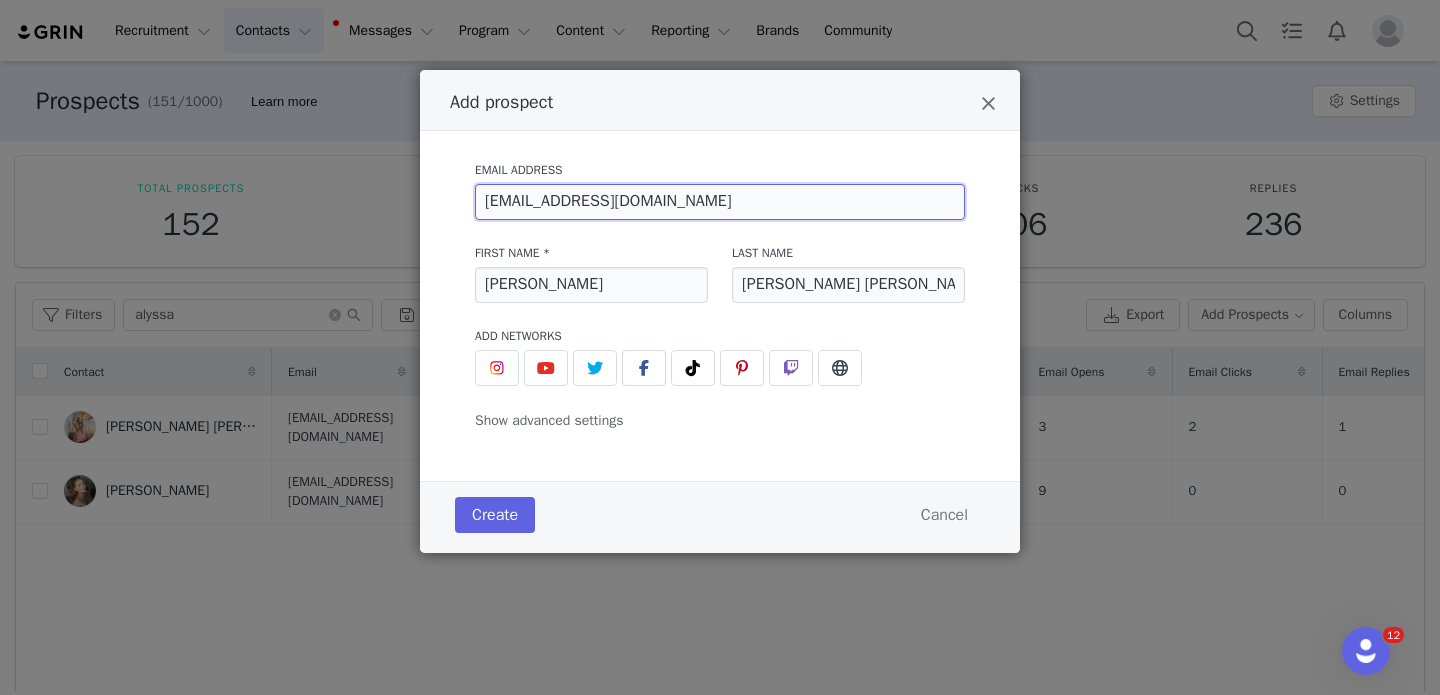 type on "info@oliviaandliving.com" 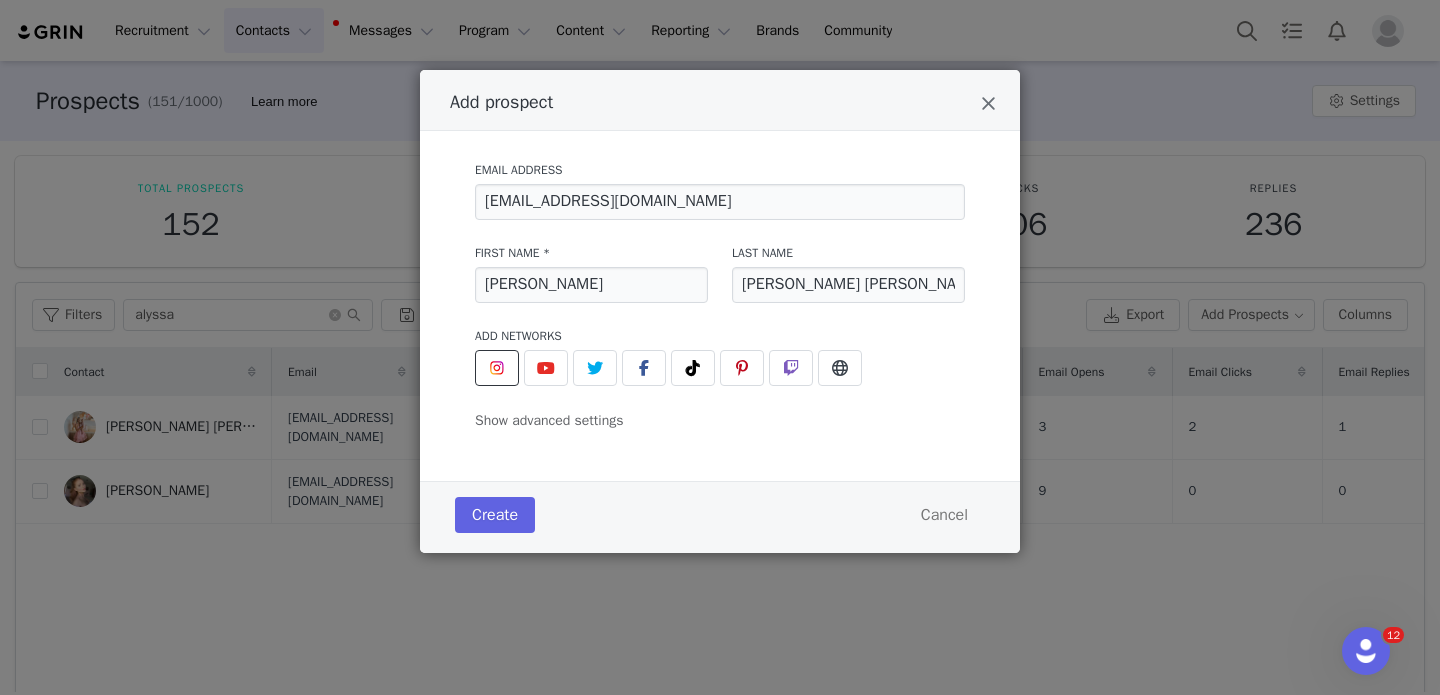 click at bounding box center (497, 368) 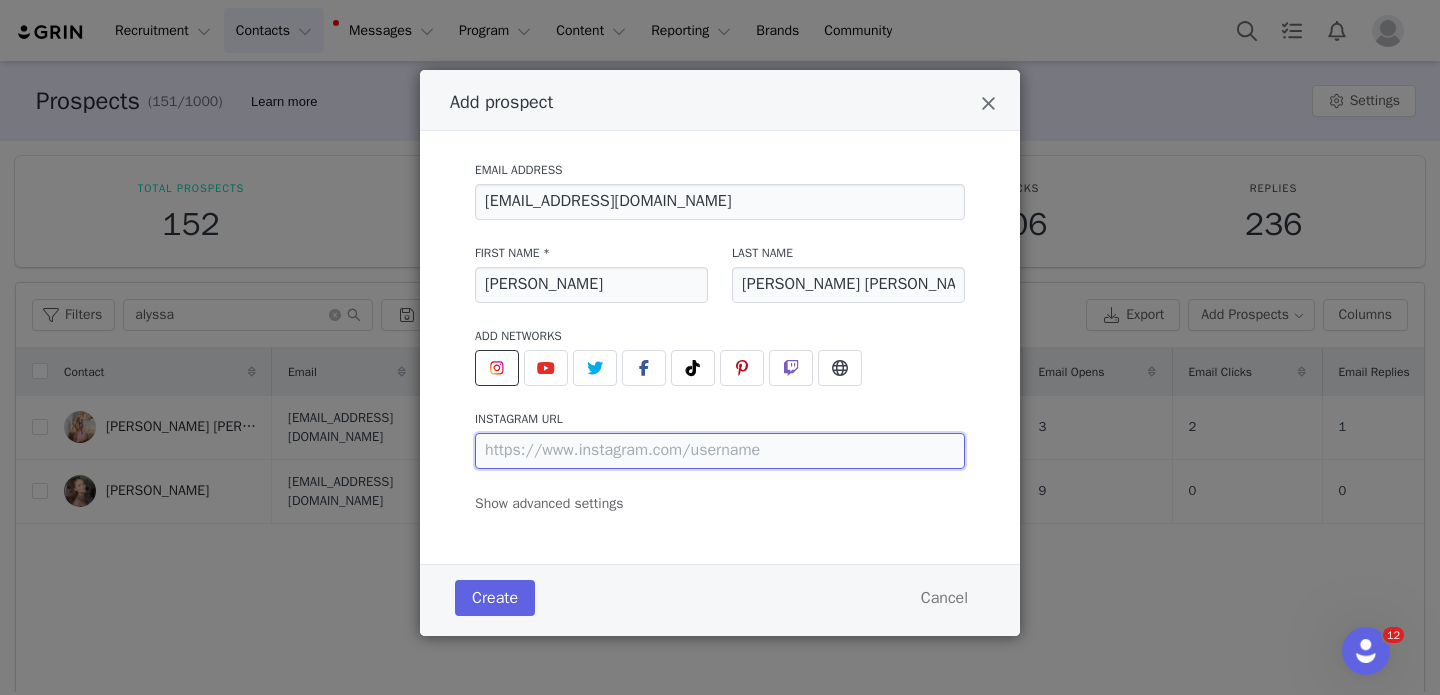 click at bounding box center (720, 451) 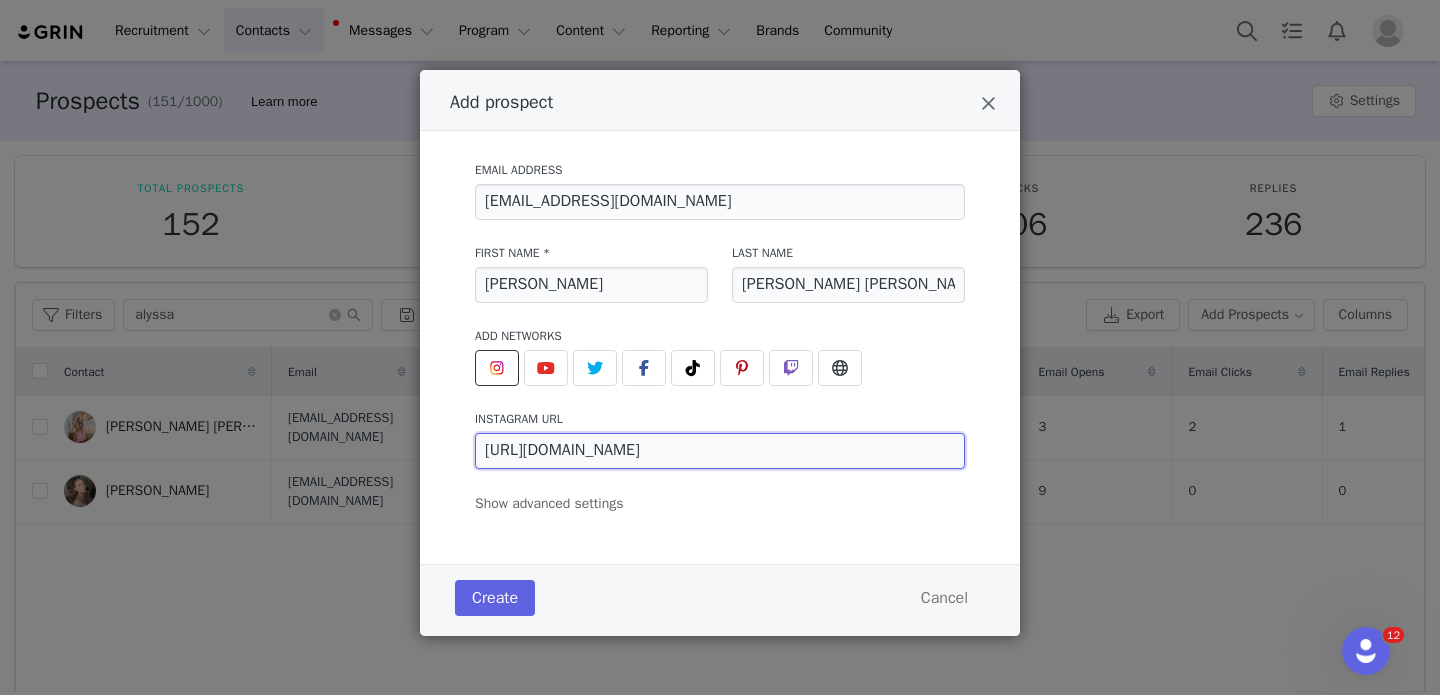 type on "https://www.instagram.com/oliviaandliving/" 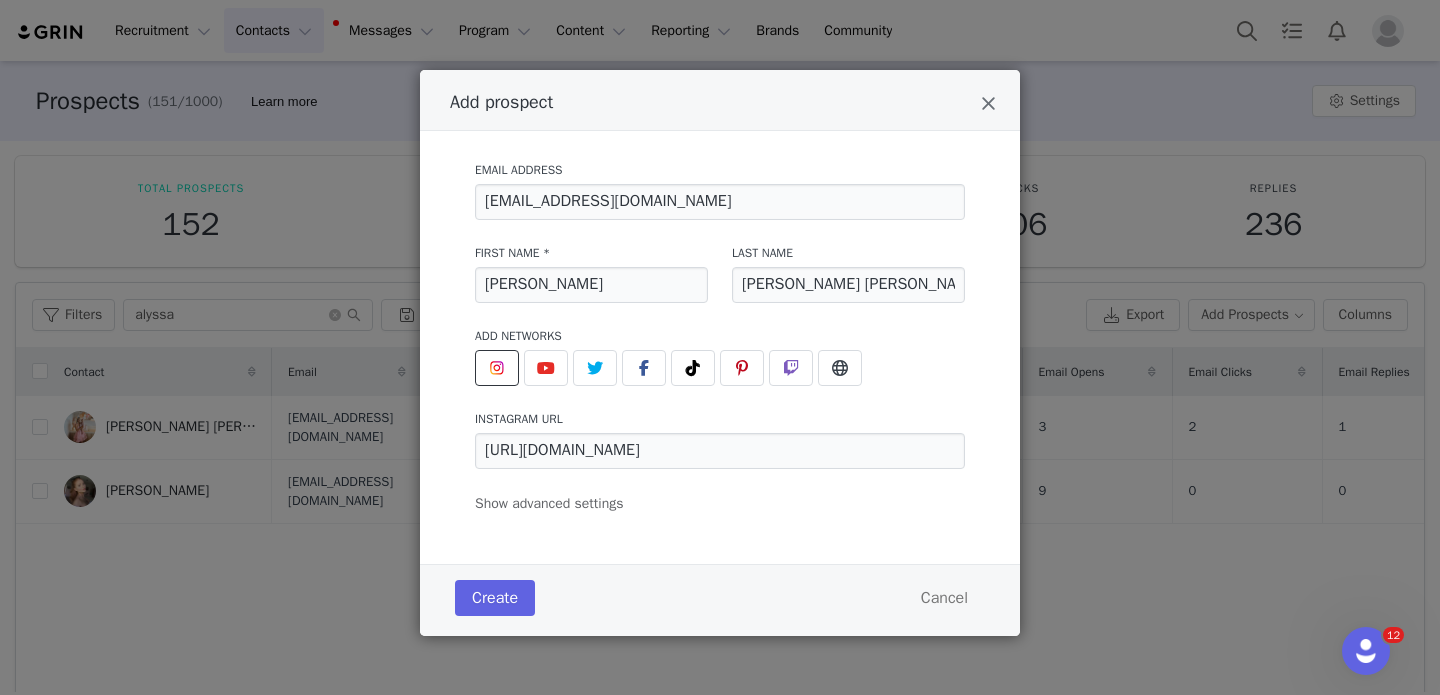 click on "Email Address  info@oliviaandliving.com  First Name *  Olivia  Last Name  Burrows Sutherland  Add Networks   instagram URL  https://www.instagram.com/oliviaandliving/  youtube URL   twitter URL   facebook URL   tiktok URL   pinterest URL   twitch URL   website URL  Show advanced settings  Add to Activation  Select activation  Relationship Stage  Select stage  Initial Tag(s)  Select tag(s)" at bounding box center (720, 331) 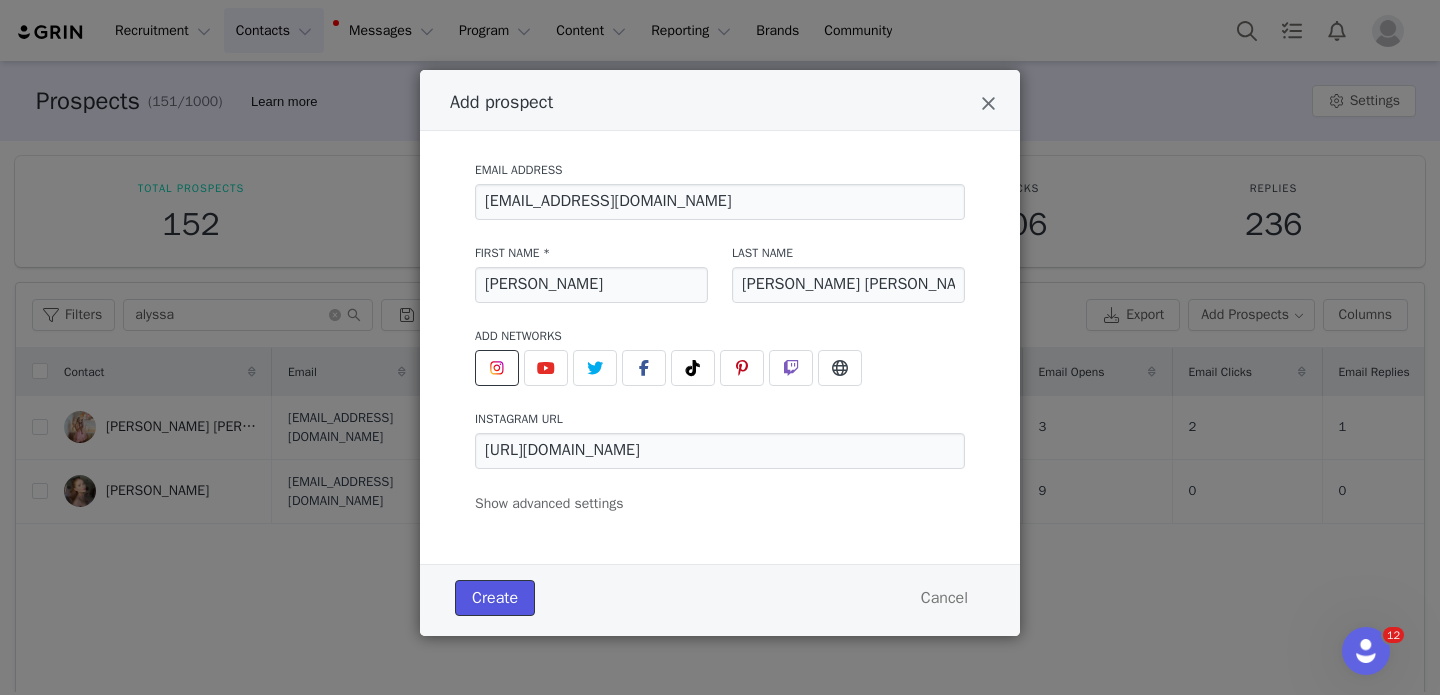 click on "Create" at bounding box center [495, 598] 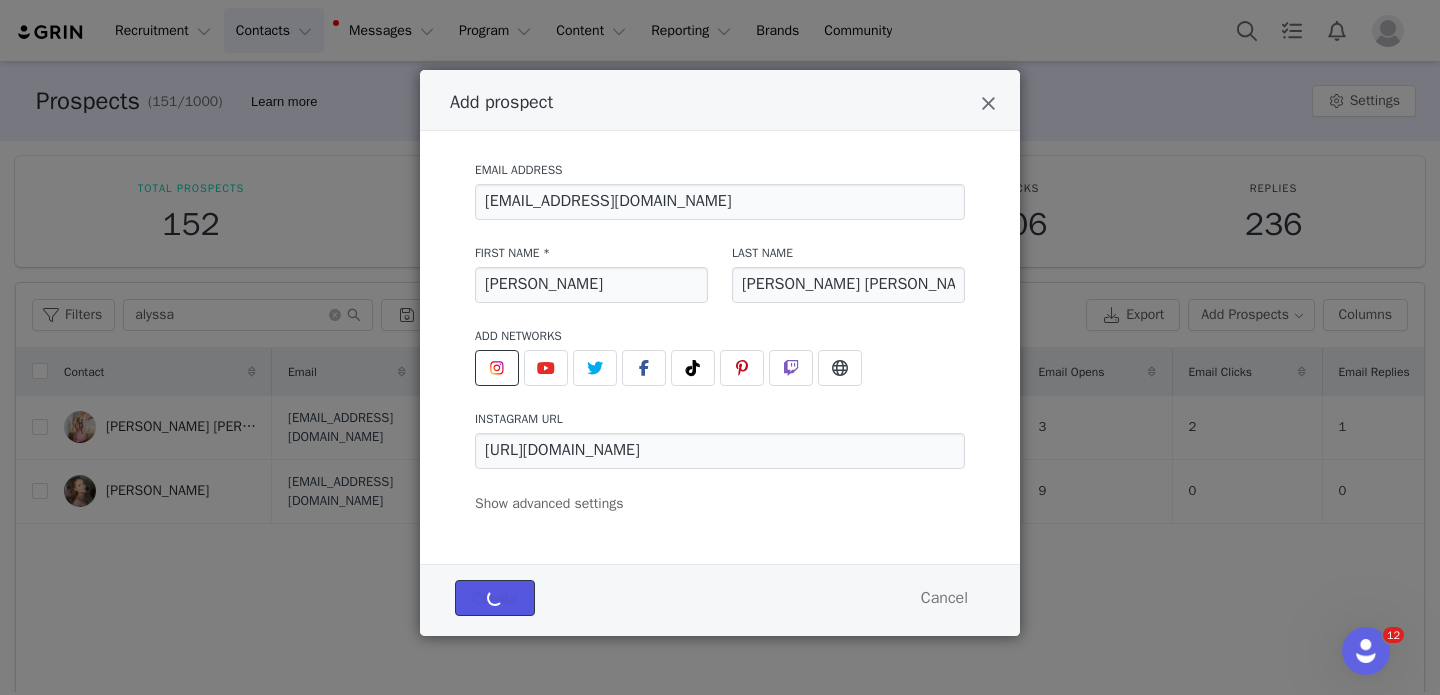 type 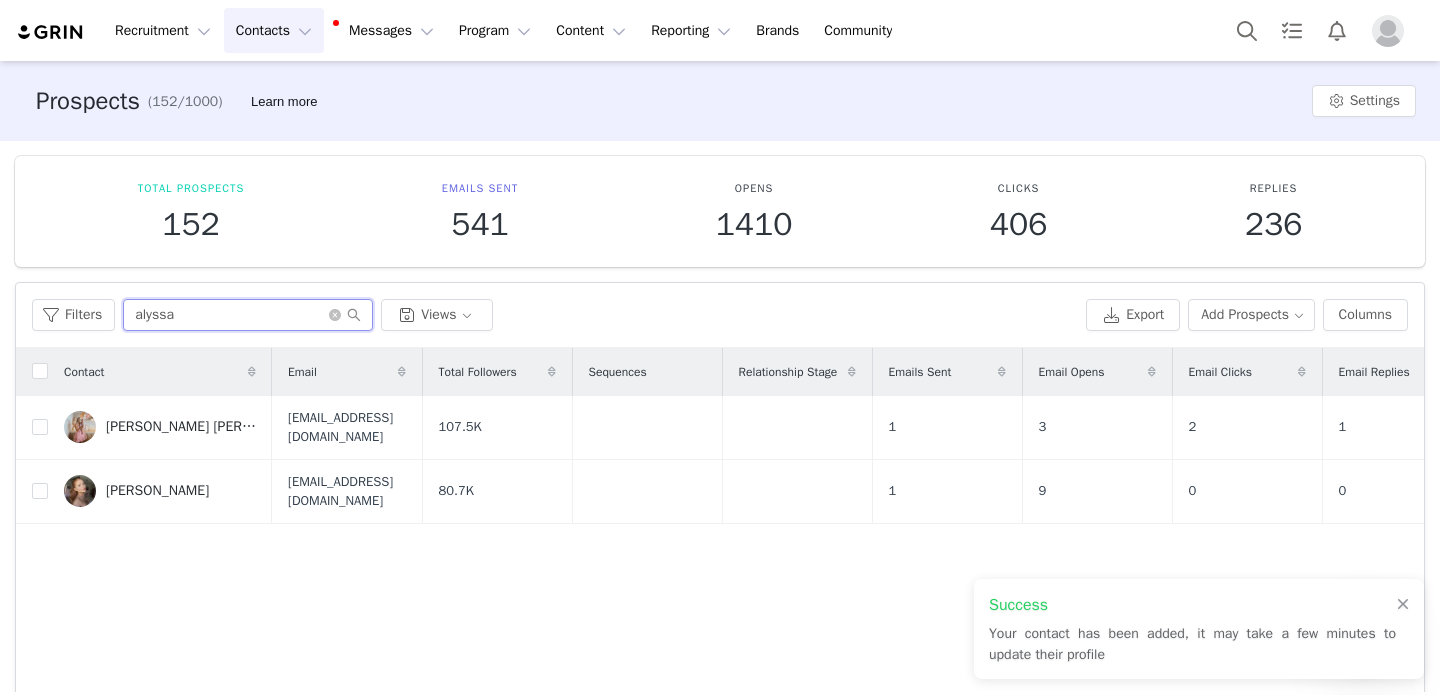 click on "alyssa" at bounding box center (248, 315) 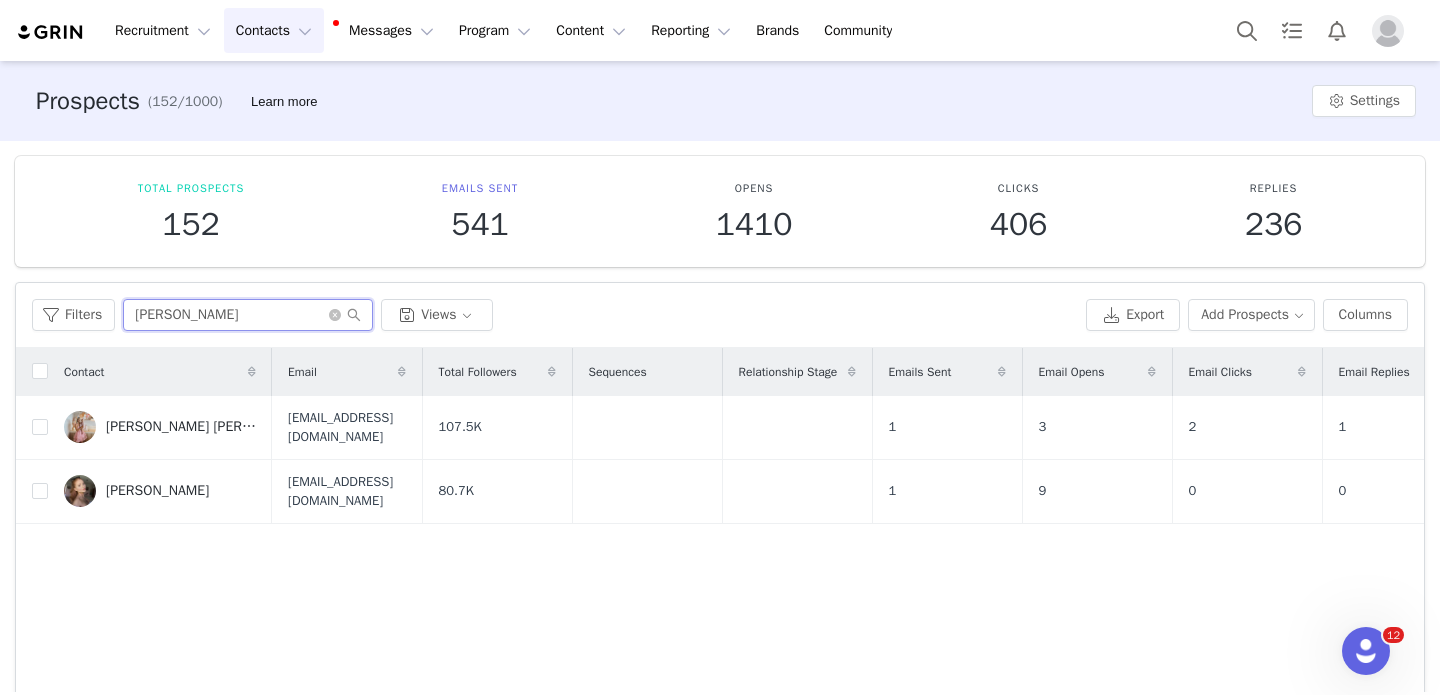 type on "olivia" 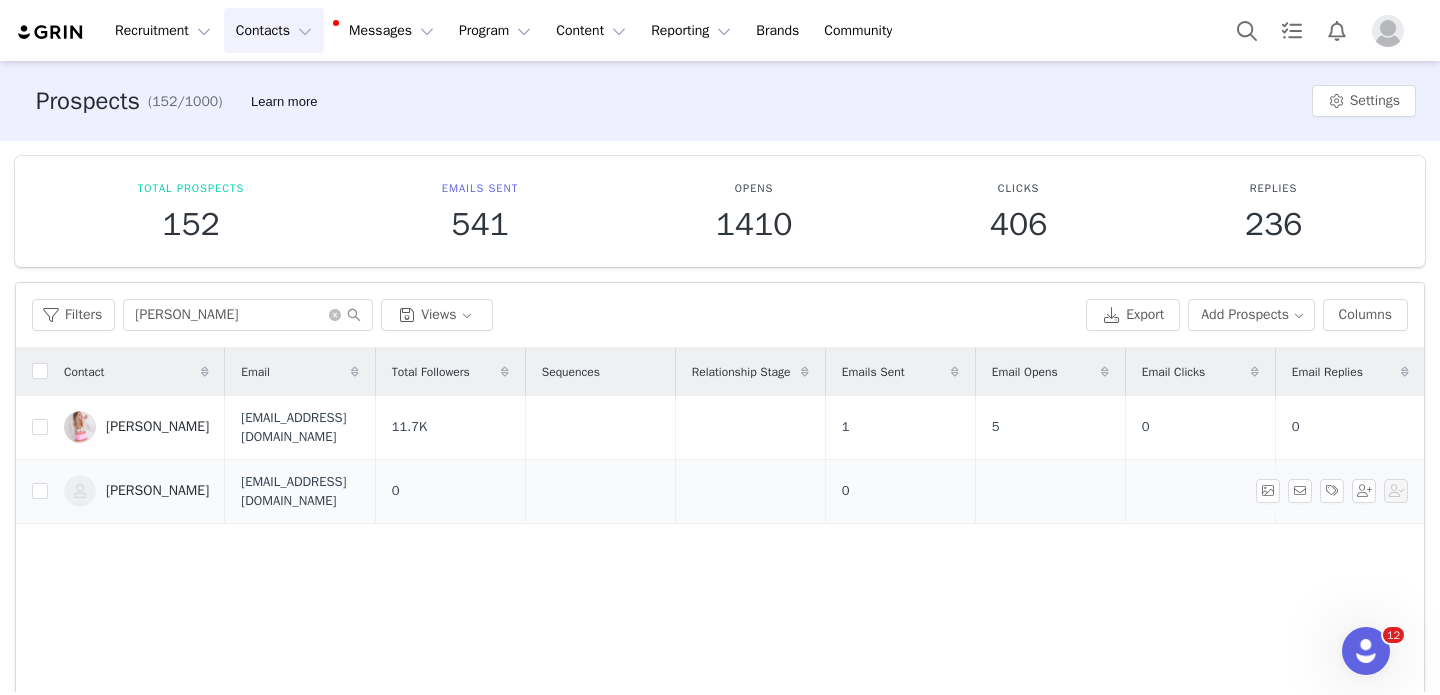 click on "Olivia Burrows Sutherland" at bounding box center [157, 491] 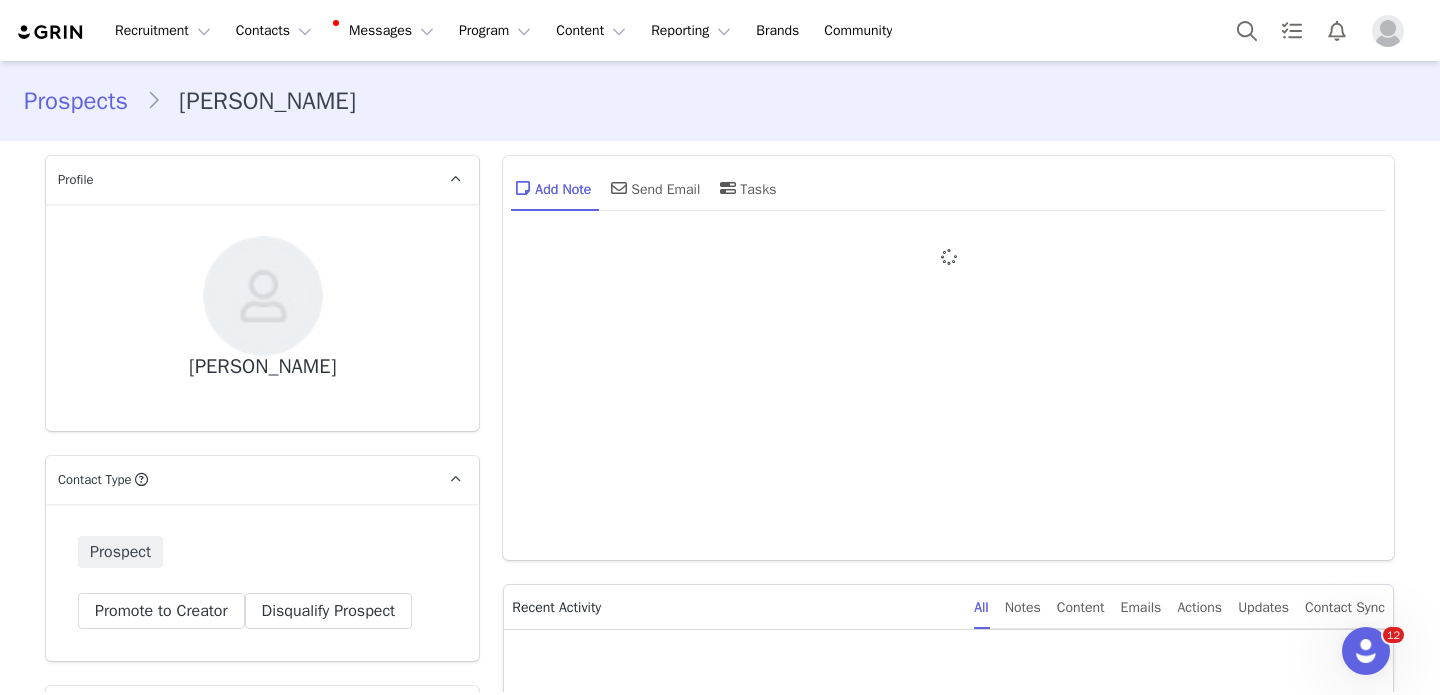 type on "+1 ([GEOGRAPHIC_DATA])" 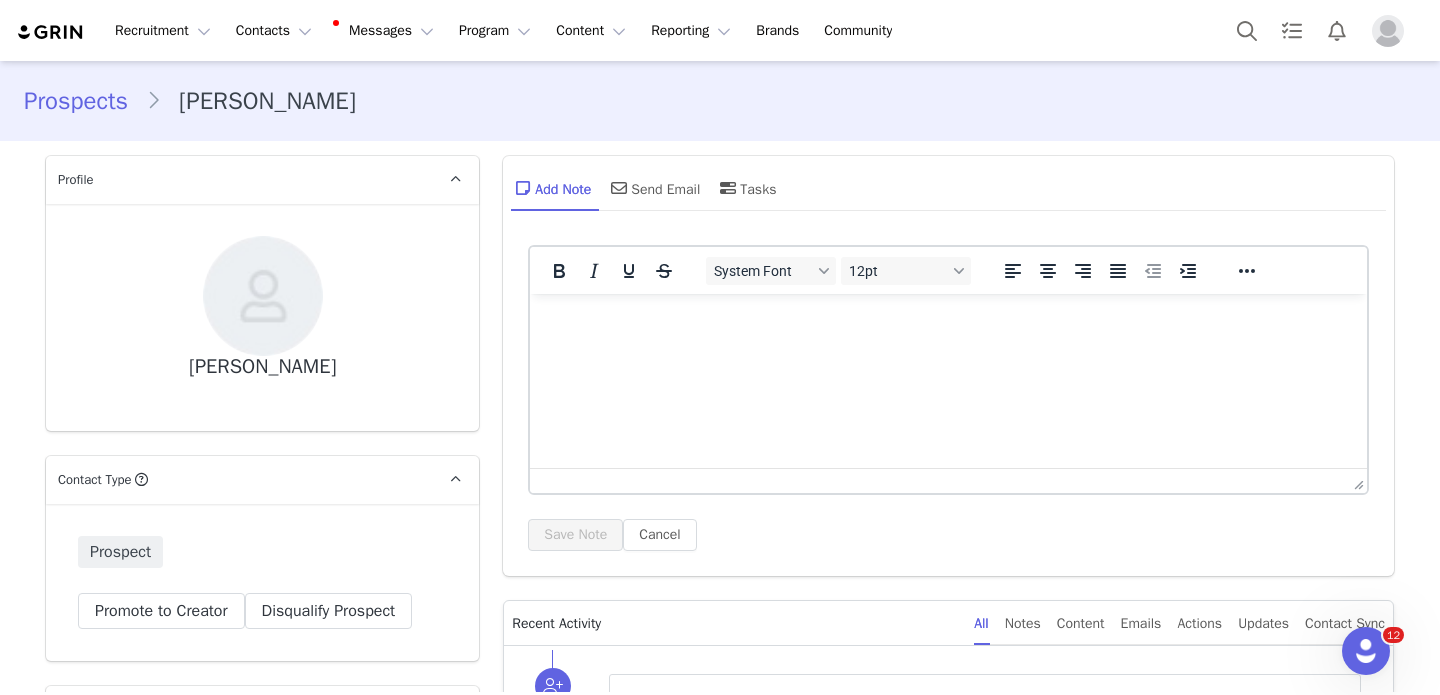 scroll, scrollTop: 0, scrollLeft: 0, axis: both 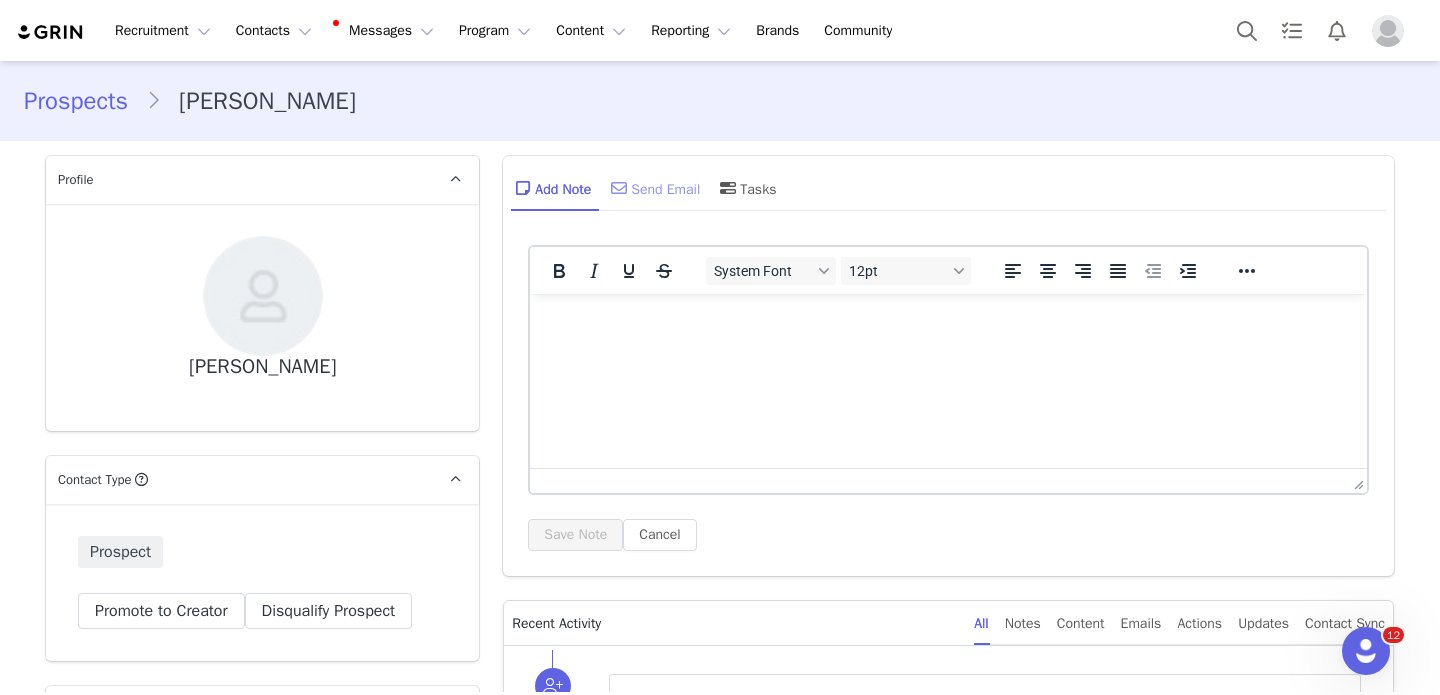 click on "Send Email" at bounding box center (653, 188) 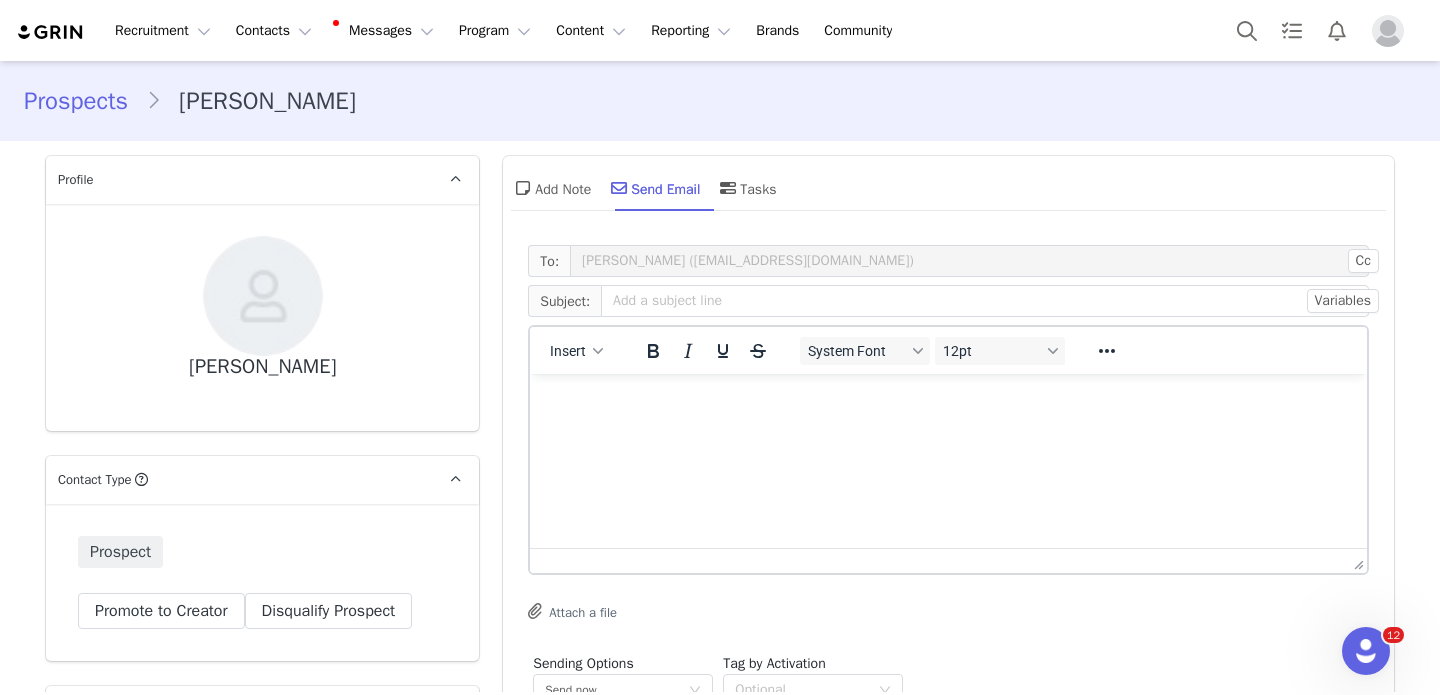 scroll, scrollTop: 0, scrollLeft: 0, axis: both 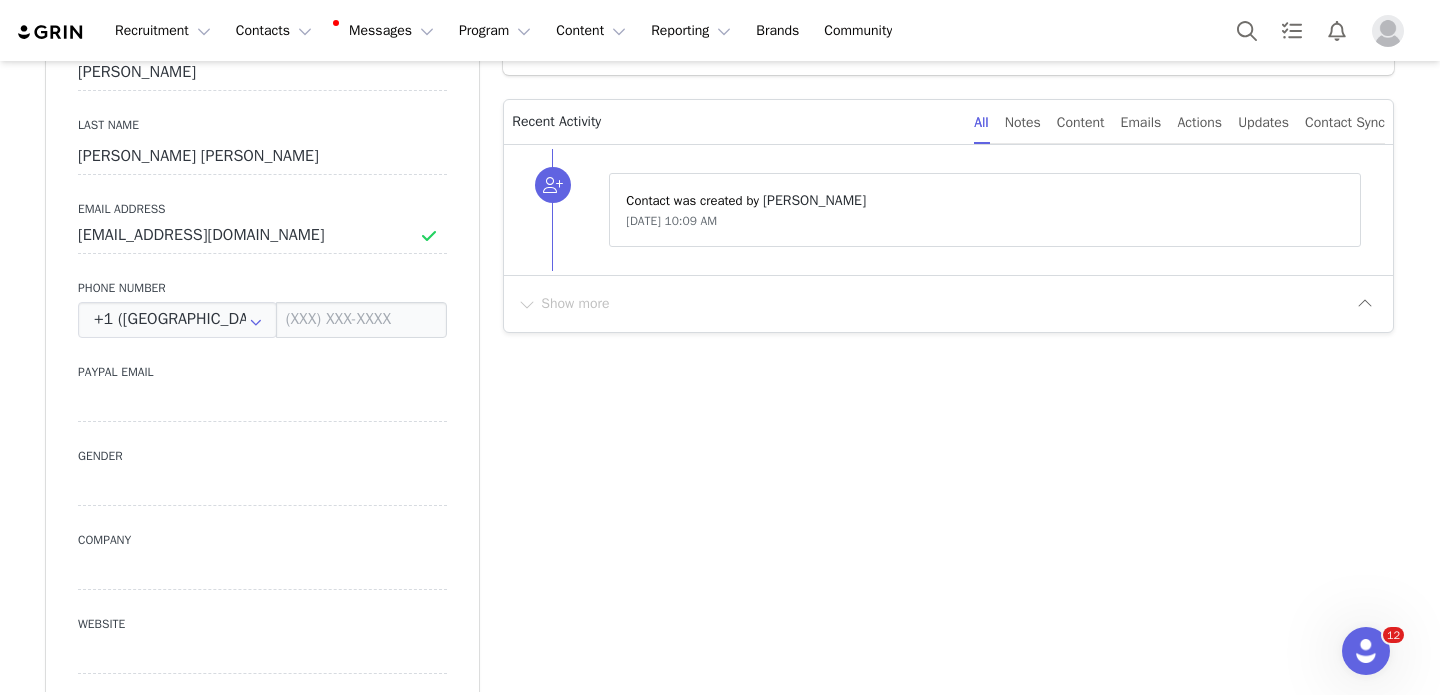 type on "https://www.instagram.com/oliviaandliving" 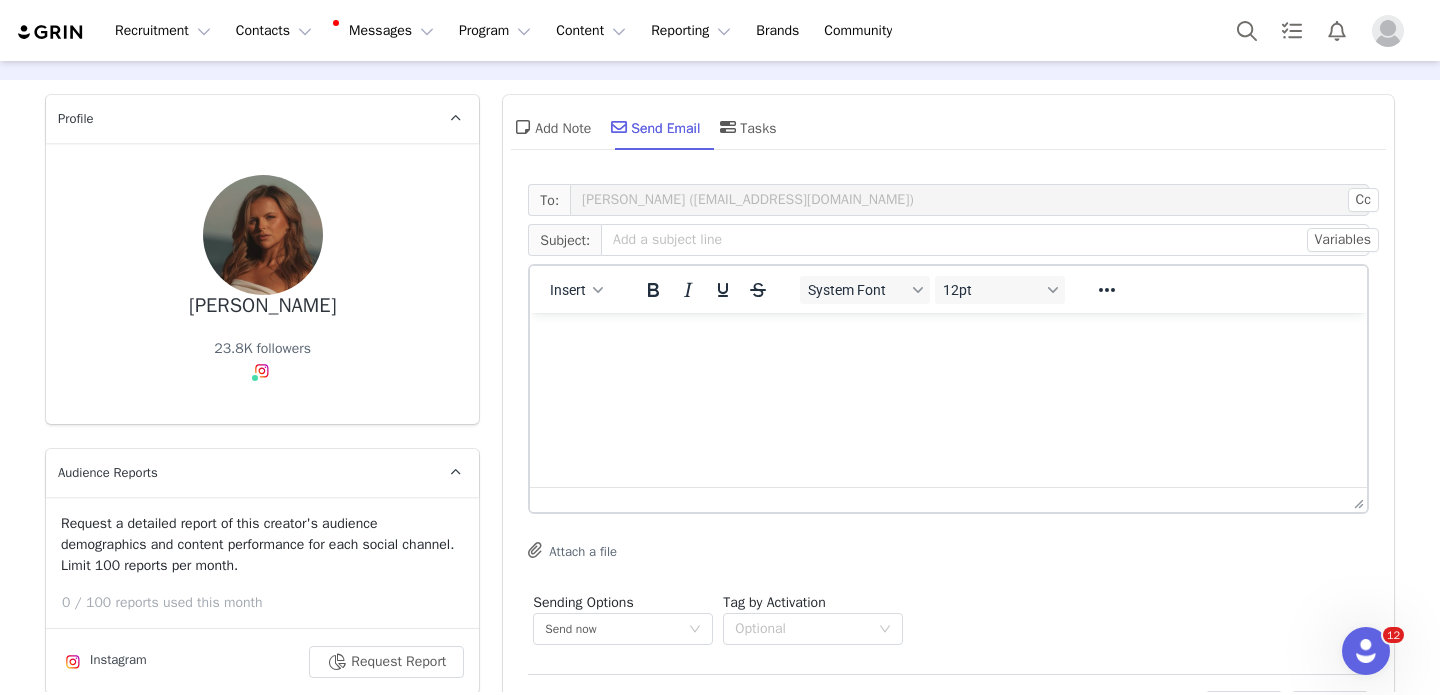 scroll, scrollTop: 0, scrollLeft: 0, axis: both 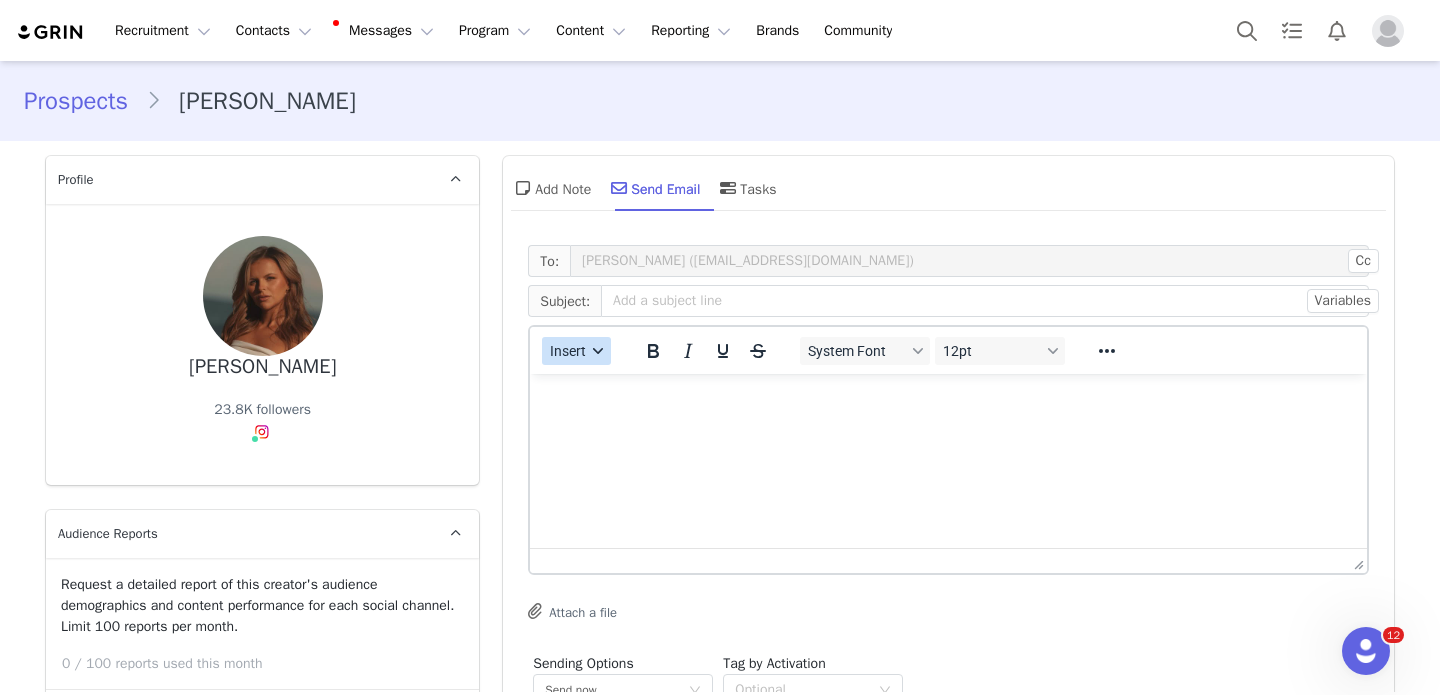 click on "Insert" at bounding box center (576, 351) 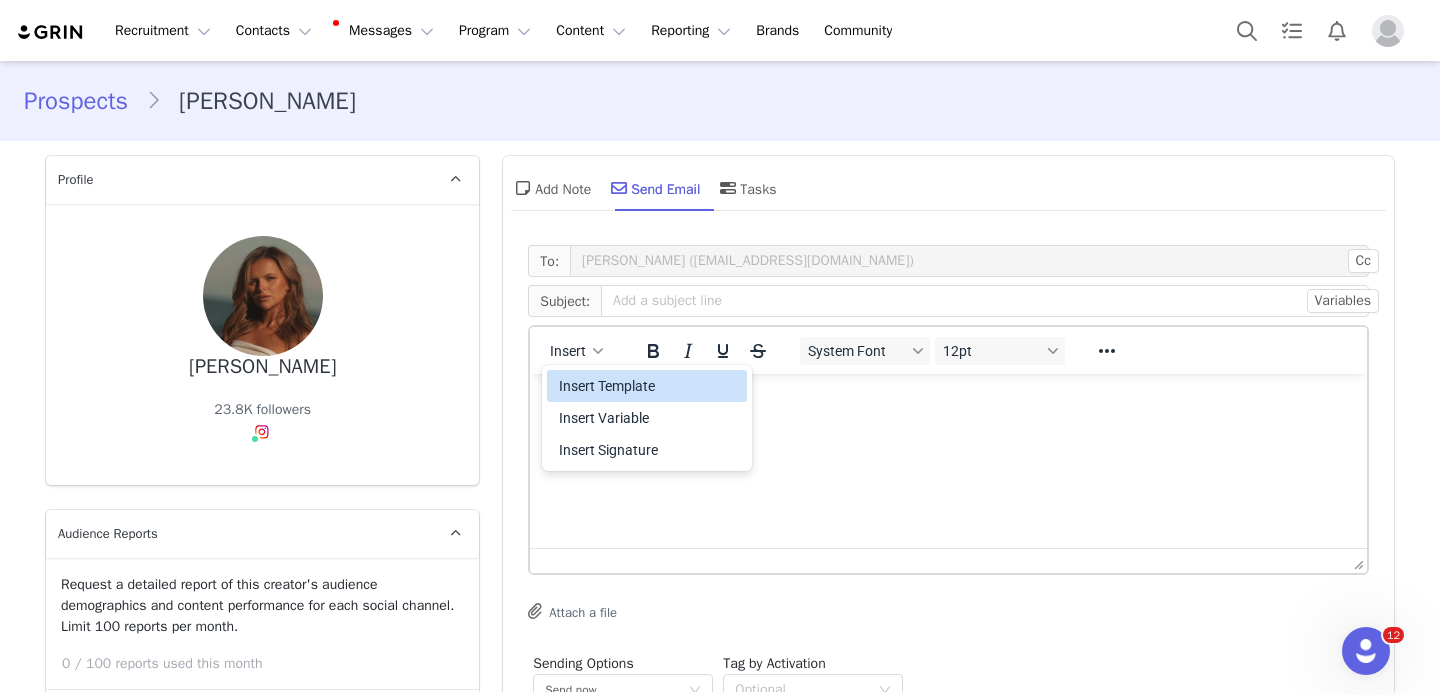 click on "Insert Template Insert Variable Insert Signature" at bounding box center (647, 418) 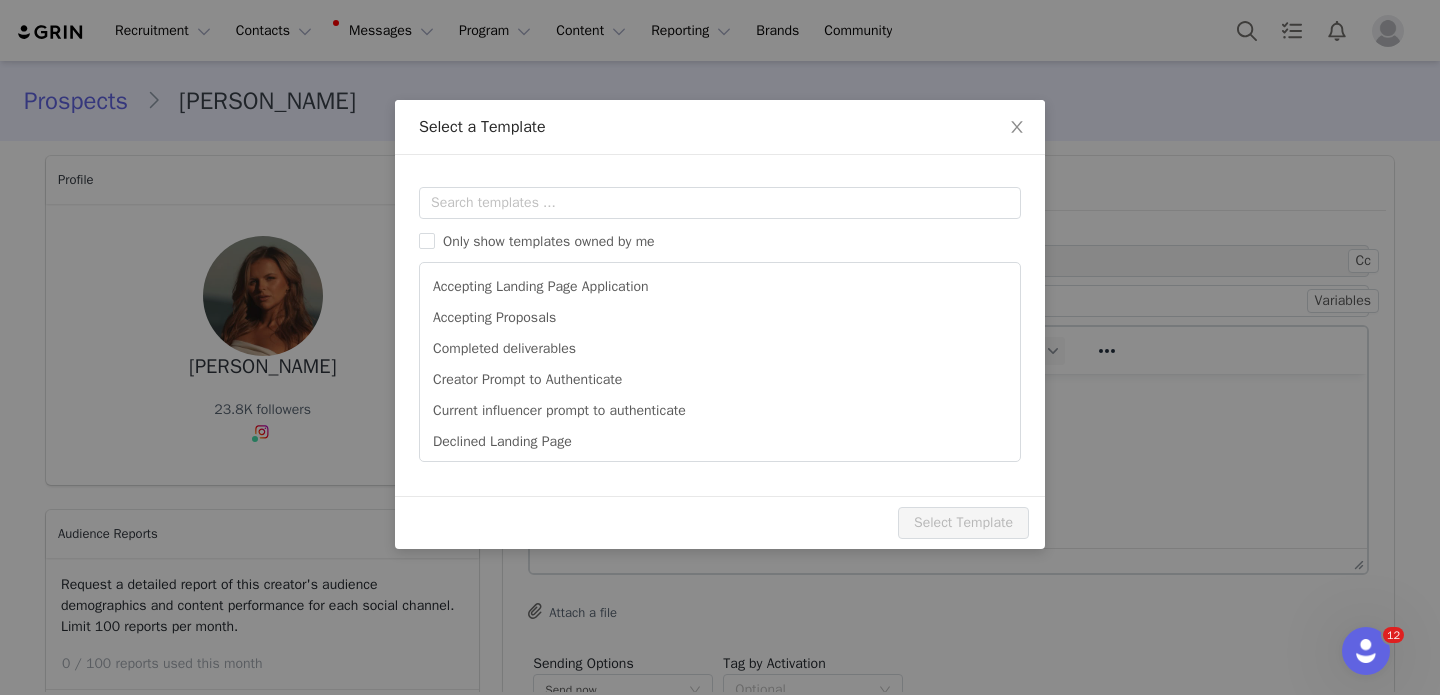 scroll, scrollTop: 0, scrollLeft: 0, axis: both 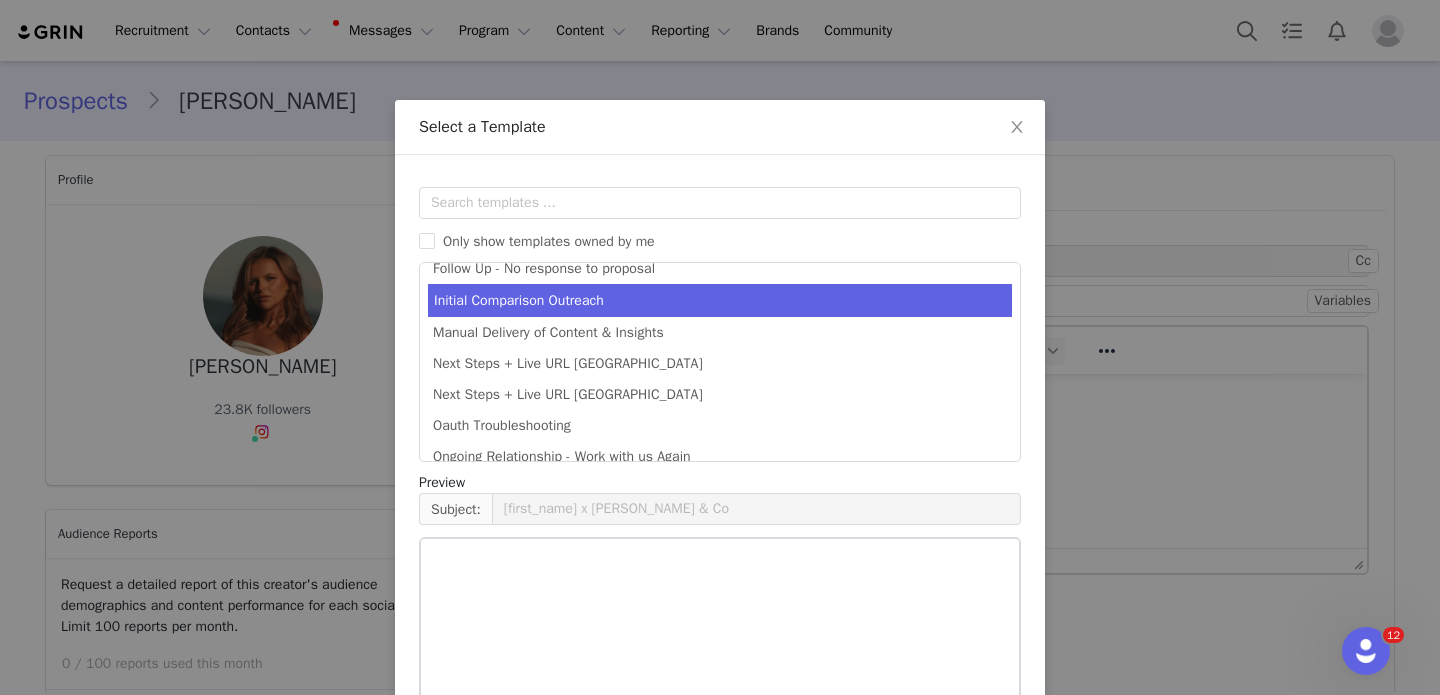 click on "Initial Comparison Outreach" at bounding box center [720, 300] 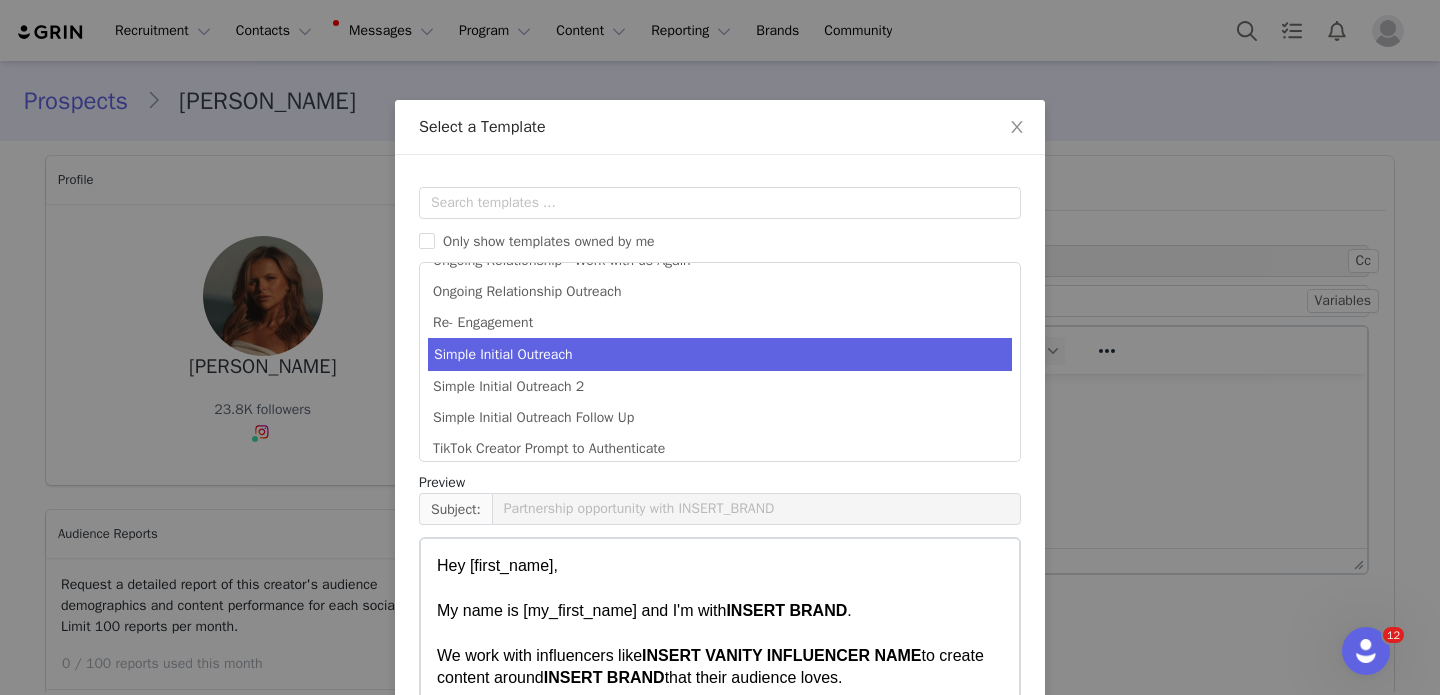 click on "Simple Initial Outreach" at bounding box center [720, 354] 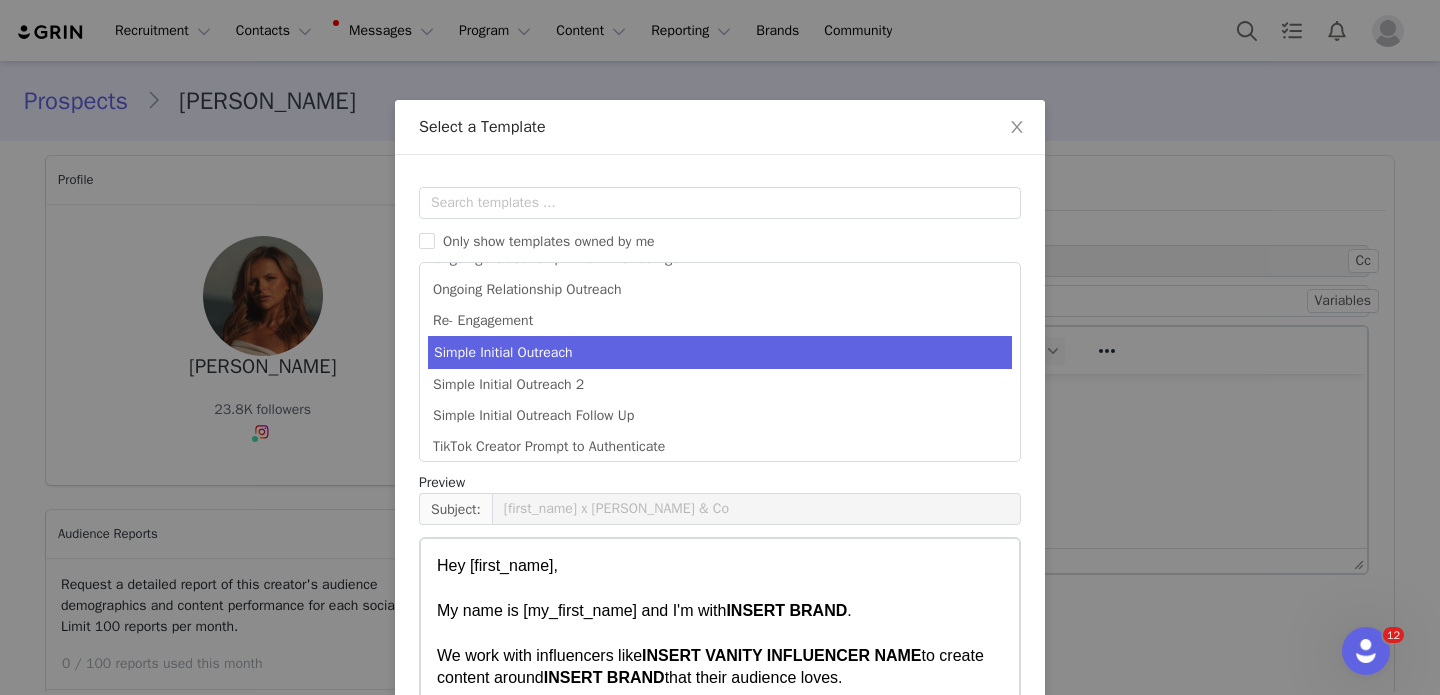 scroll, scrollTop: 553, scrollLeft: 0, axis: vertical 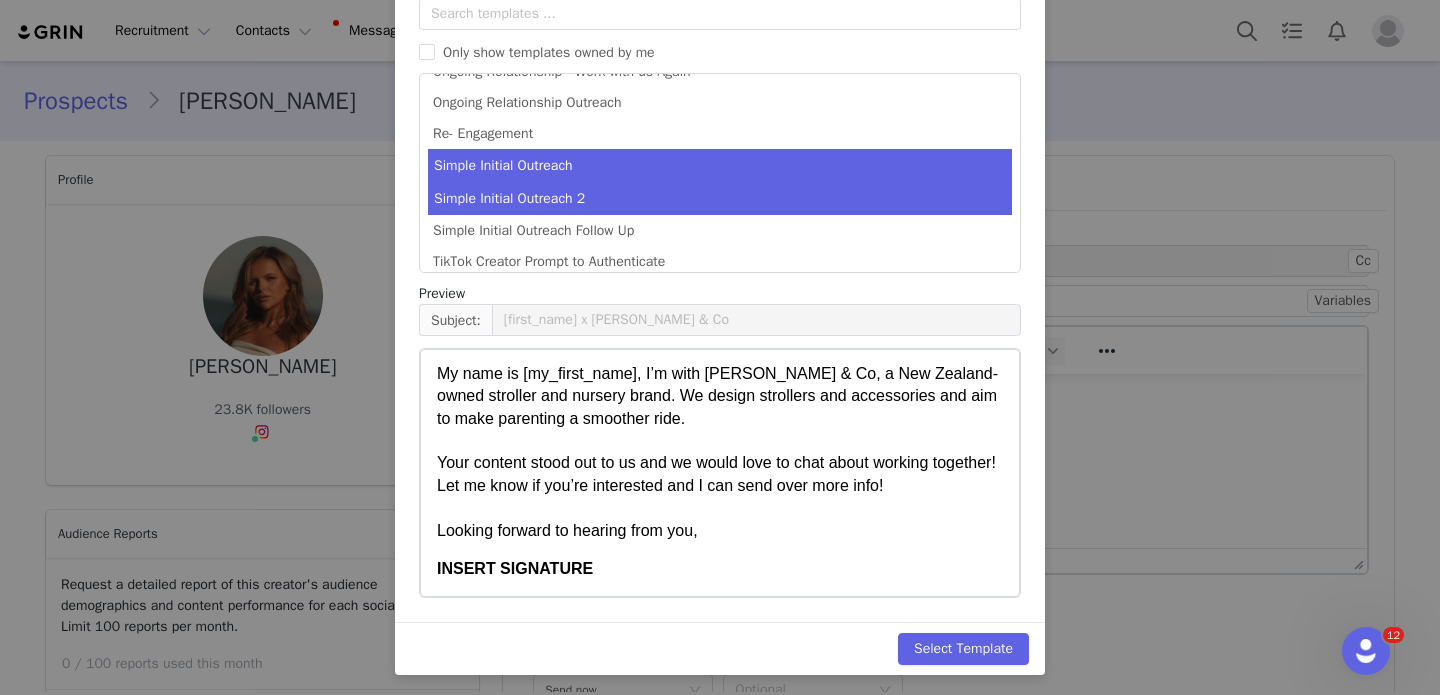 click on "Simple Initial Outreach 2" at bounding box center (720, 198) 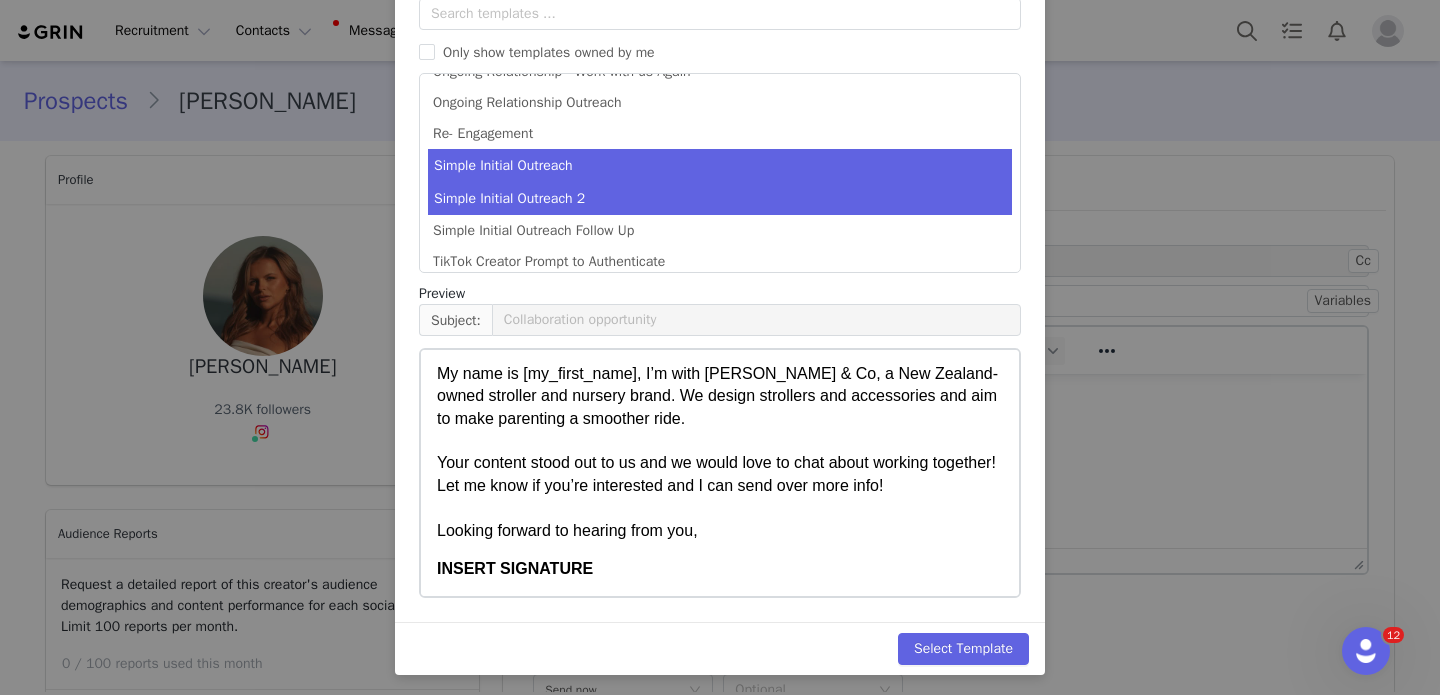scroll, scrollTop: 32, scrollLeft: 0, axis: vertical 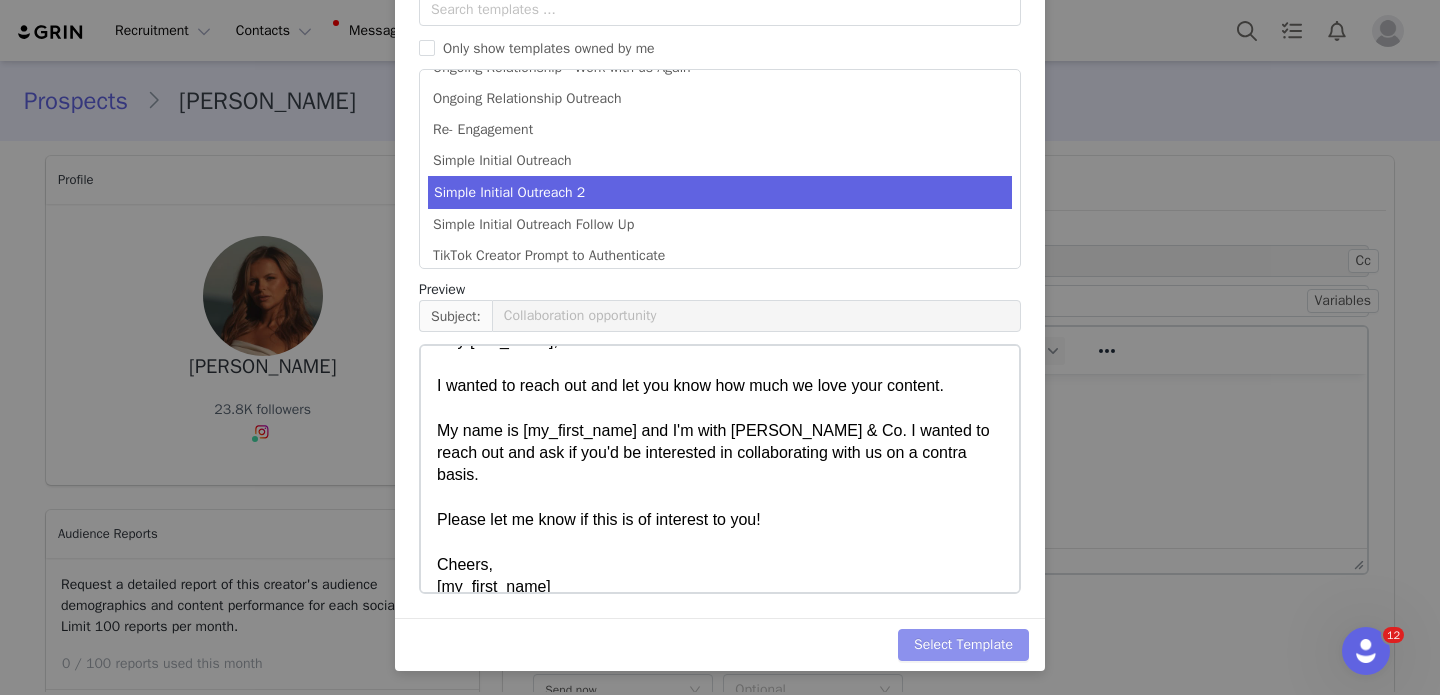 click on "Select Template" at bounding box center (963, 645) 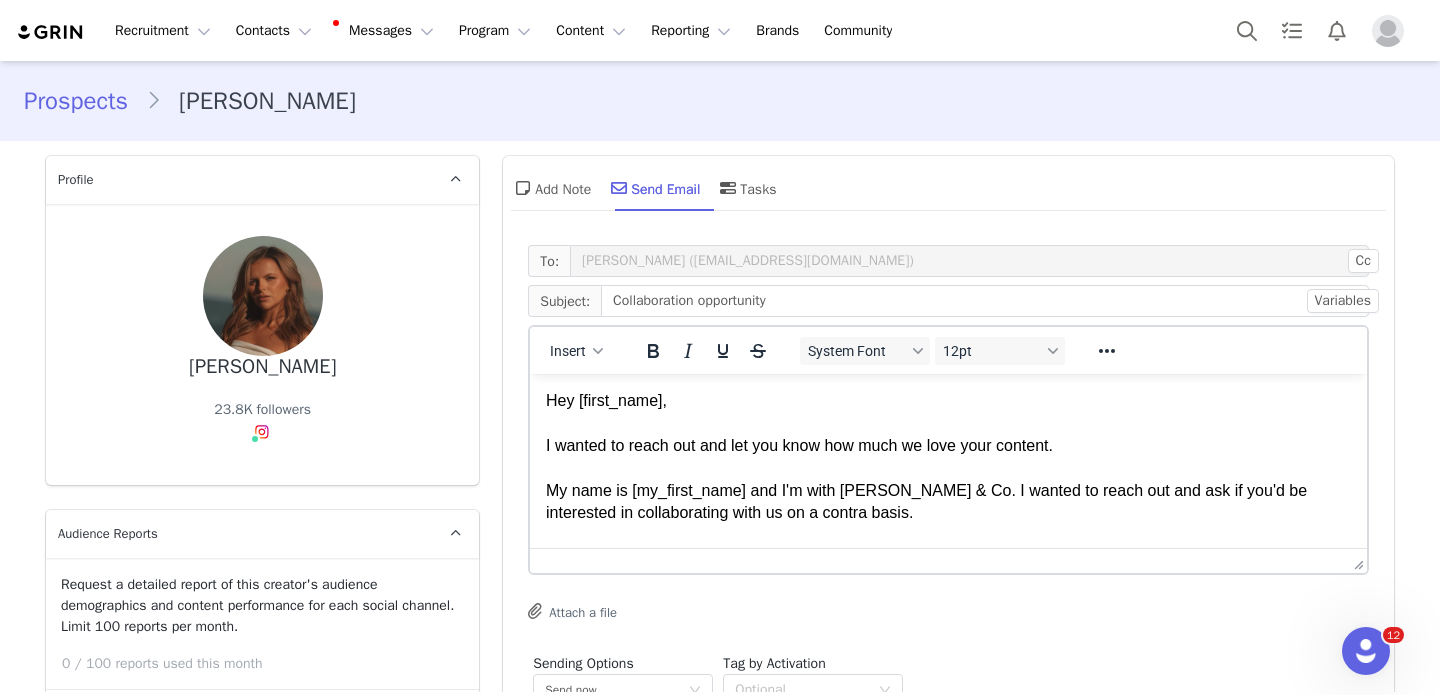 scroll, scrollTop: 0, scrollLeft: 0, axis: both 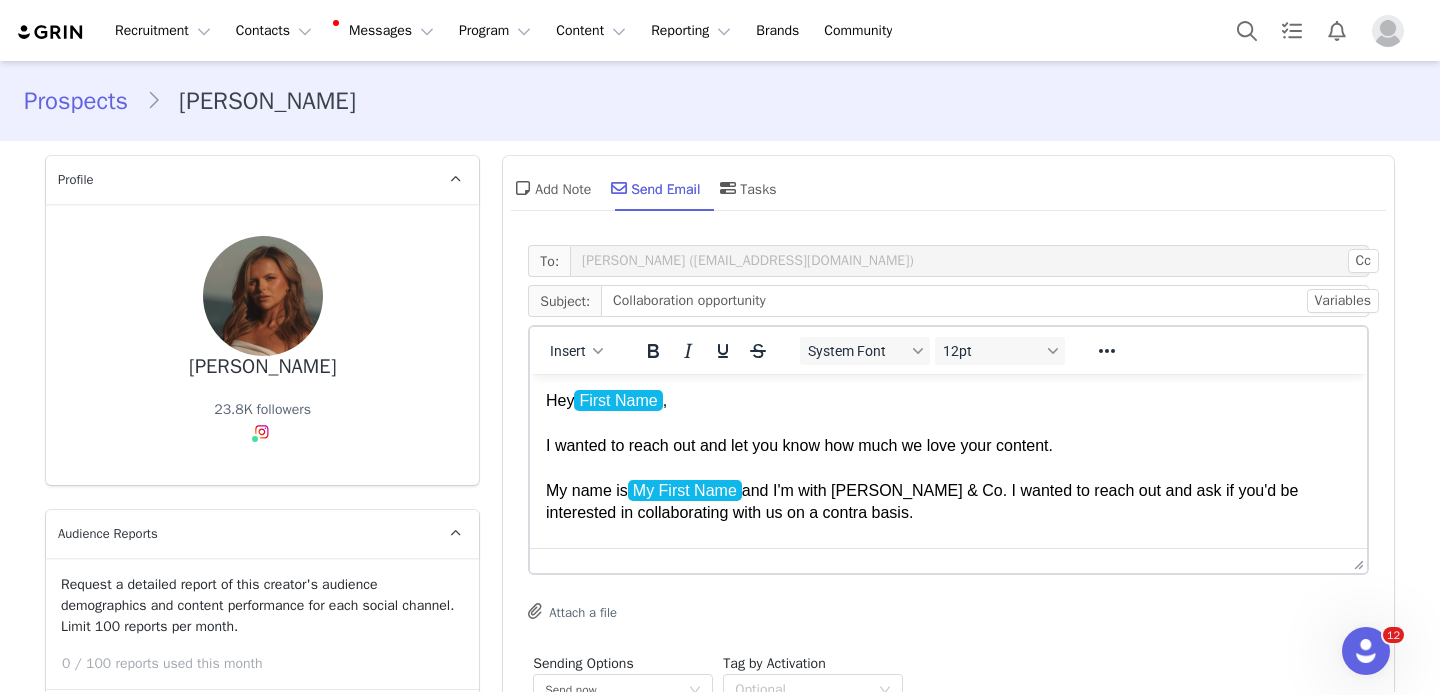 click on "Hey  First Name , I wanted to reach out and let you know how much we love your content. My name is  My First Name ﻿  and I'm with Edwards & Co. I wanted to reach out and ask if you'd be interested in collaborating with us on a contra basis. Please let me know if this is of interest to you! Cheers, [my_first_name]" at bounding box center [948, 513] 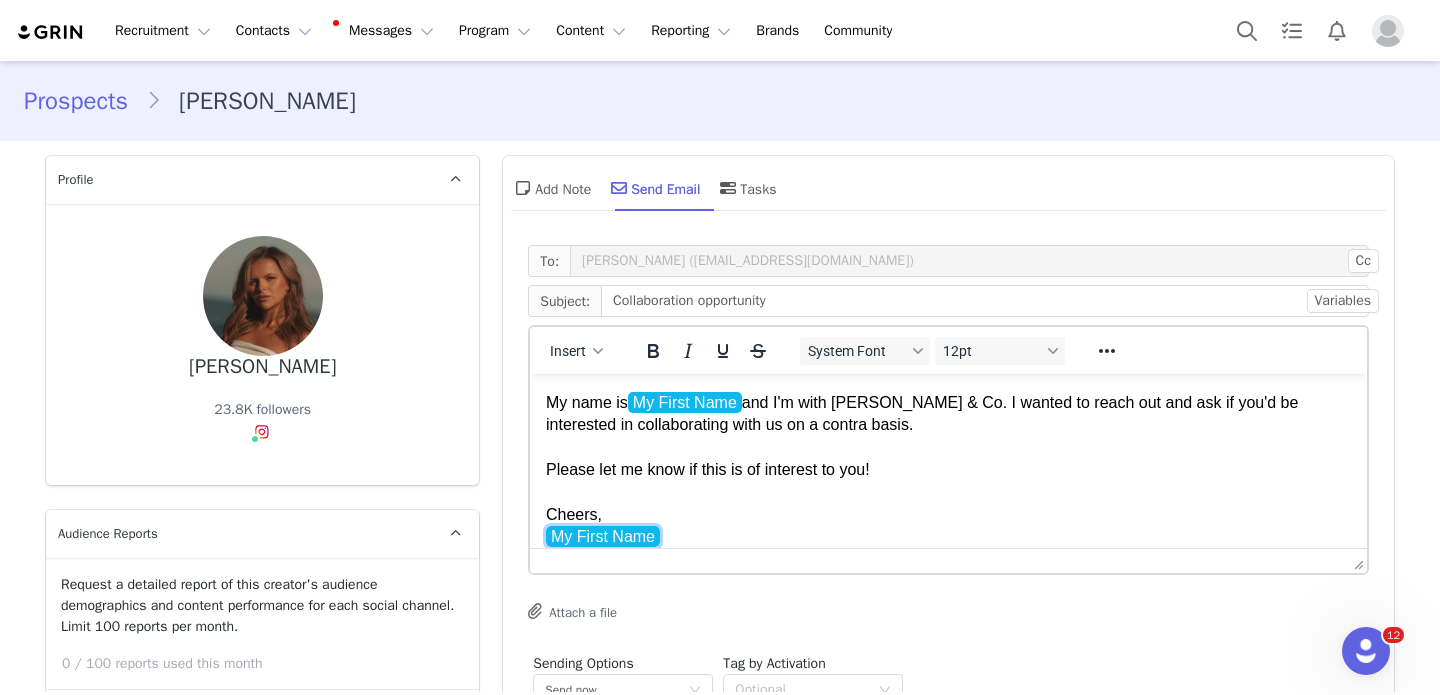 scroll, scrollTop: 0, scrollLeft: 0, axis: both 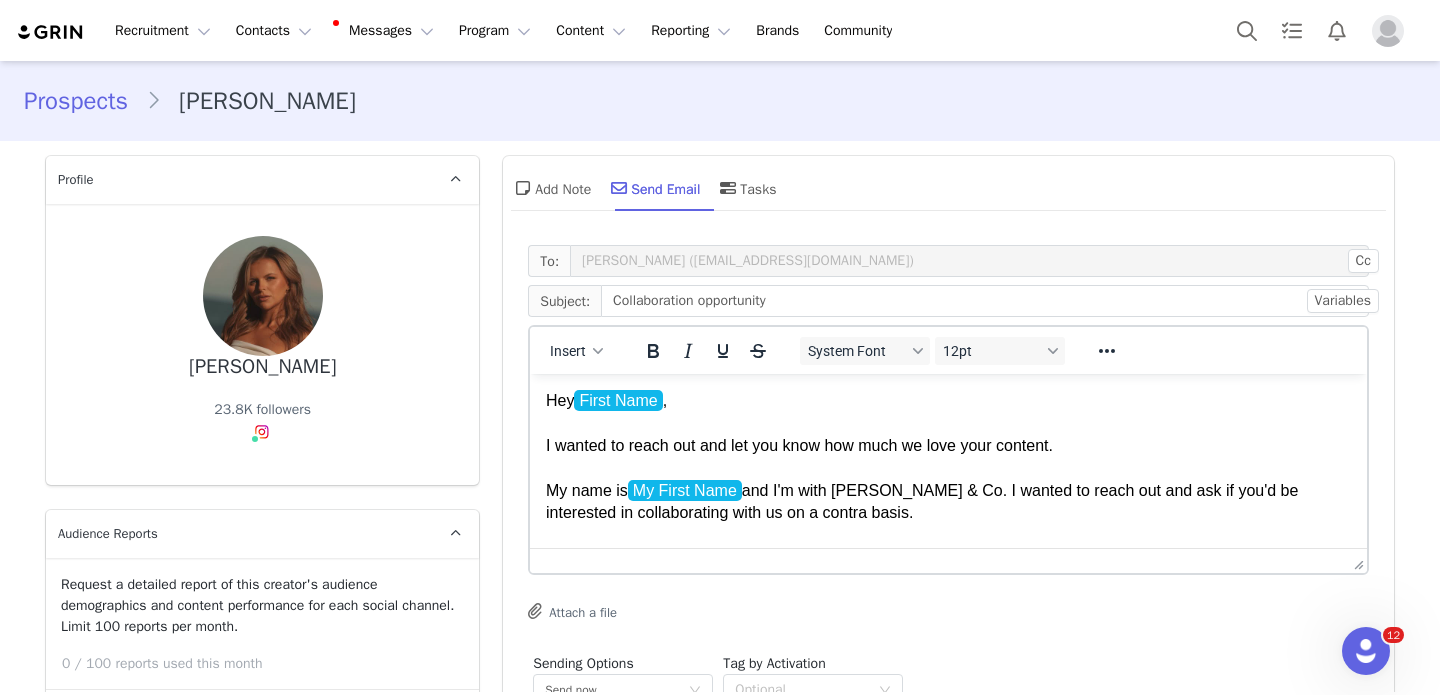 click on "Hey  First Name , I wanted to reach out and let you know how much we love your content. My name is  My First Name  and I'm with Edwards & Co. I wanted to reach out and ask if you'd be interested in collaborating with us on a contra basis. Please let me know if this is of interest to you! Cheers, My First Name" at bounding box center (948, 513) 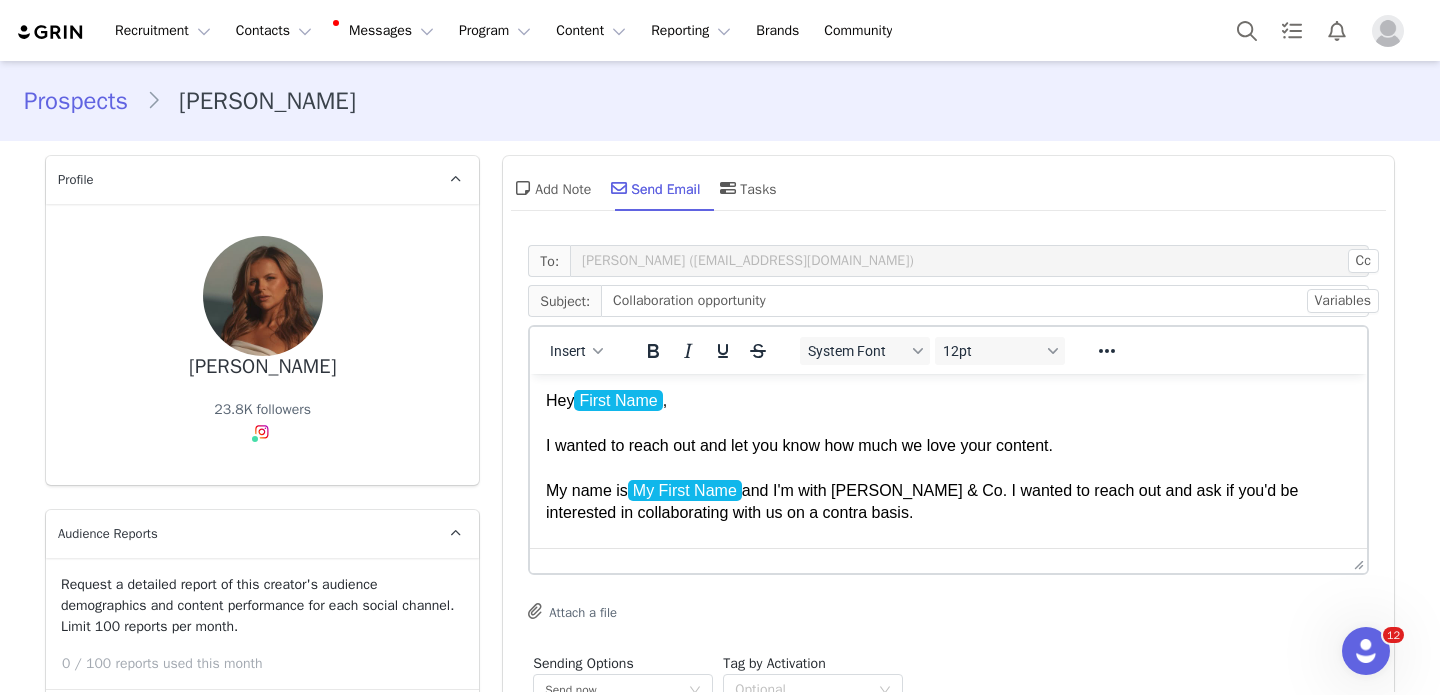 type 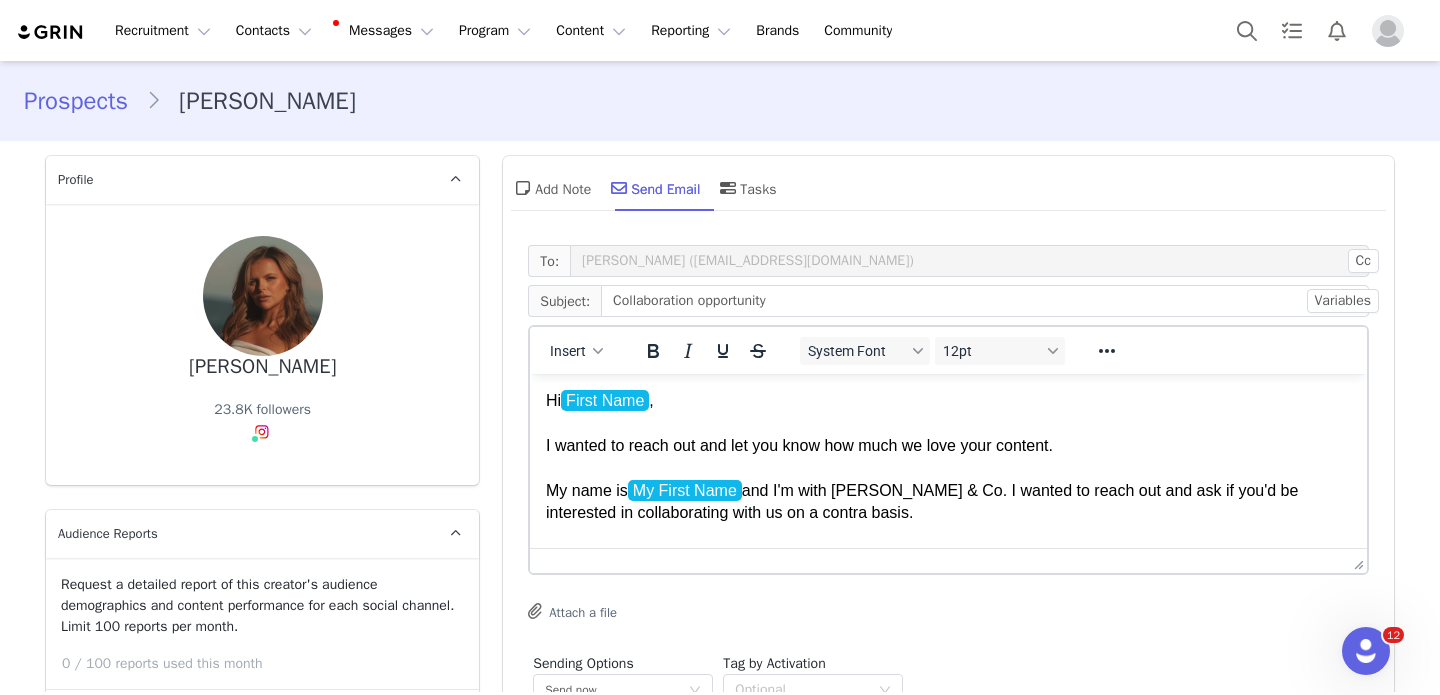 click on "Hi  First Name , I wanted to reach out and let you know how much we love your content. My name is  My First Name  and I'm with Edwards & Co. I wanted to reach out and ask if you'd be interested in collaborating with us on a contra basis. Please let me know if this is of interest to you! Cheers, My First Name" at bounding box center (948, 513) 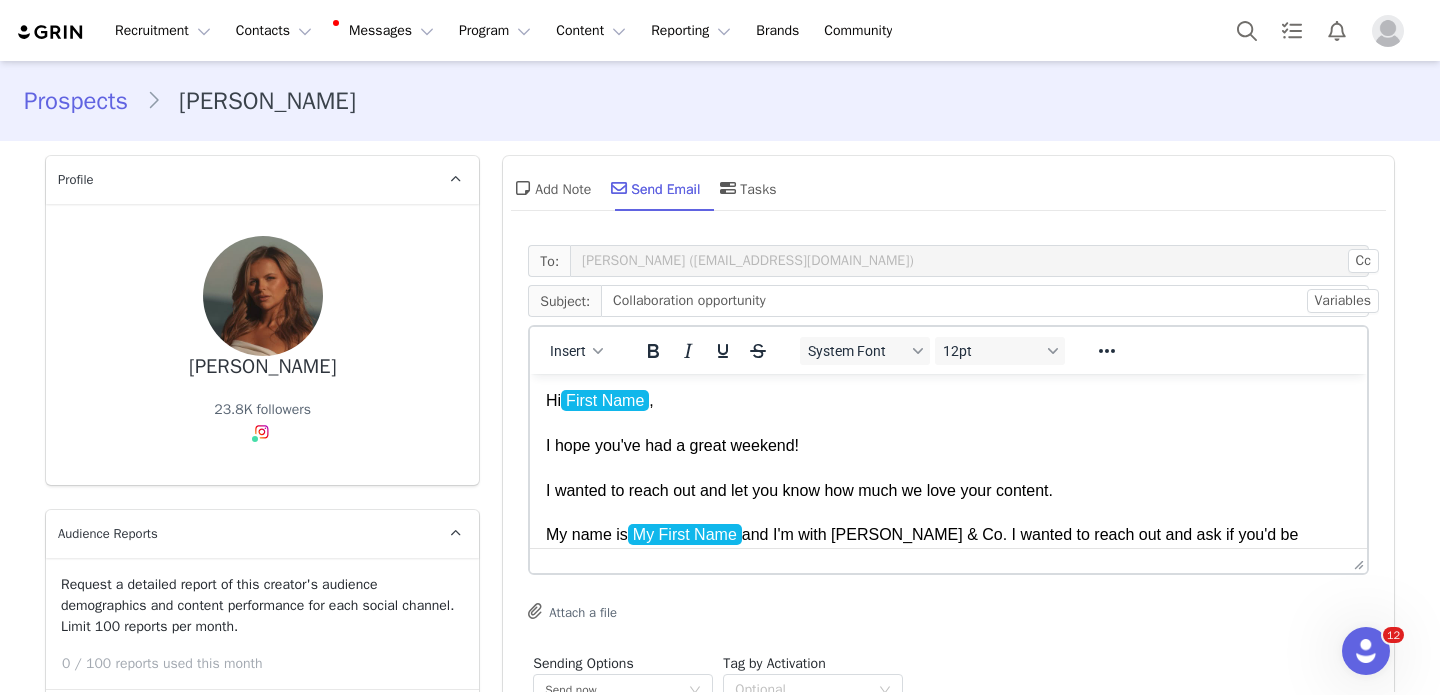 click on "Hi  First Name , I hope you've had a great weekend! I wanted to reach out and let you know how much we love your content. My name is  My First Name  and I'm with Edwards & Co. I wanted to reach out and ask if you'd be interested in collaborating with us on a contra basis. Please let me know if this is of interest to you! Cheers, My First Name" at bounding box center [948, 535] 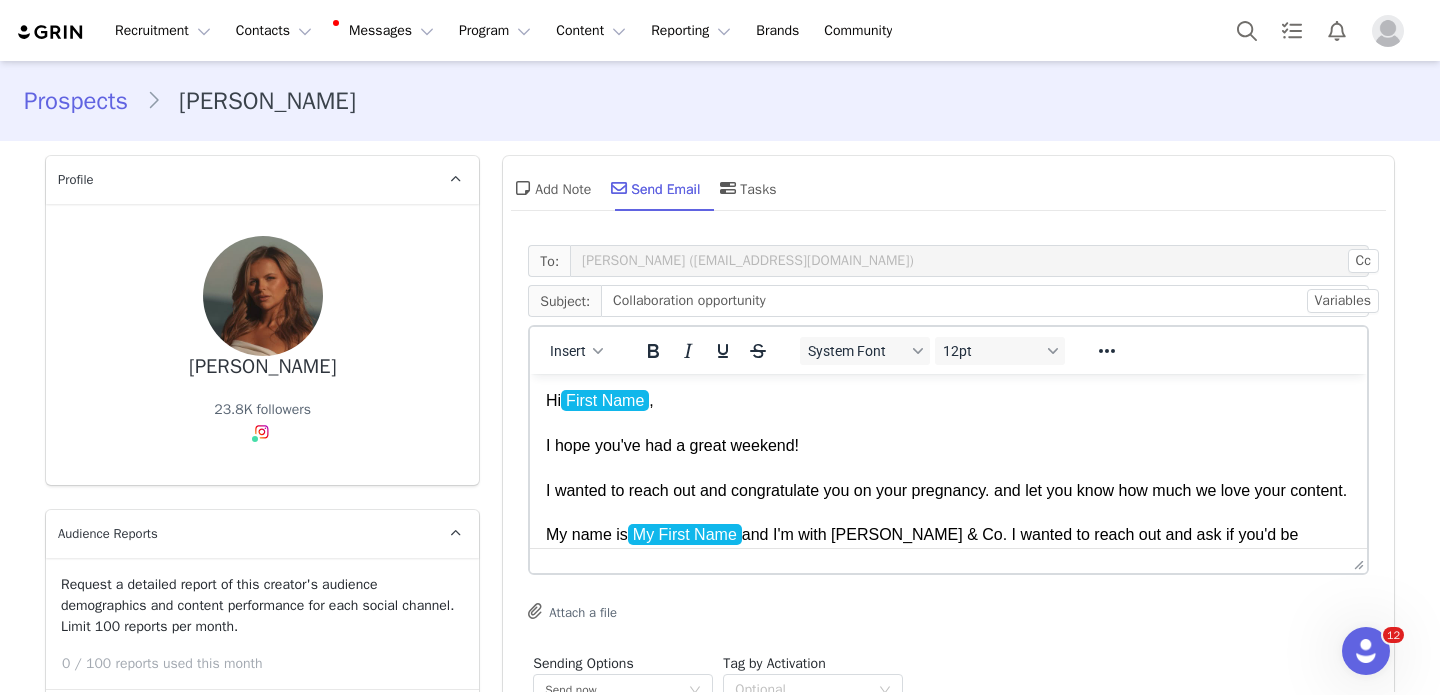 click on "Hi  First Name , I hope you've had a great weekend! I wanted to reach out and congratulate you on your pregnancy. and let you know how much we love your content. My name is  My First Name  and I'm with Edwards & Co. I wanted to reach out and ask if you'd be interested in collaborating with us on a contra basis. Please let me know if this is of interest to you! Cheers, My First Name" at bounding box center (948, 535) 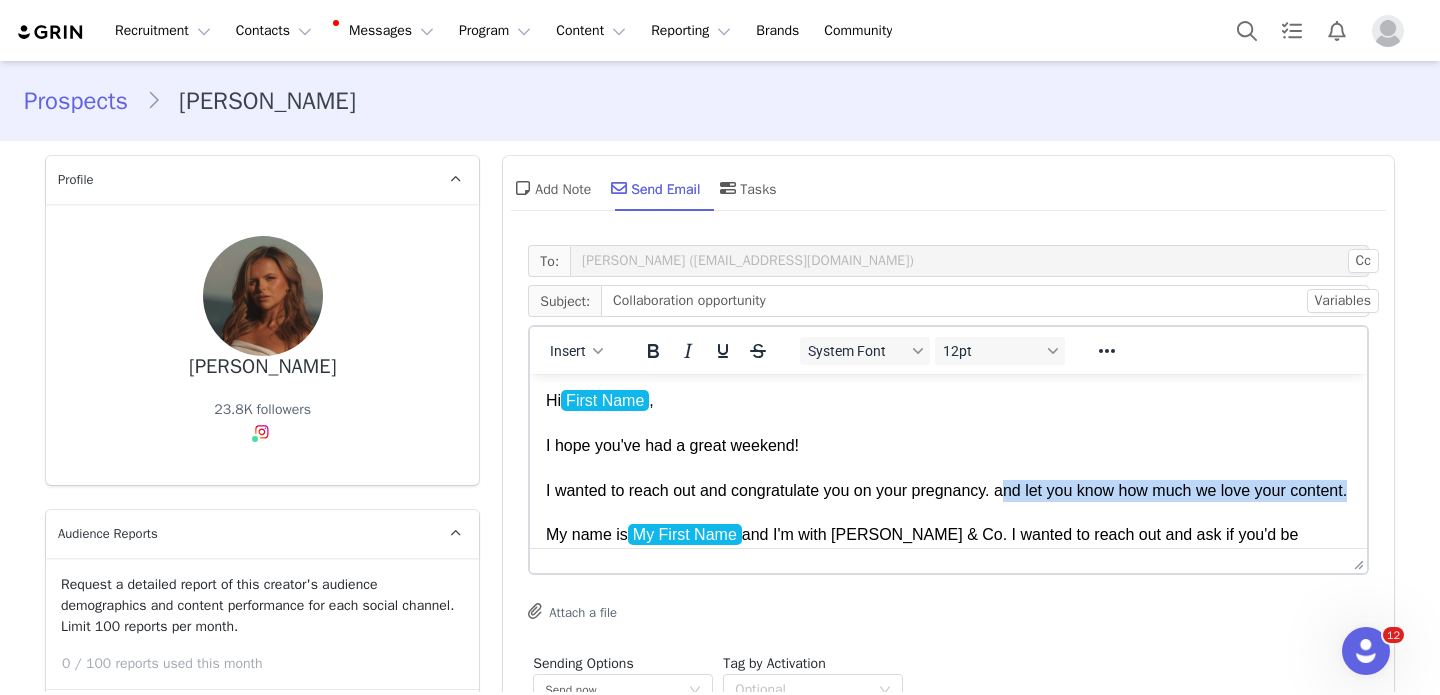 click on "Hi  First Name , I hope you've had a great weekend! I wanted to reach out and congratulate you on your pregnancy. and let you know how much we love your content. My name is  My First Name  and I'm with Edwards & Co. I wanted to reach out and ask if you'd be interested in collaborating with us on a contra basis. Please let me know if this is of interest to you! Cheers, My First Name" at bounding box center (948, 535) 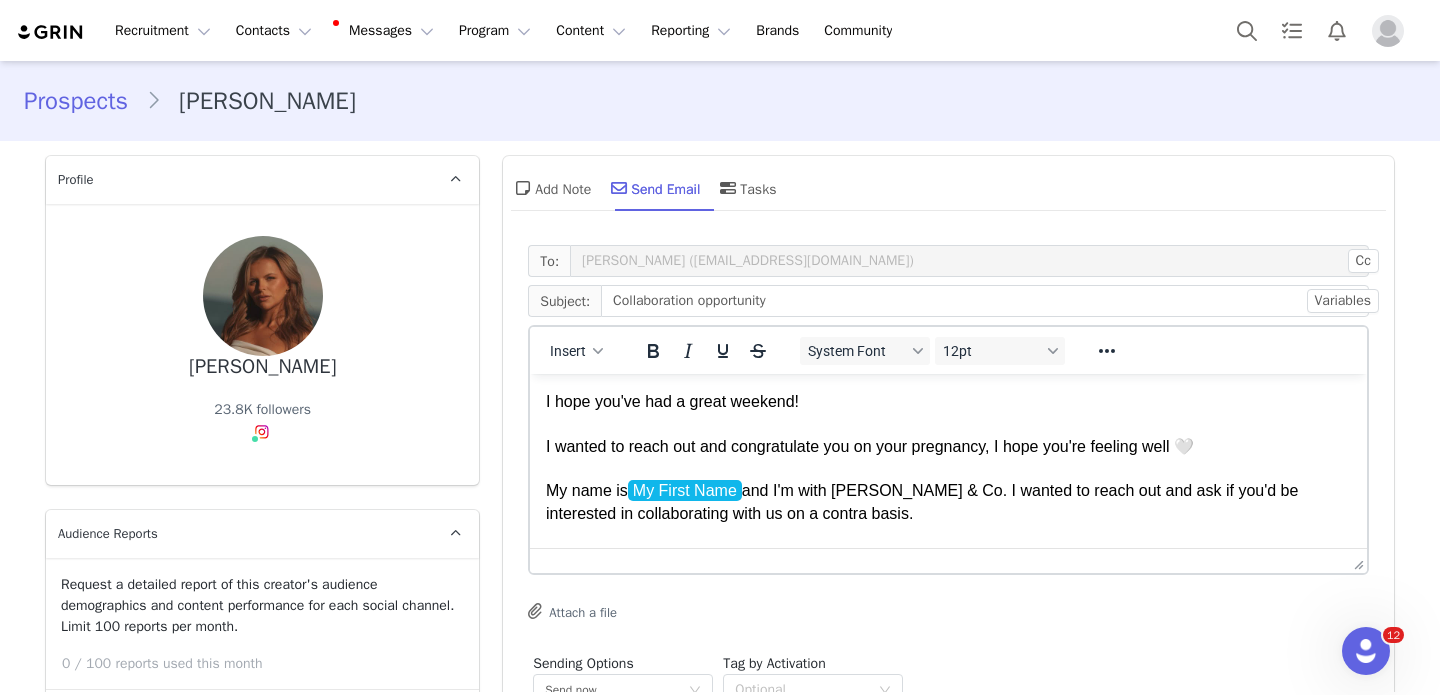 scroll, scrollTop: 91, scrollLeft: 0, axis: vertical 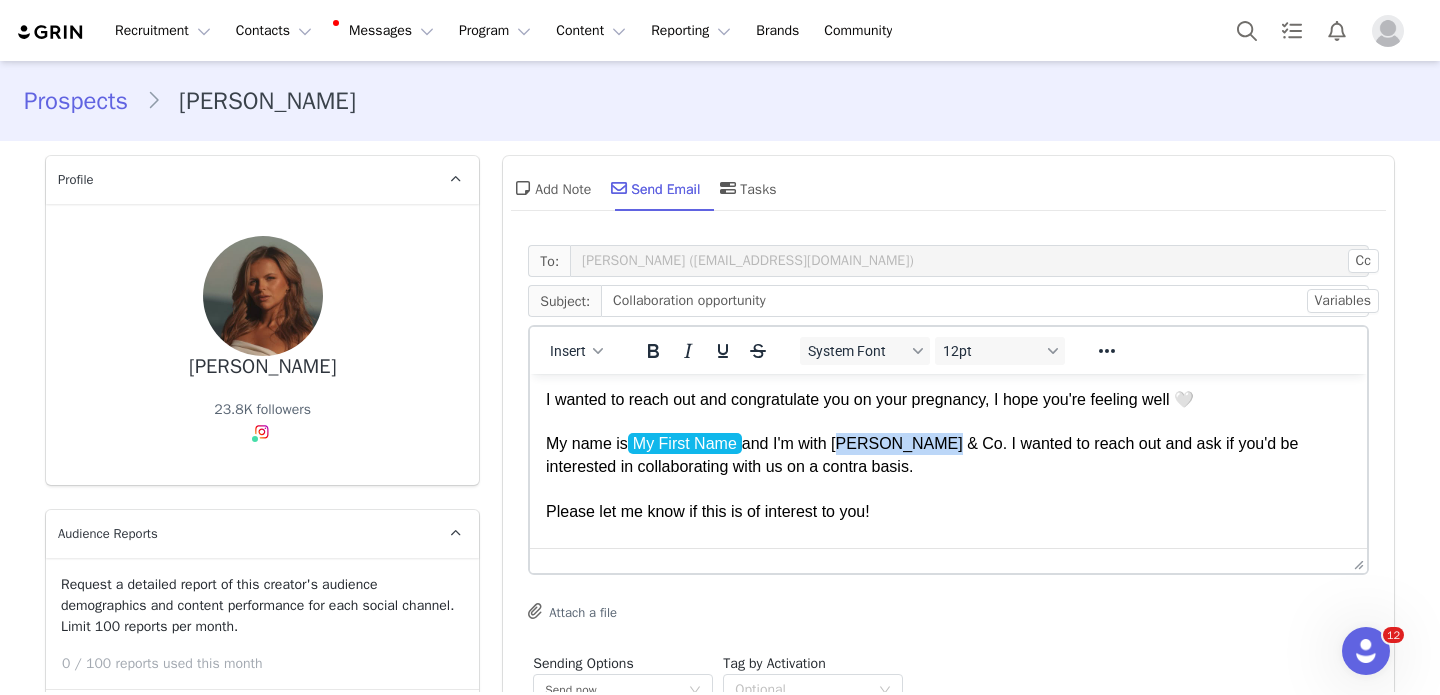 drag, startPoint x: 943, startPoint y: 449, endPoint x: 846, endPoint y: 447, distance: 97.020615 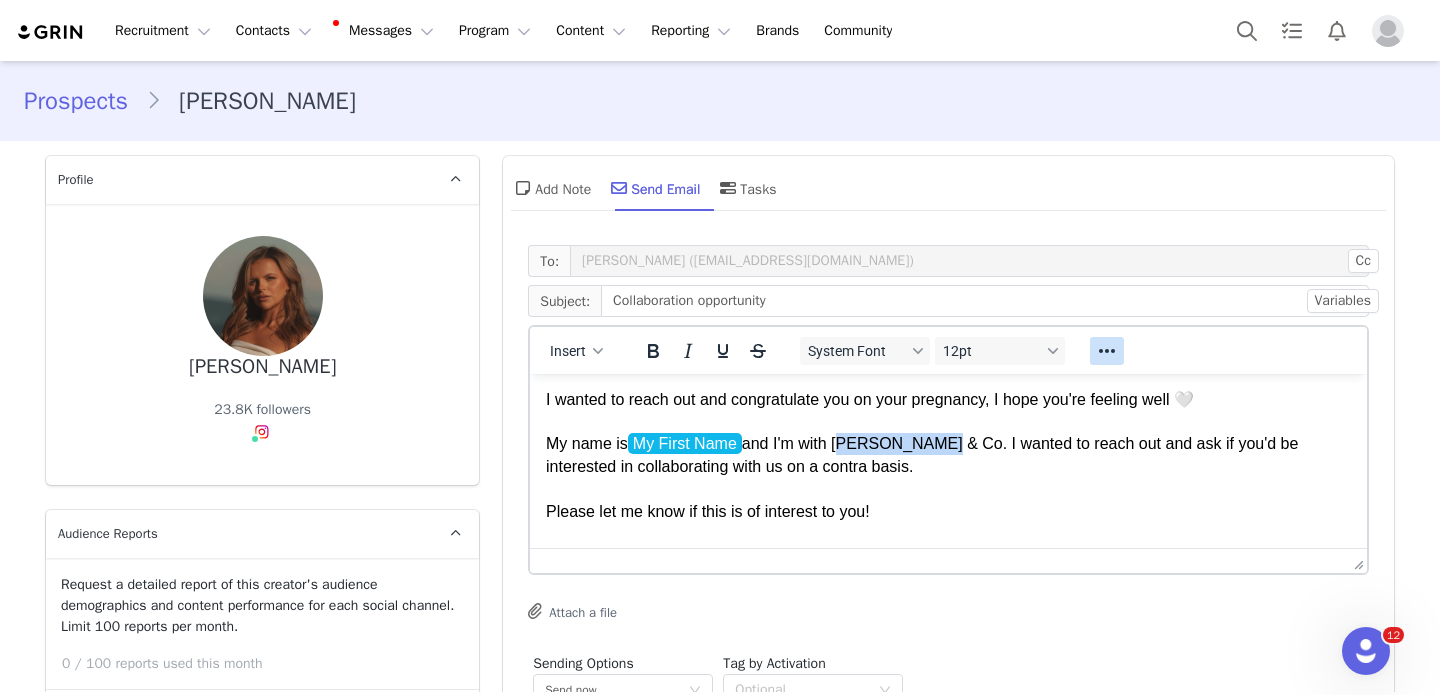click 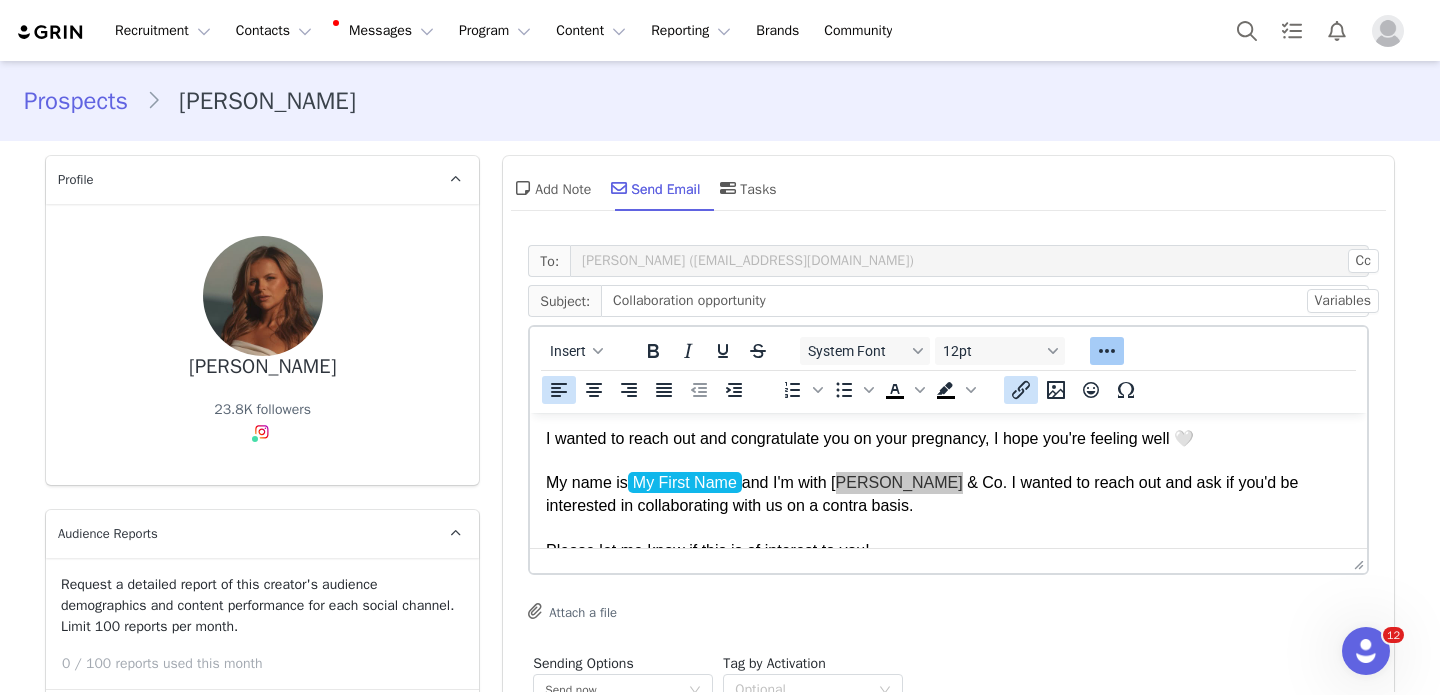 click at bounding box center (1021, 390) 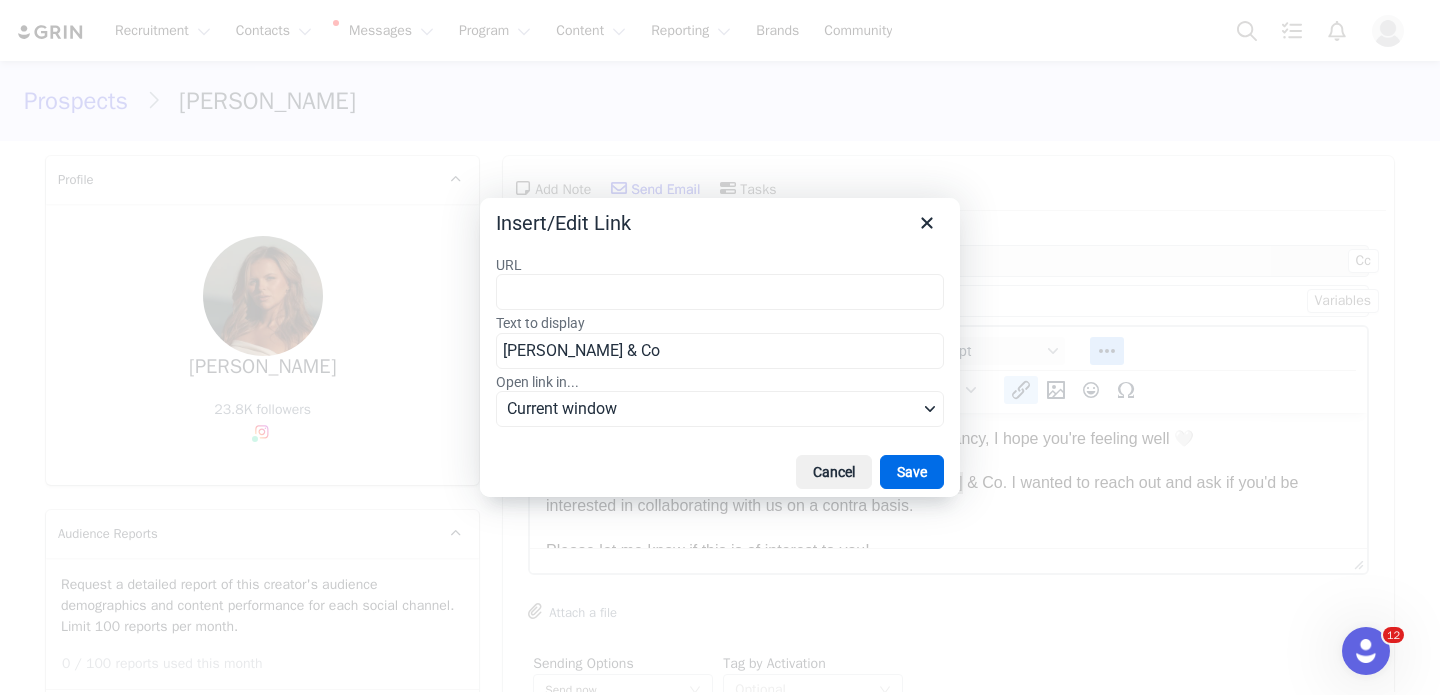 type on "https://edwardsandcobaby.com.au/" 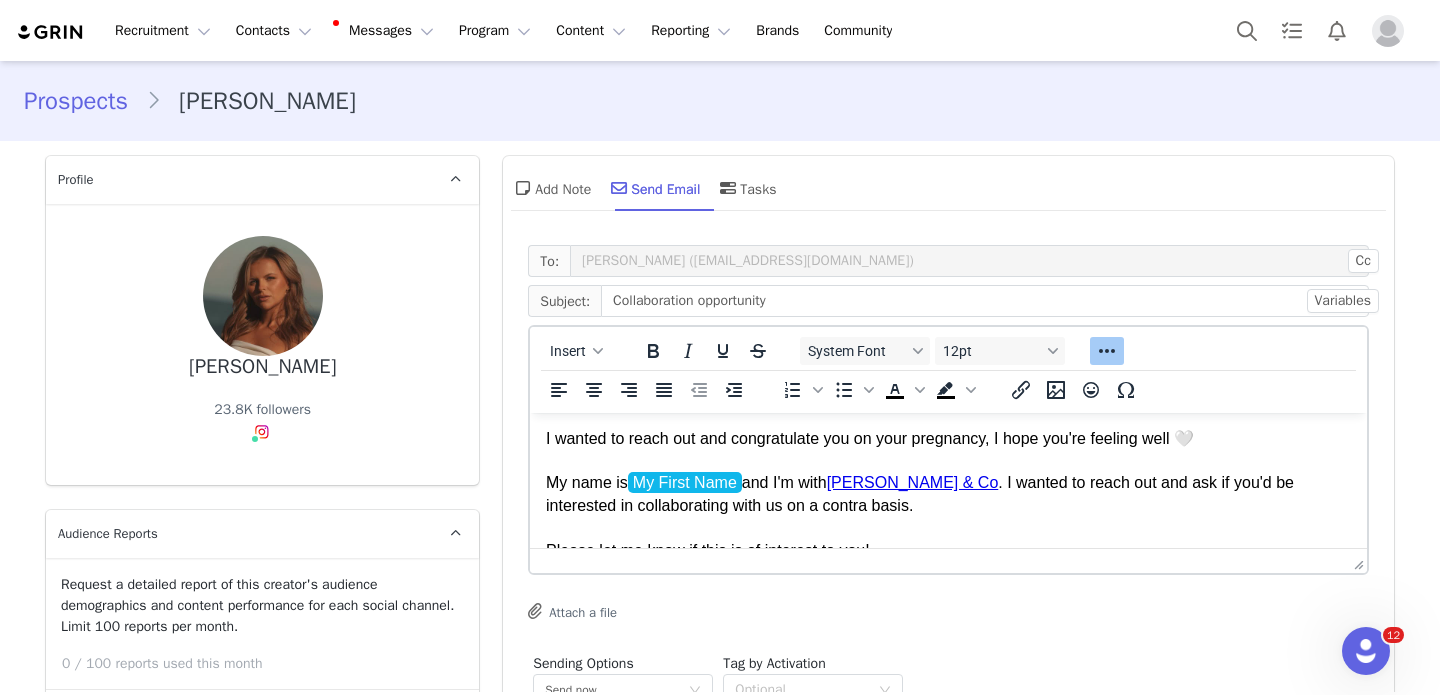 click on "Hi  First Name , I hope you've had a great weekend! I wanted to reach out and congratulate you on your pregnancy, I hope you're feeling well 🤍 My name is  My First Name  and I'm with  Edwards & Co . I wanted to reach out and ask if you'd be interested in collaborating with us on a contra basis. Please let me know if this is of interest to you! Cheers, My First Name" at bounding box center (948, 483) 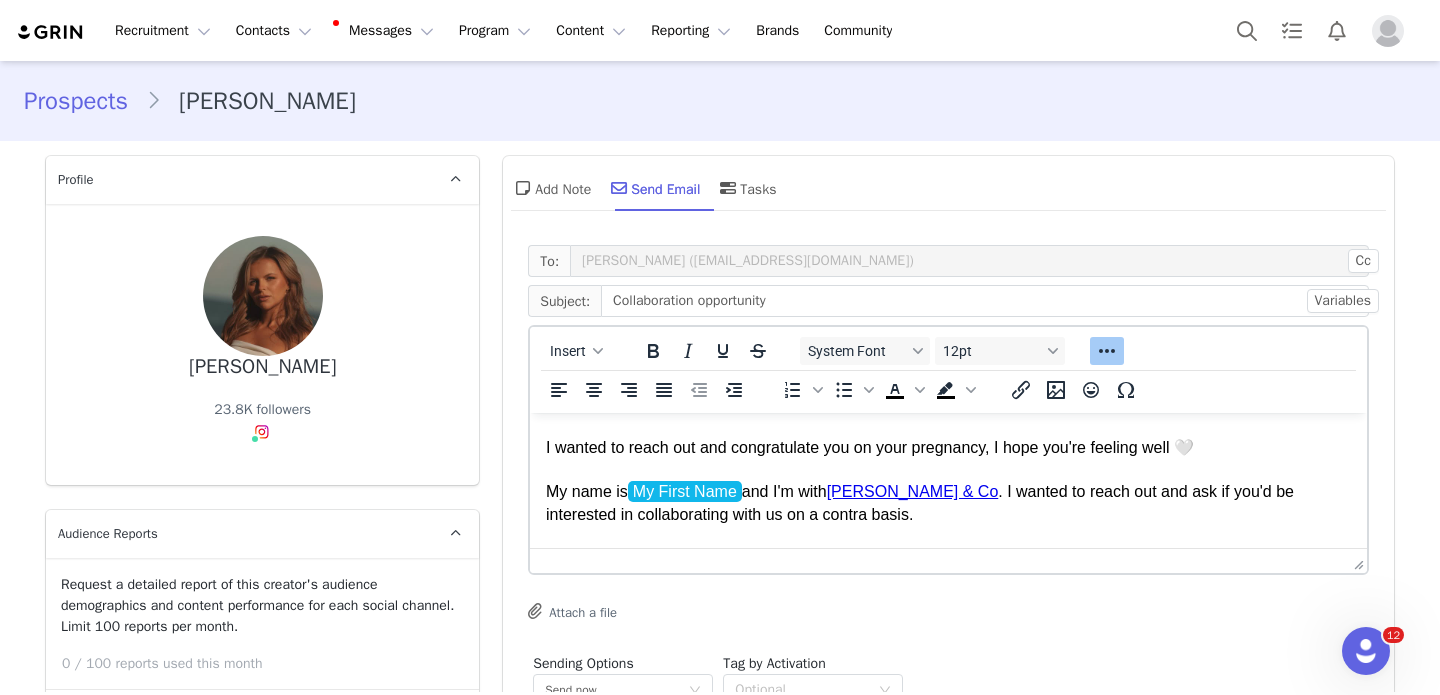 scroll, scrollTop: 76, scrollLeft: 0, axis: vertical 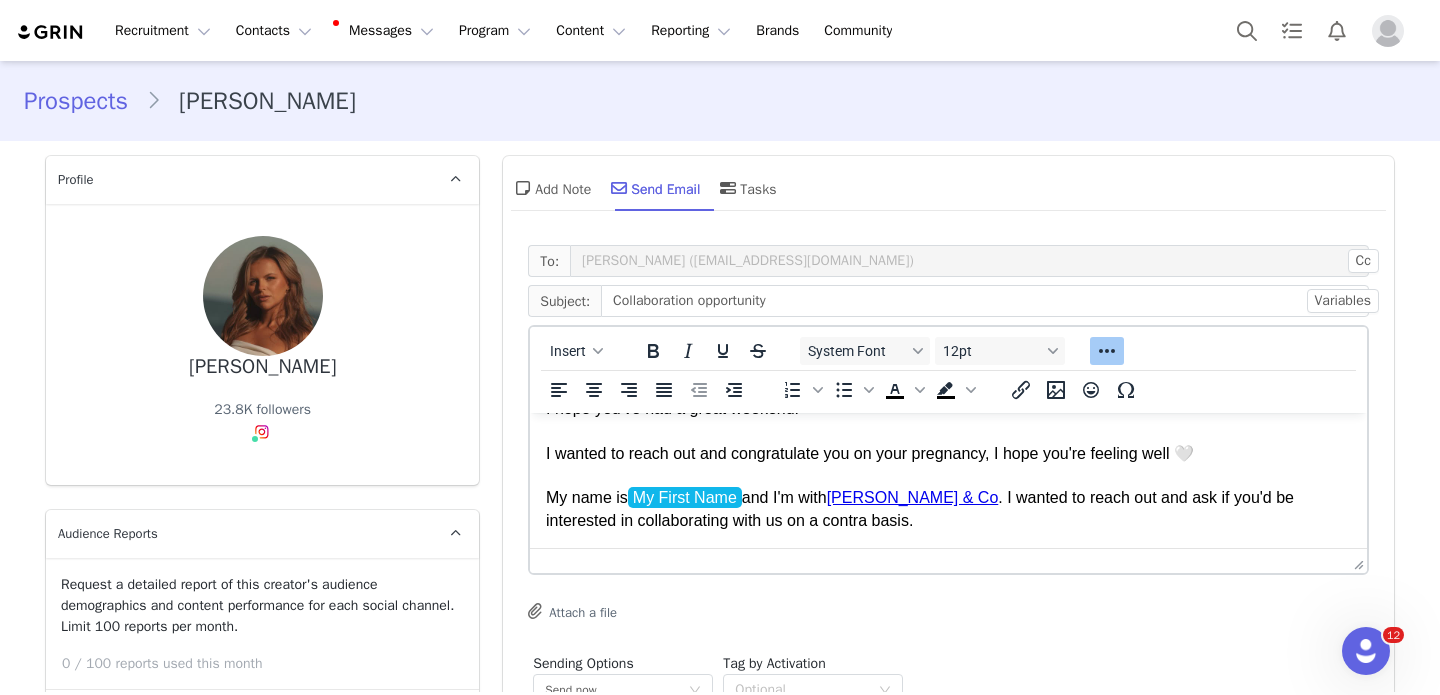 click on "Hi  First Name , I hope you've had a great weekend! I wanted to reach out and congratulate you on your pregnancy, I hope you're feeling well 🤍 My name is  My First Name  and I'm with  Edwards & Co . I wanted to reach out and ask if you'd be interested in collaborating with us on a contra basis. Please let me know if this is of interest to you! Cheers, My First Name" at bounding box center (948, 498) 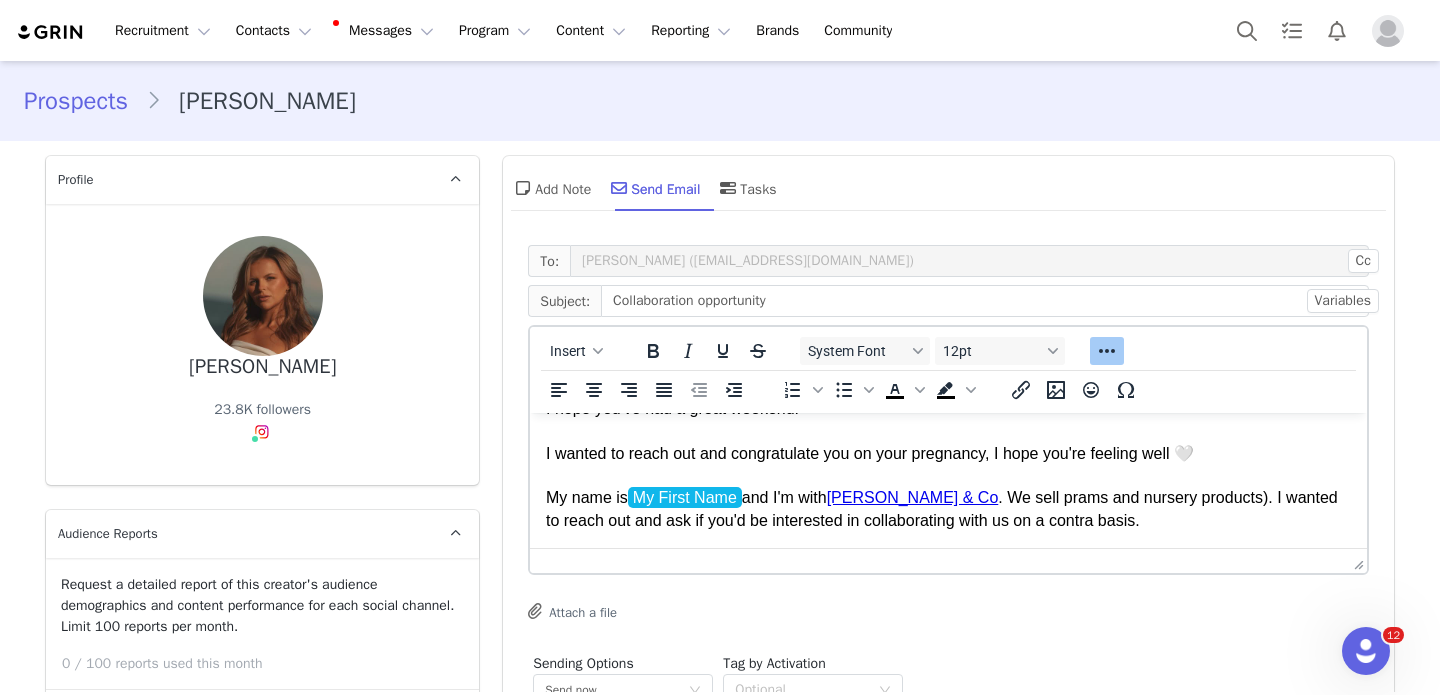 click on "Hi  First Name , I hope you've had a great weekend! I wanted to reach out and congratulate you on your pregnancy, I hope you're feeling well 🤍 My name is  My First Name  and I'm with  Edwards & Co . We sell prams and nursery products). I wanted to reach out and ask if you'd be interested in collaborating with us on a contra basis. Please let me know if this is of interest to you! Cheers, My First Name" at bounding box center (948, 498) 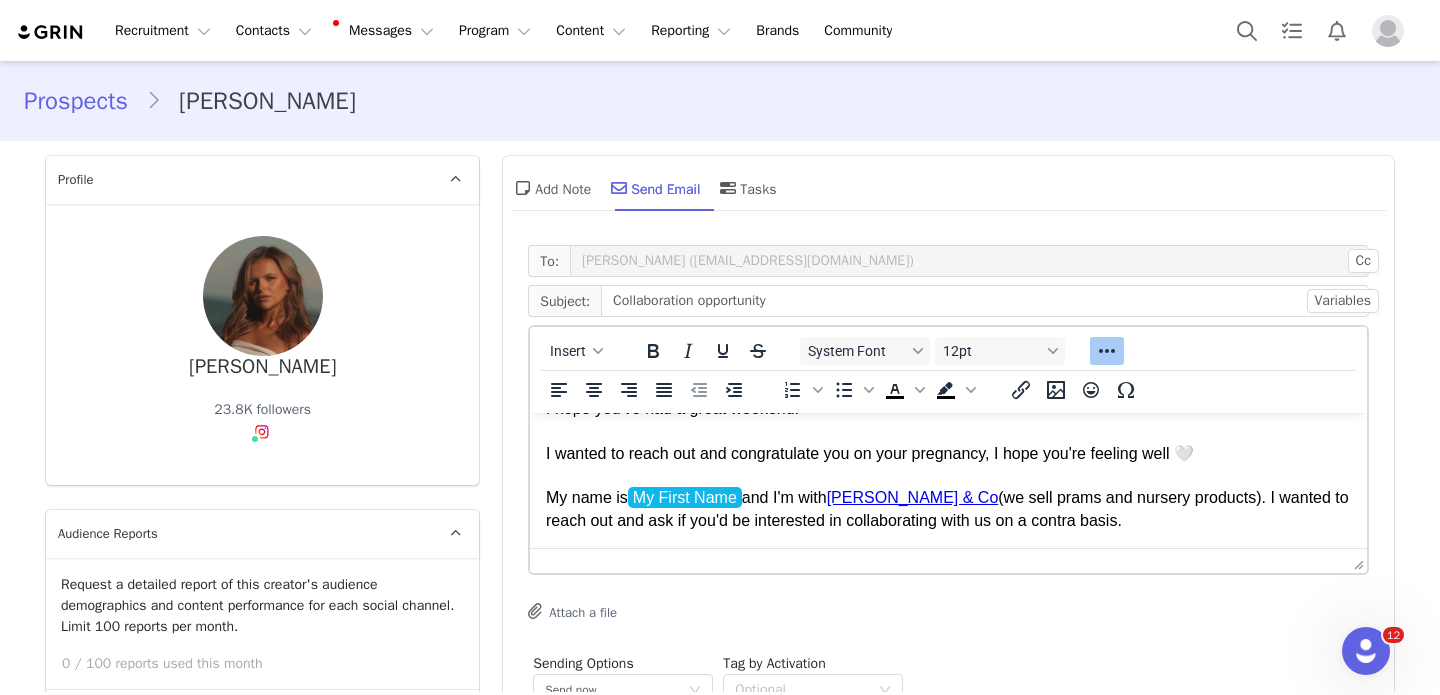 click on "Hi  First Name , I hope you've had a great weekend! I wanted to reach out and congratulate you on your pregnancy, I hope you're feeling well 🤍 My name is  My First Name  and I'm with  Edwards & Co  (we sell prams and nursery products). I wanted to reach out and ask if you'd be interested in collaborating with us on a contra basis. Please let me know if this is of interest to you! Cheers, My First Name" at bounding box center (948, 498) 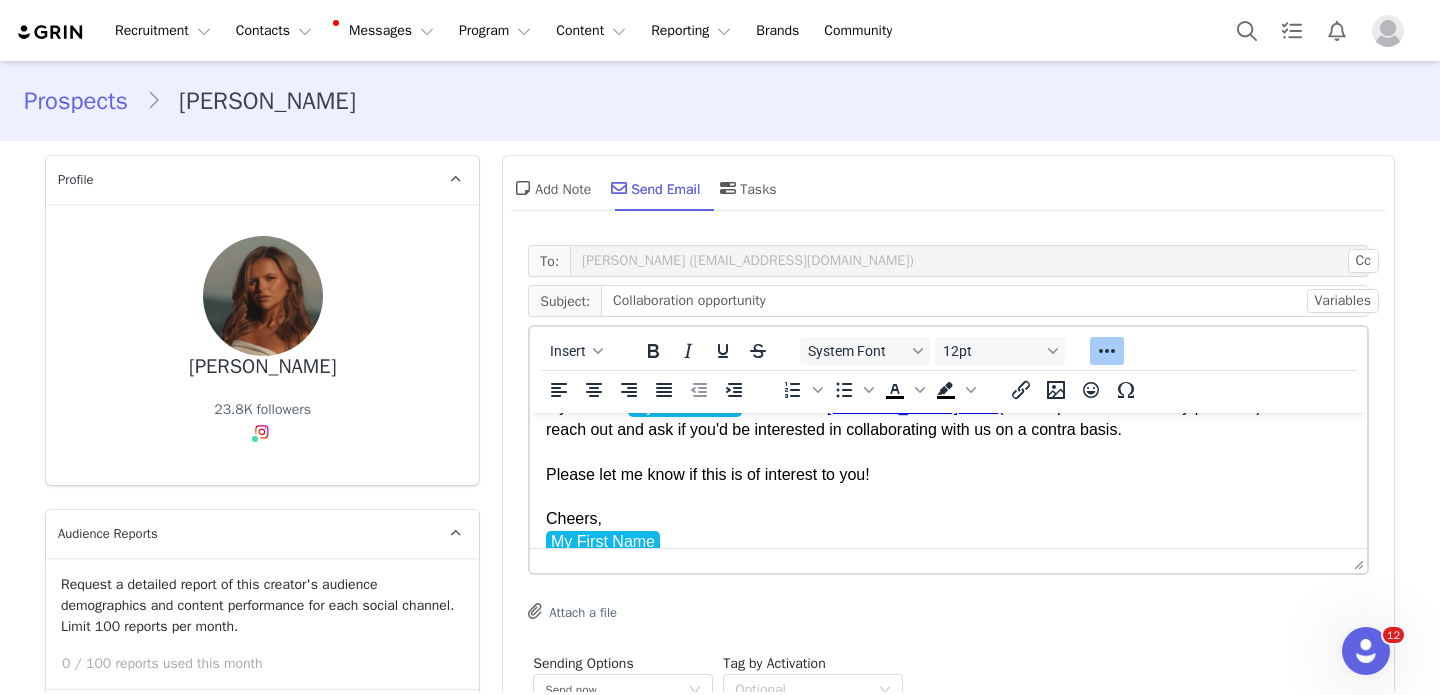 scroll, scrollTop: 188, scrollLeft: 0, axis: vertical 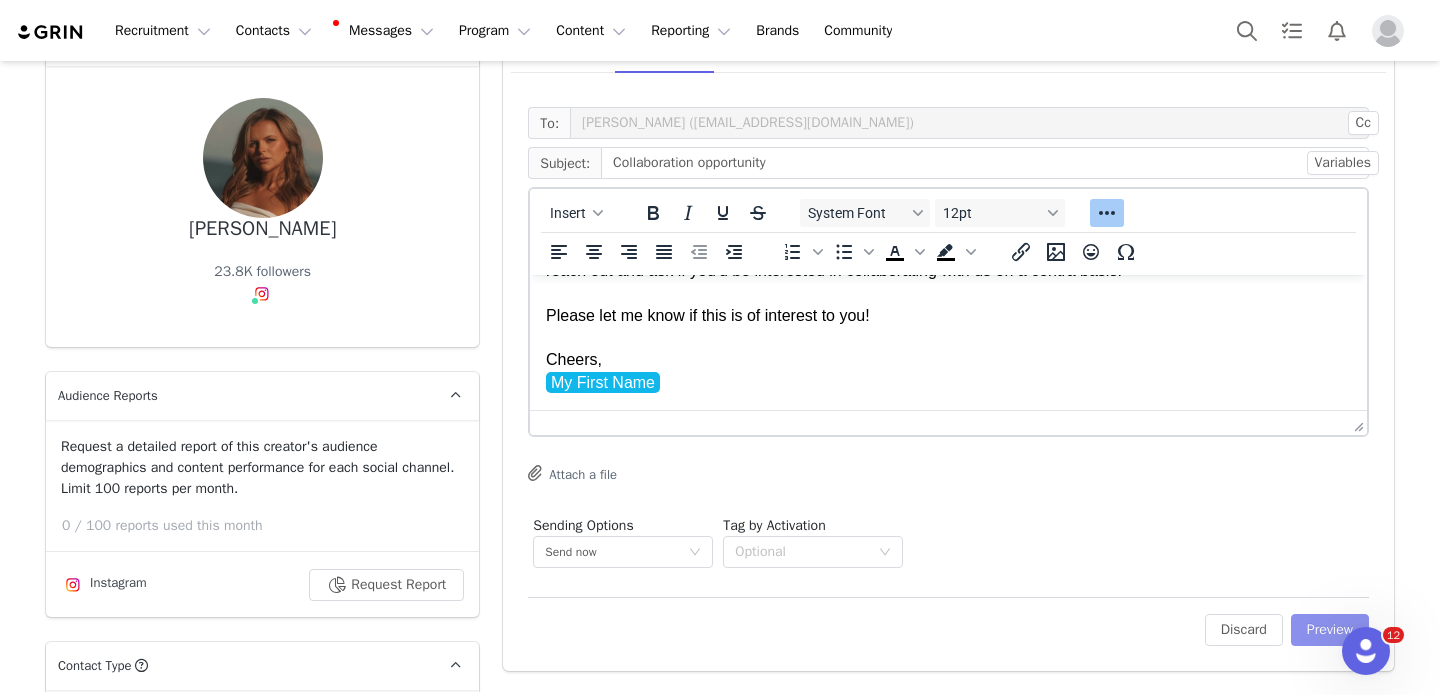 click on "Preview" at bounding box center [1330, 630] 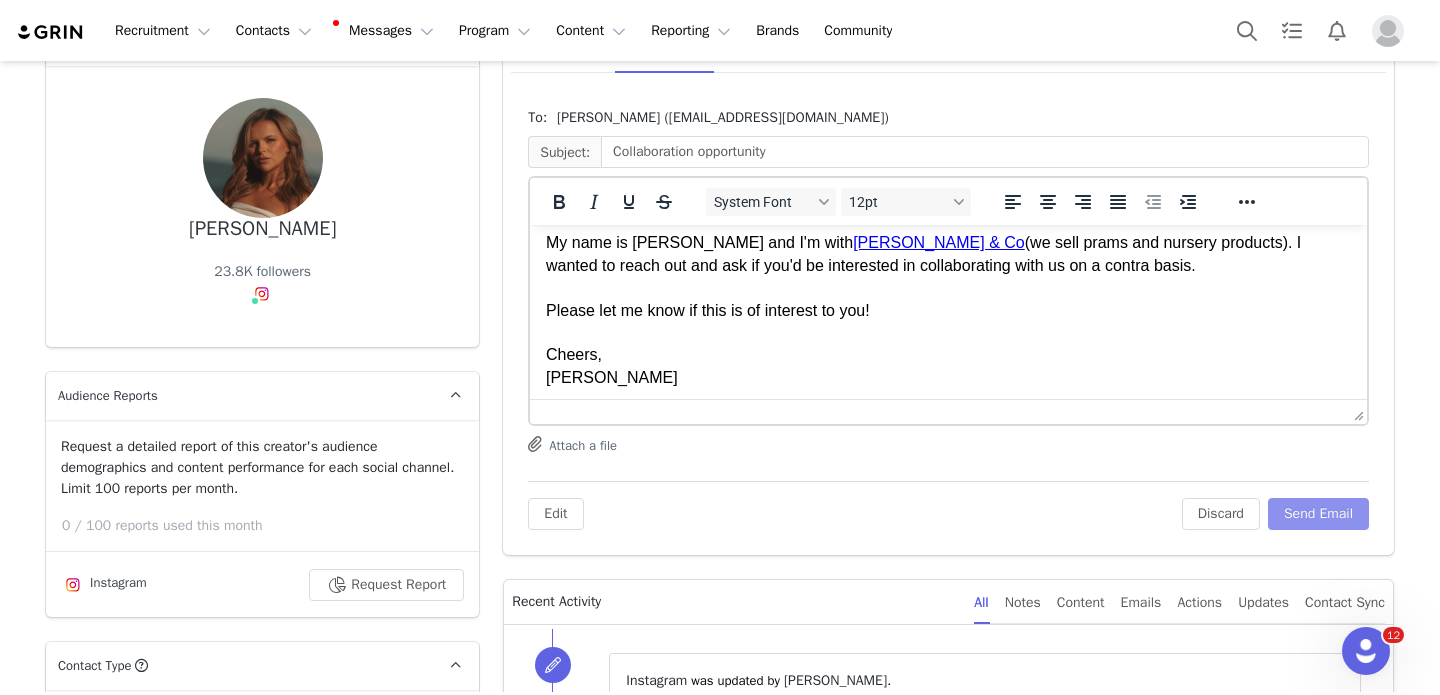 scroll, scrollTop: 149, scrollLeft: 0, axis: vertical 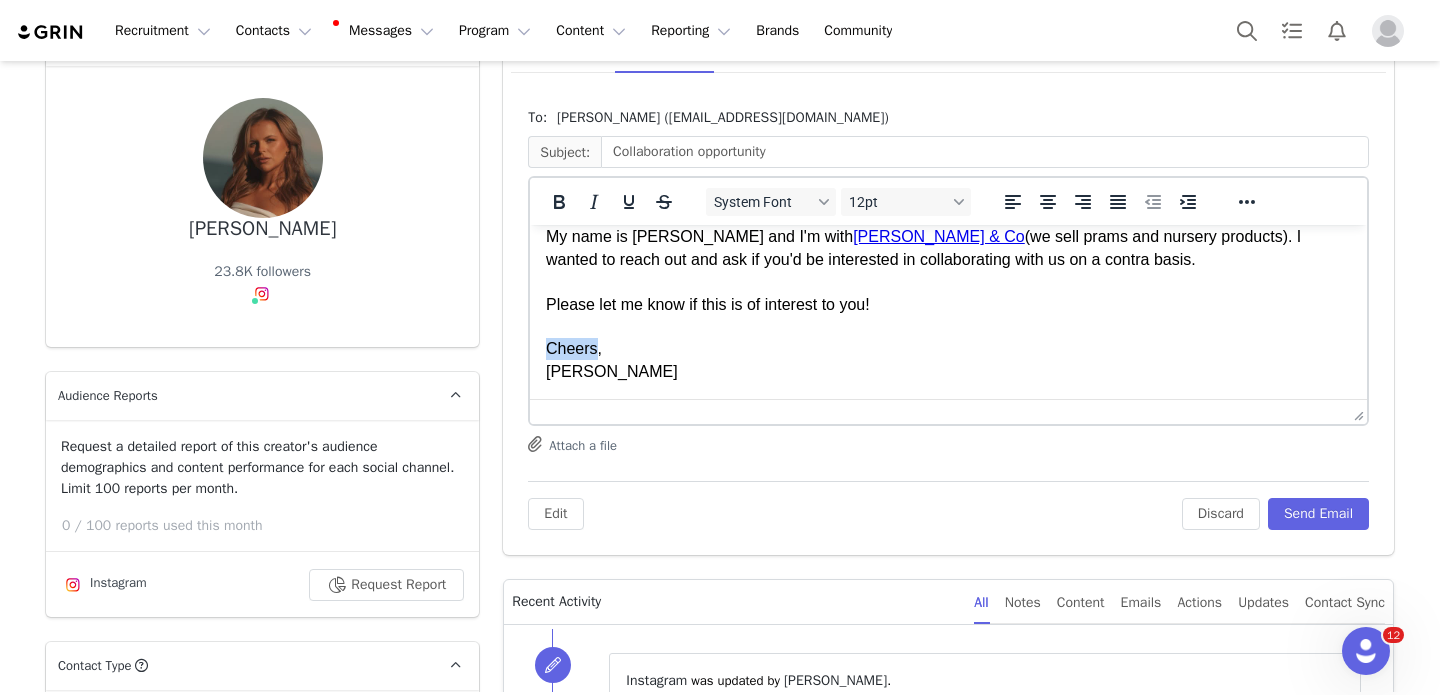 drag, startPoint x: 598, startPoint y: 349, endPoint x: 504, endPoint y: 346, distance: 94.04786 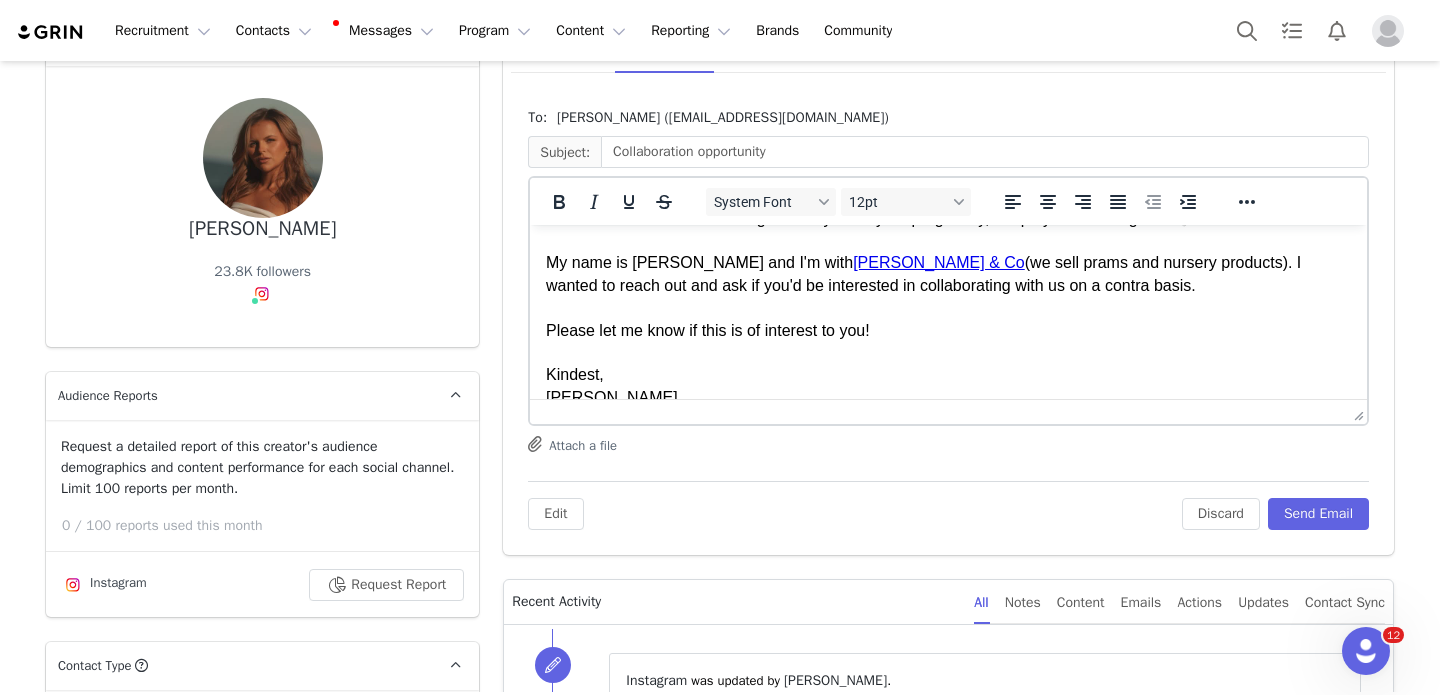 scroll, scrollTop: 127, scrollLeft: 0, axis: vertical 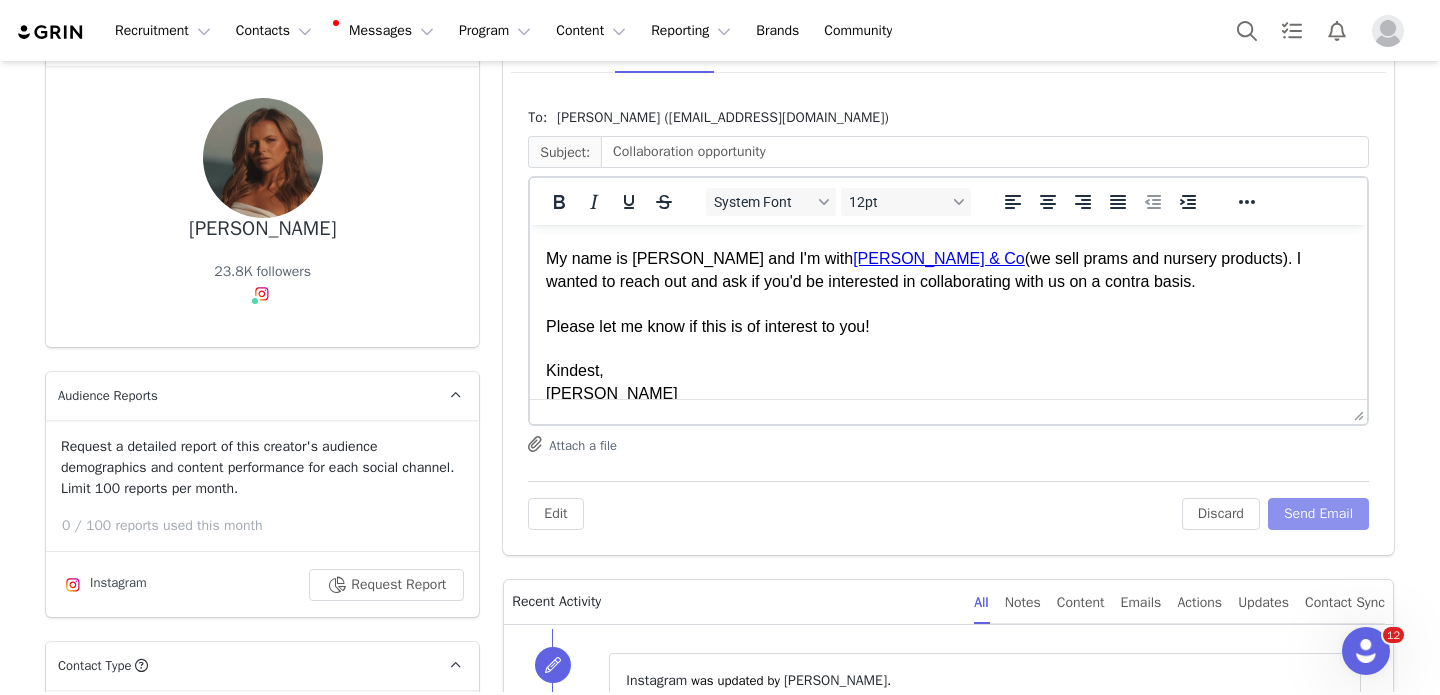 click on "Send Email" at bounding box center (1318, 514) 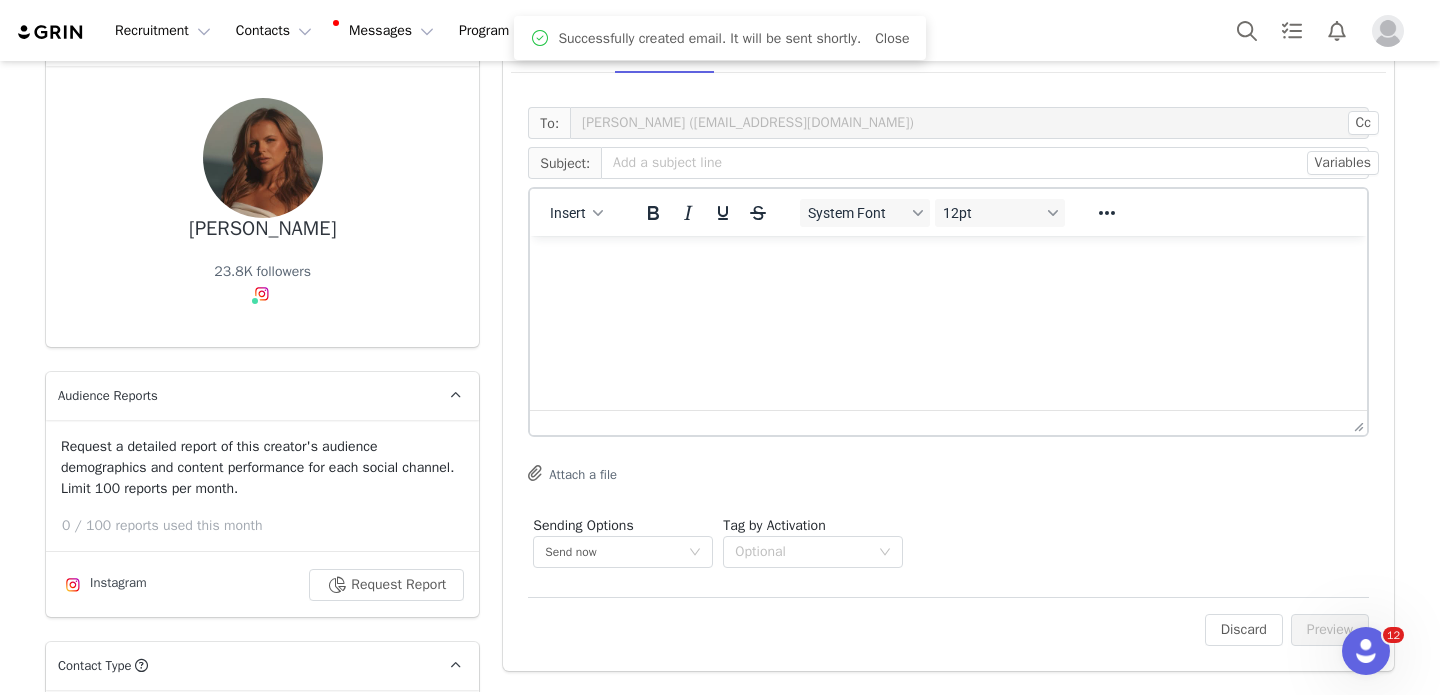 scroll, scrollTop: 0, scrollLeft: 0, axis: both 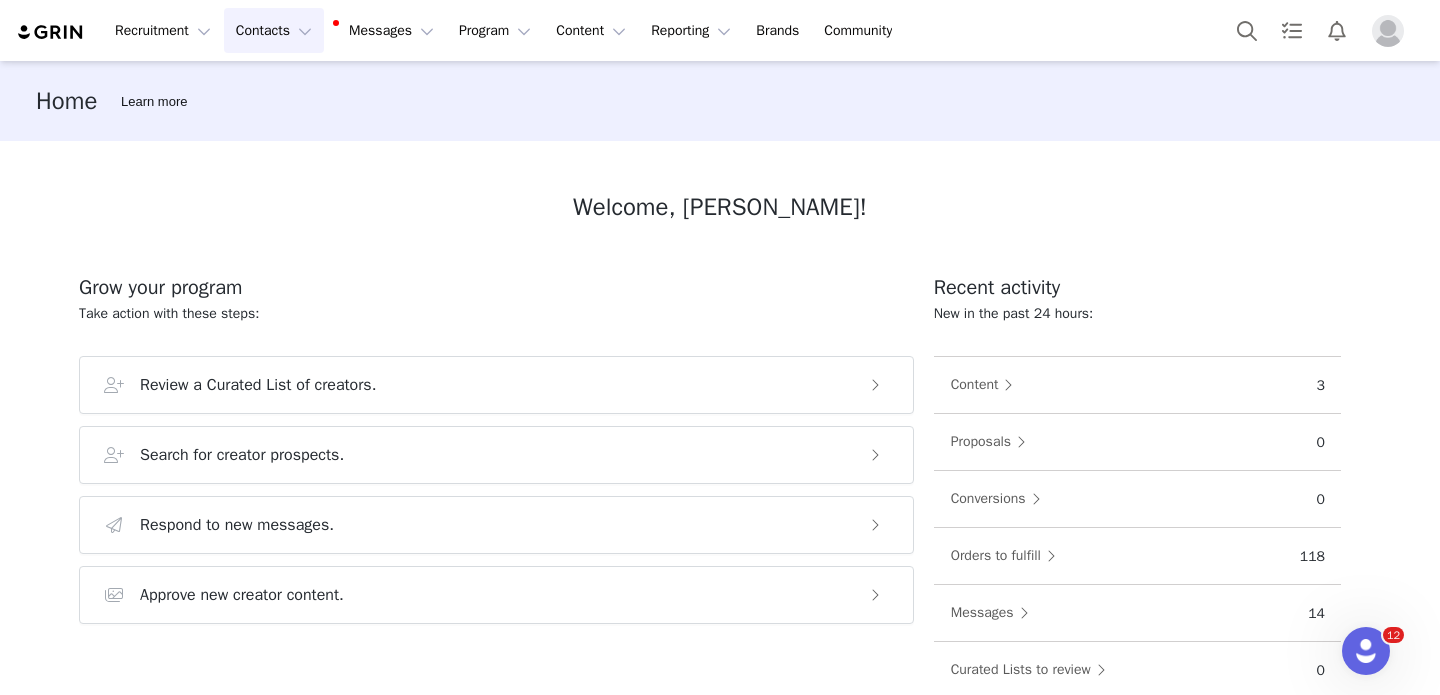 click on "Contacts Contacts" at bounding box center [274, 30] 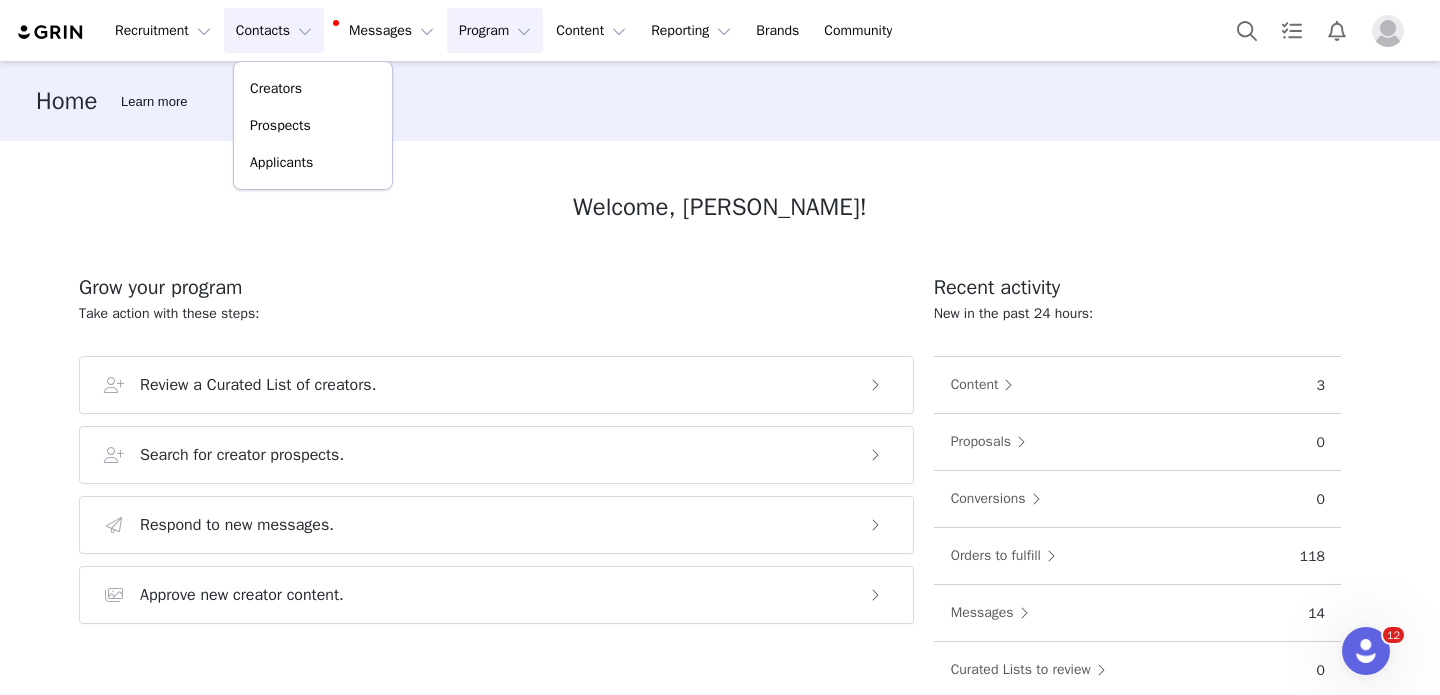 click on "Program Program" at bounding box center [495, 30] 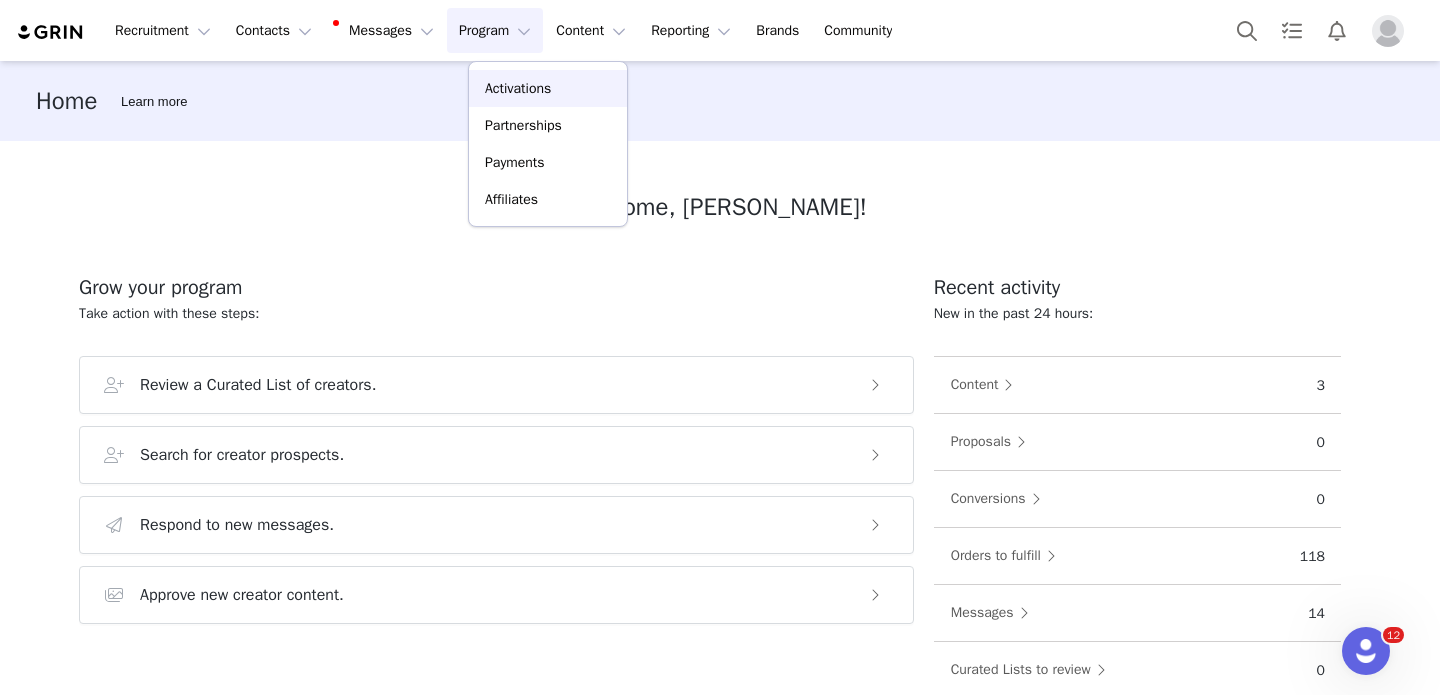 click on "Activations" at bounding box center (518, 88) 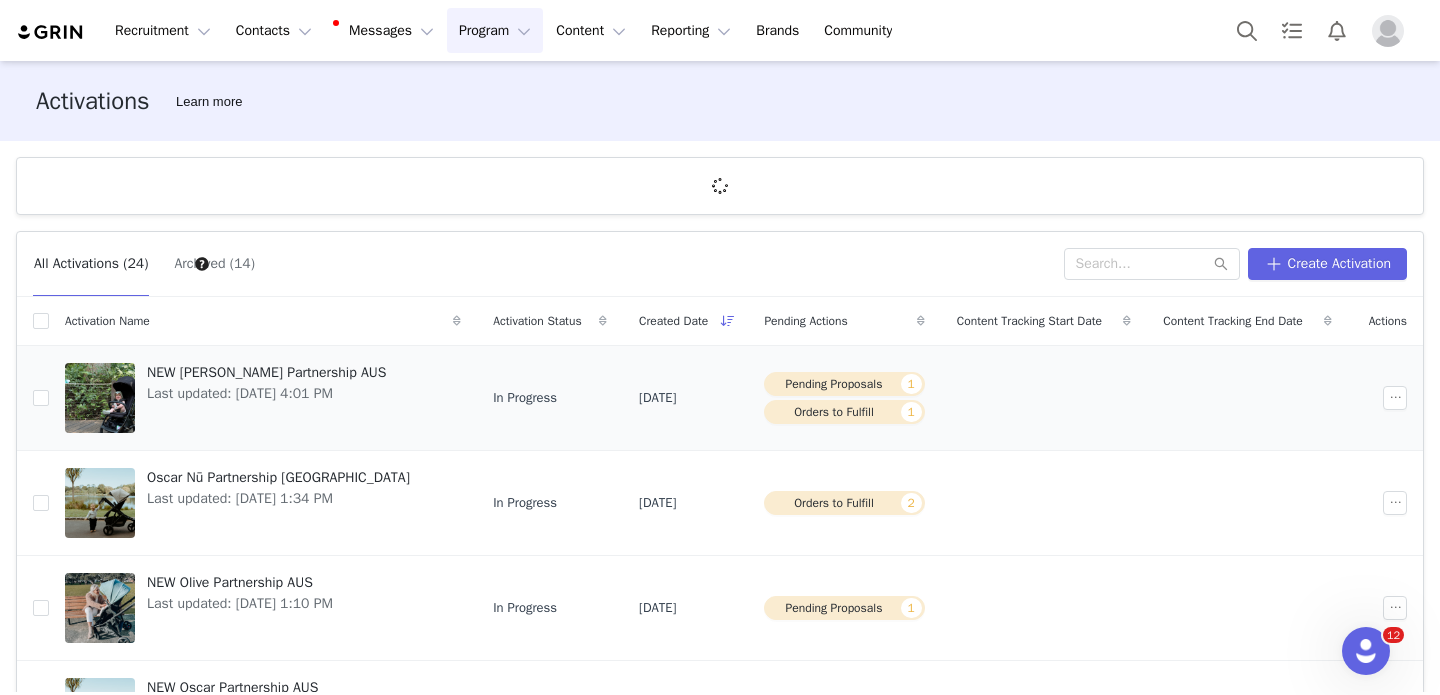 click on "NEW Lucci Partnership AUS" at bounding box center (266, 372) 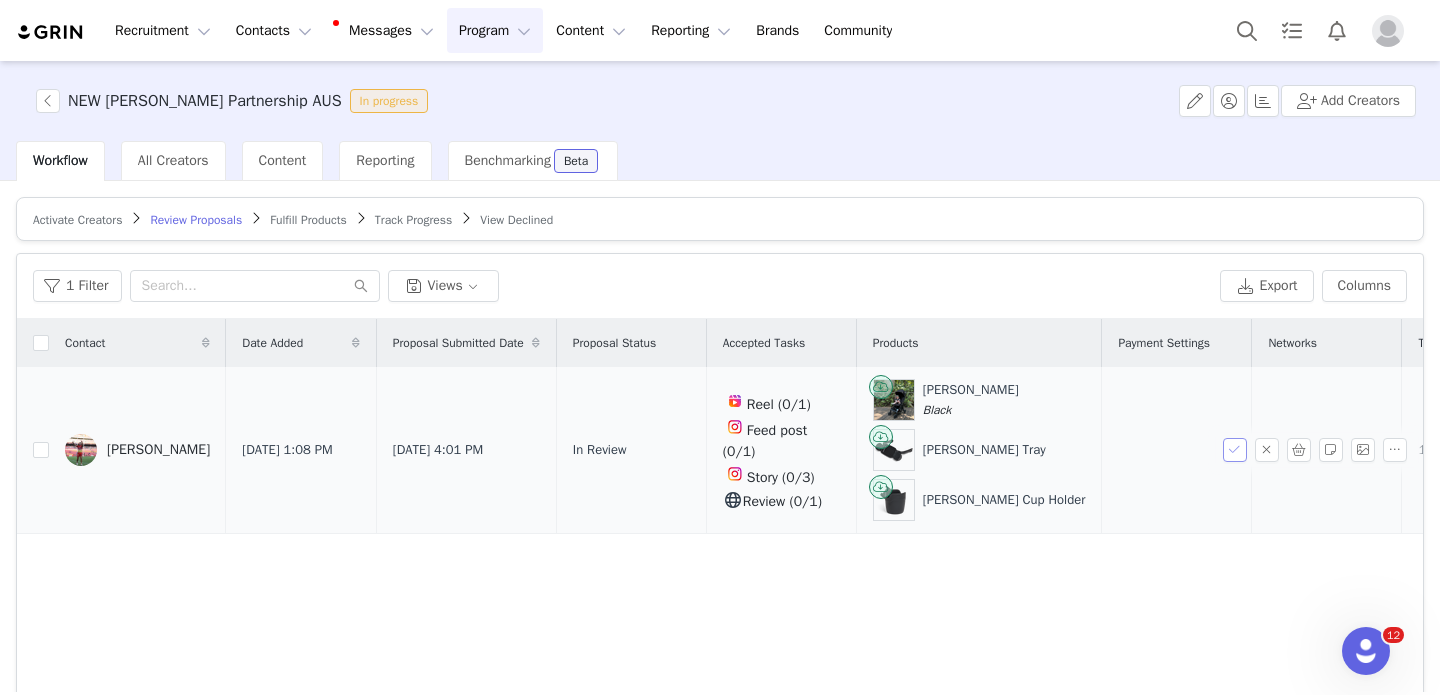 click at bounding box center [1235, 450] 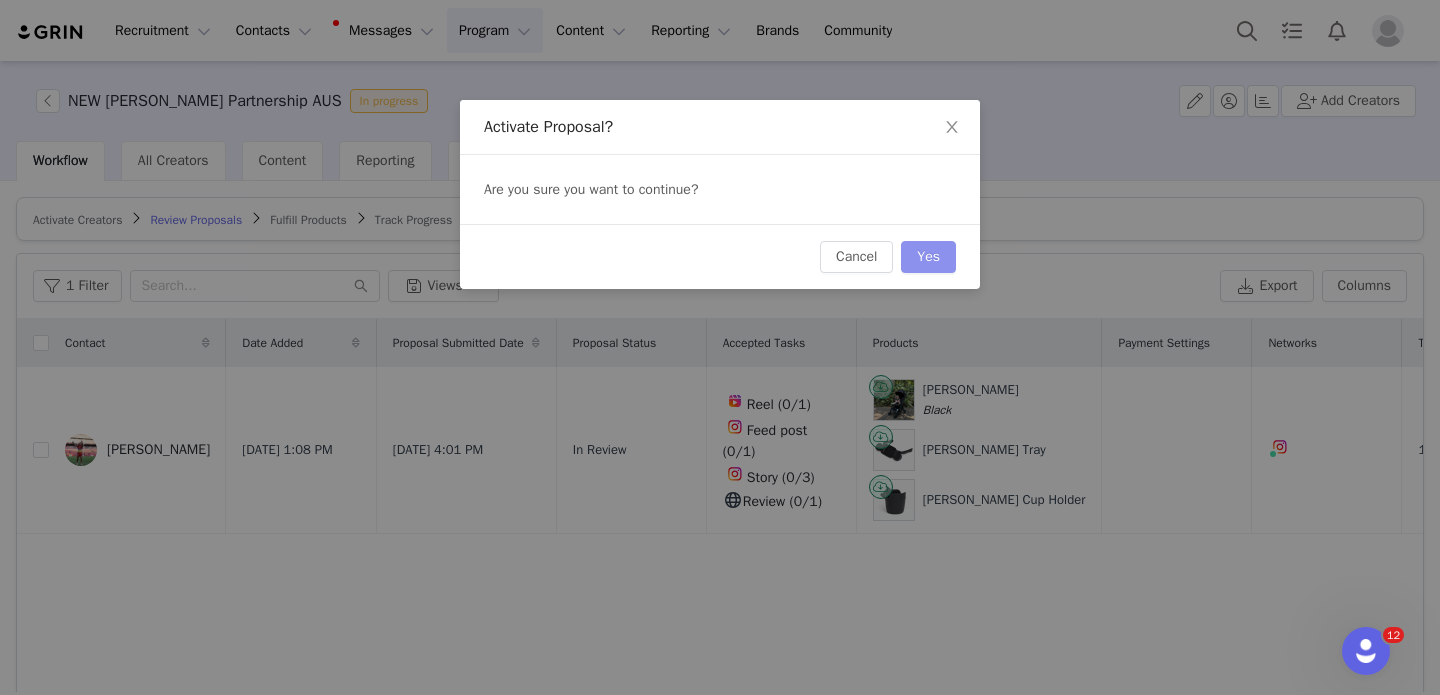 click on "Yes" at bounding box center (928, 257) 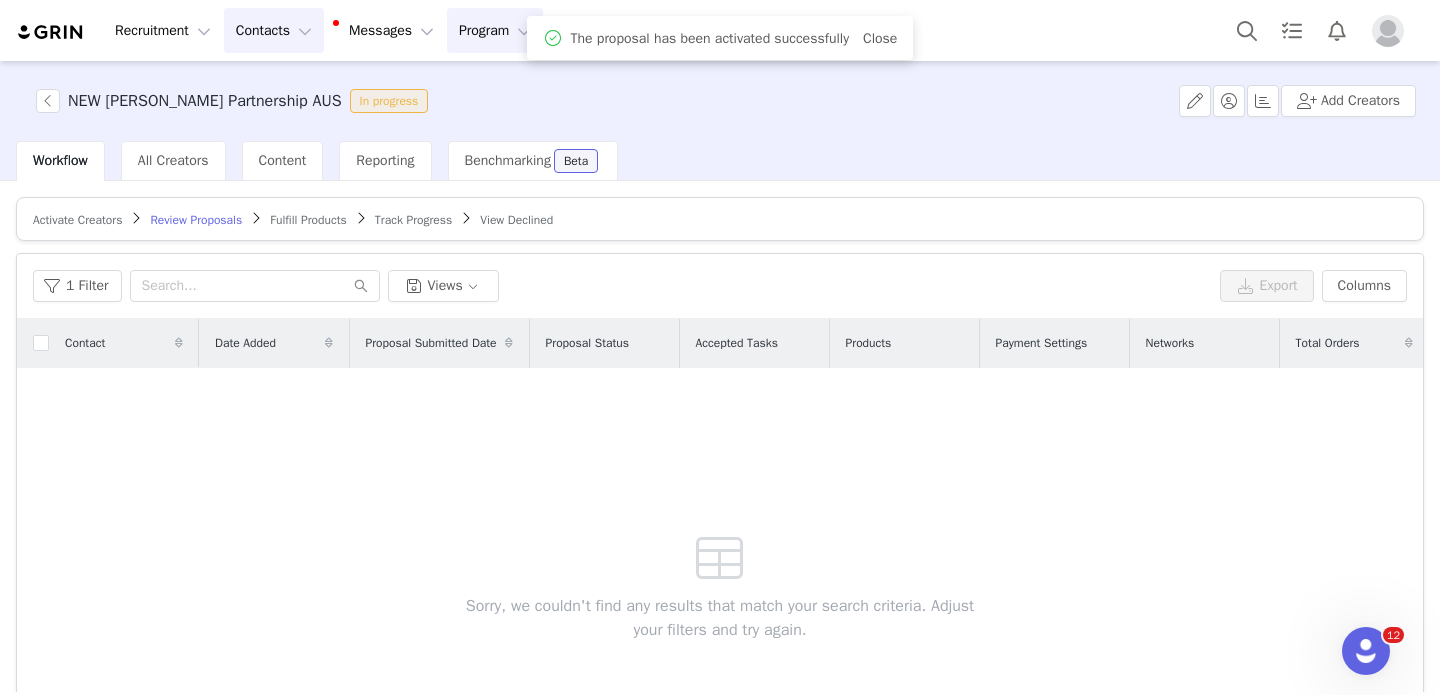 click on "Contacts Contacts" at bounding box center (274, 30) 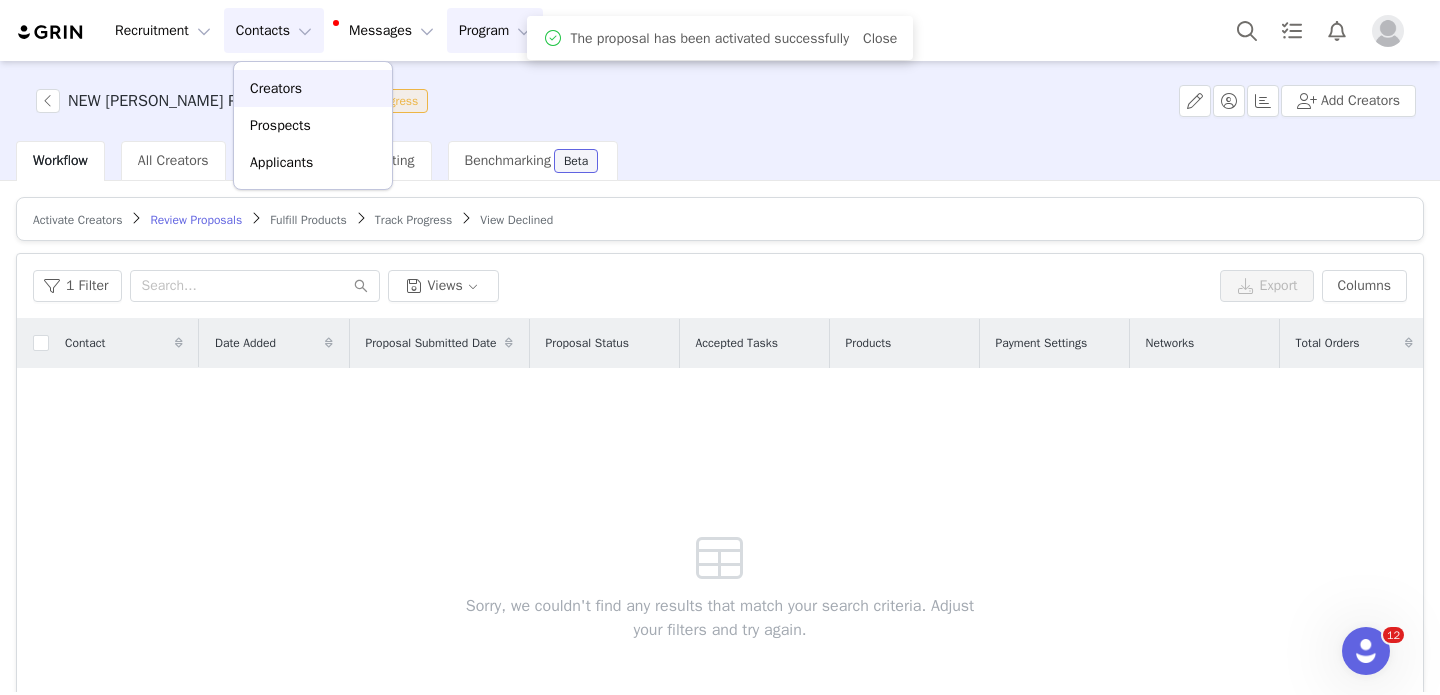 click on "Creators" at bounding box center (313, 88) 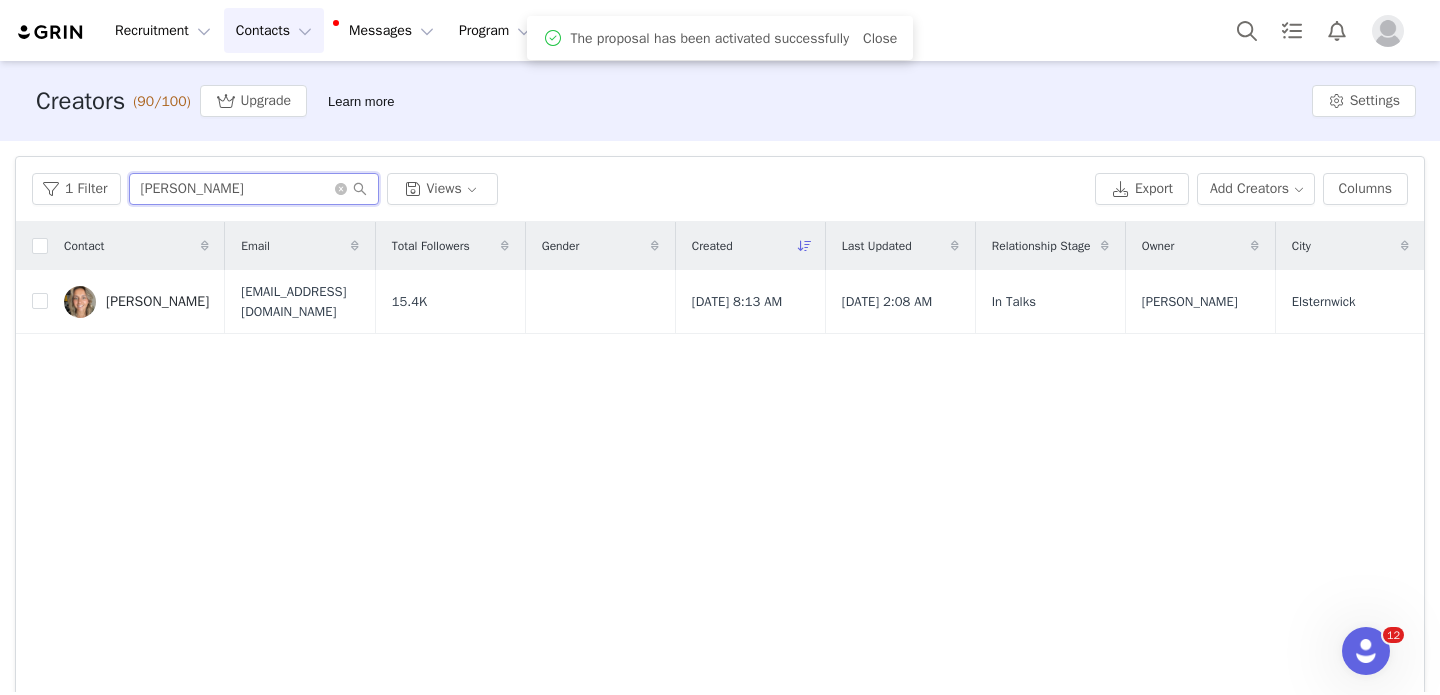 click on "monika" at bounding box center [254, 189] 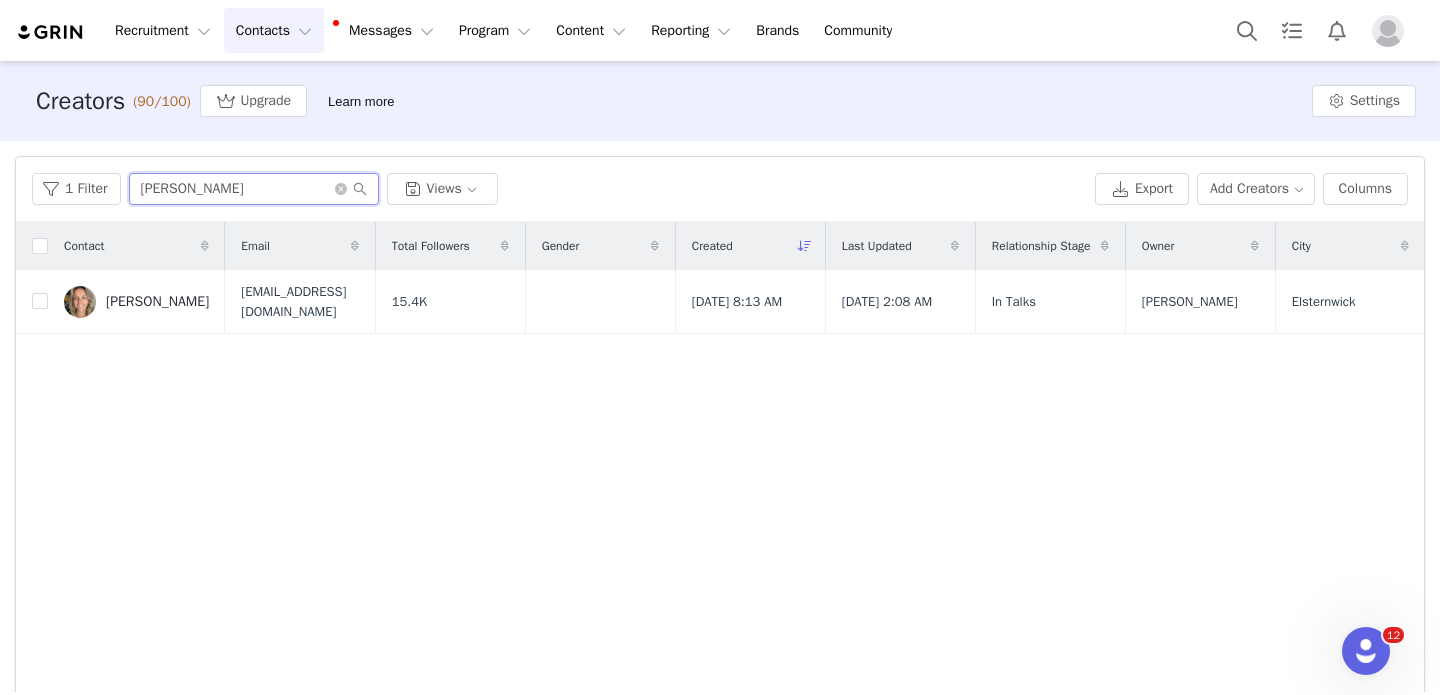 type on "sean" 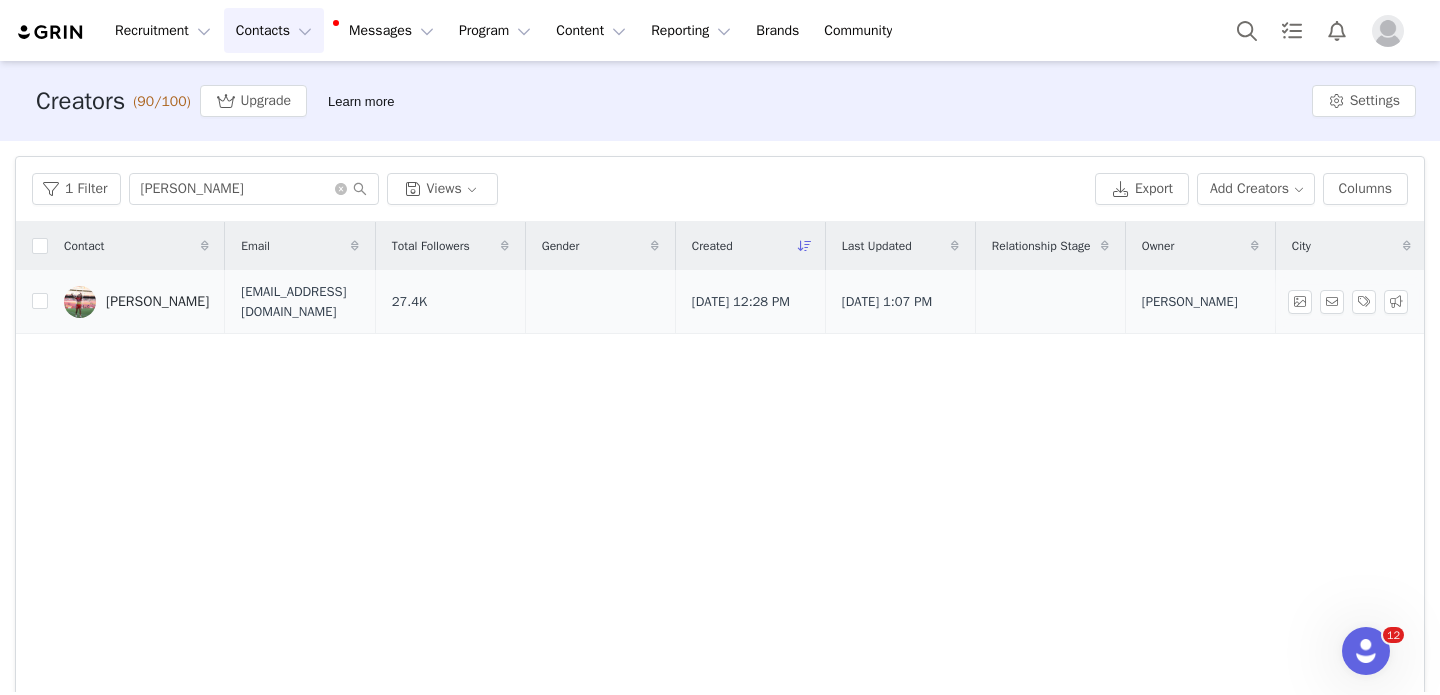 click on "Sean O’Sullivan" at bounding box center [157, 302] 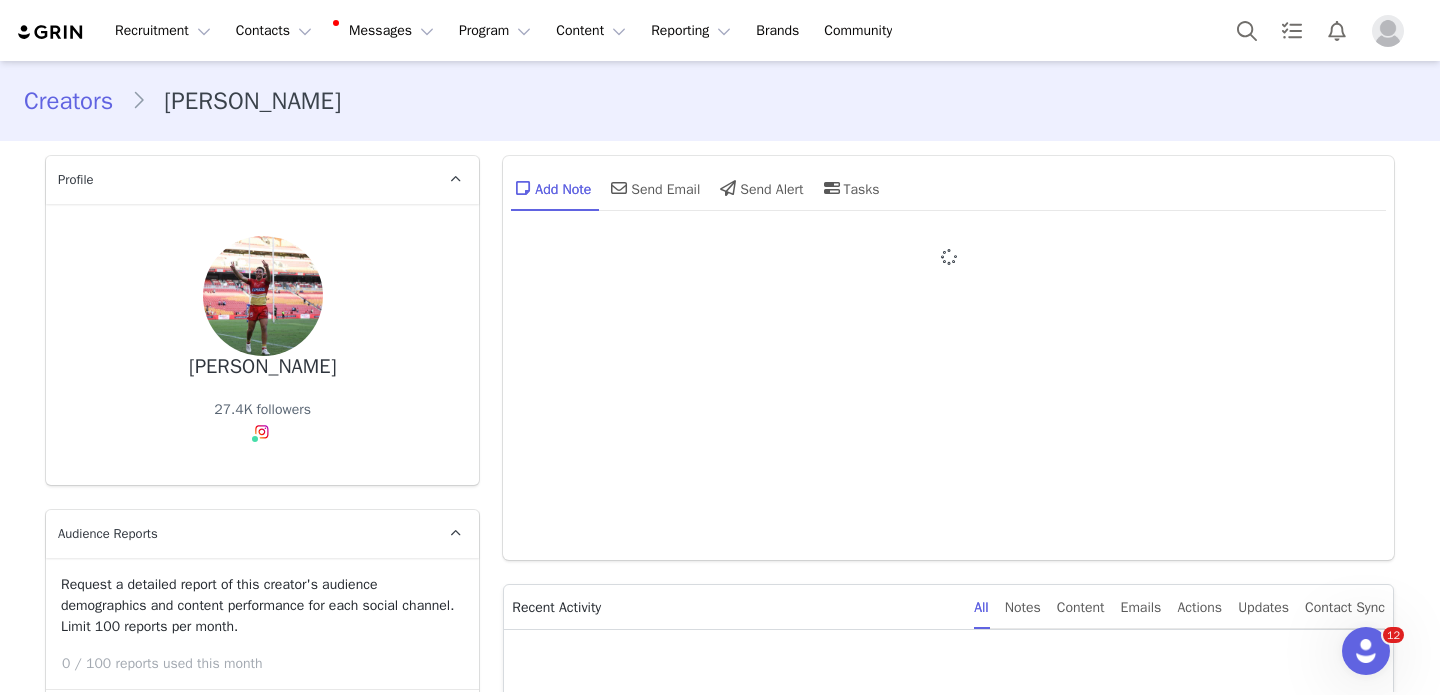 type on "+61 ([GEOGRAPHIC_DATA])" 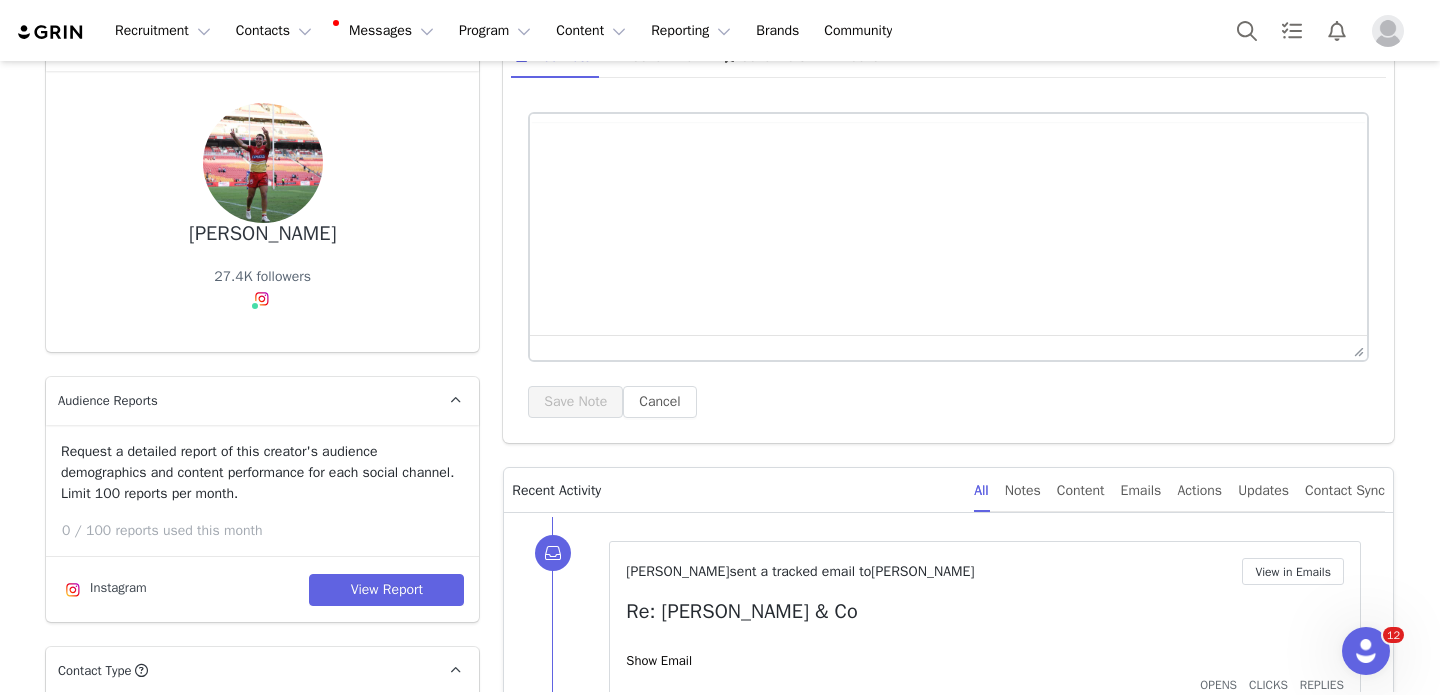 scroll, scrollTop: 232, scrollLeft: 0, axis: vertical 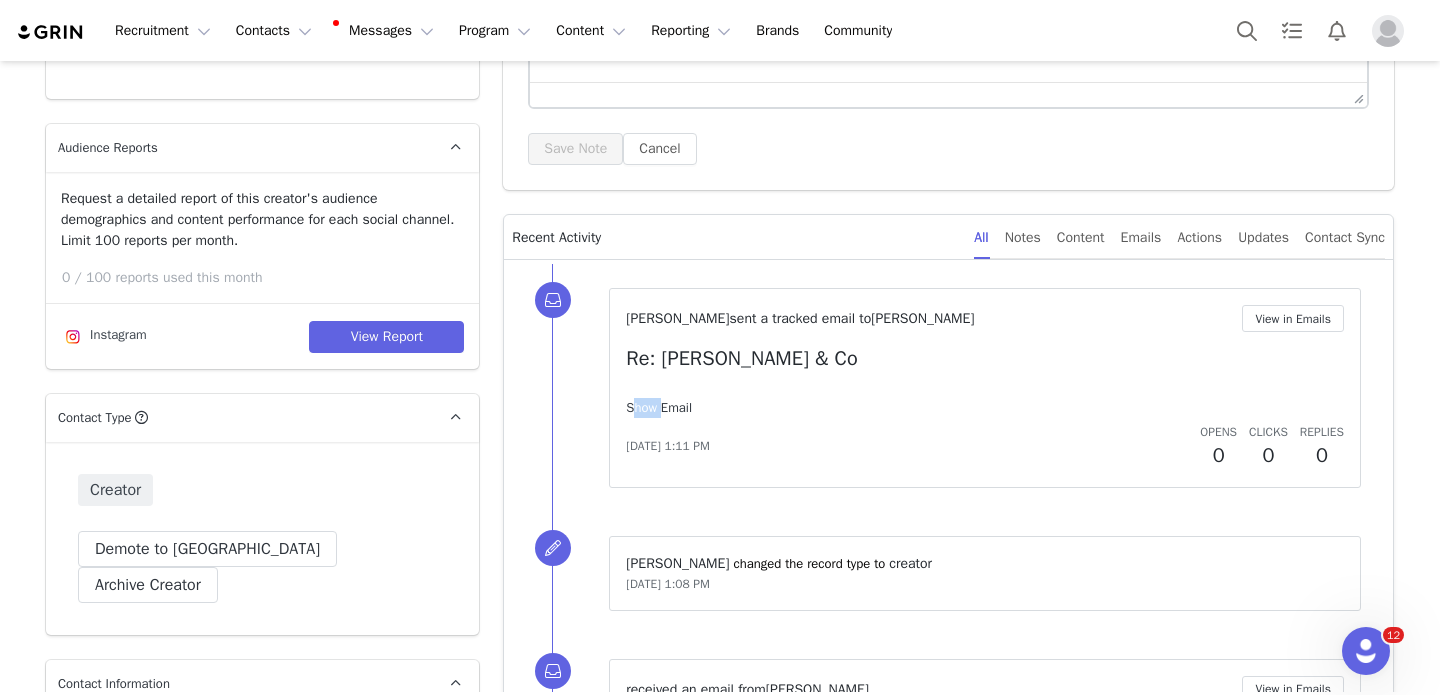 click on "Show Email" at bounding box center (659, 407) 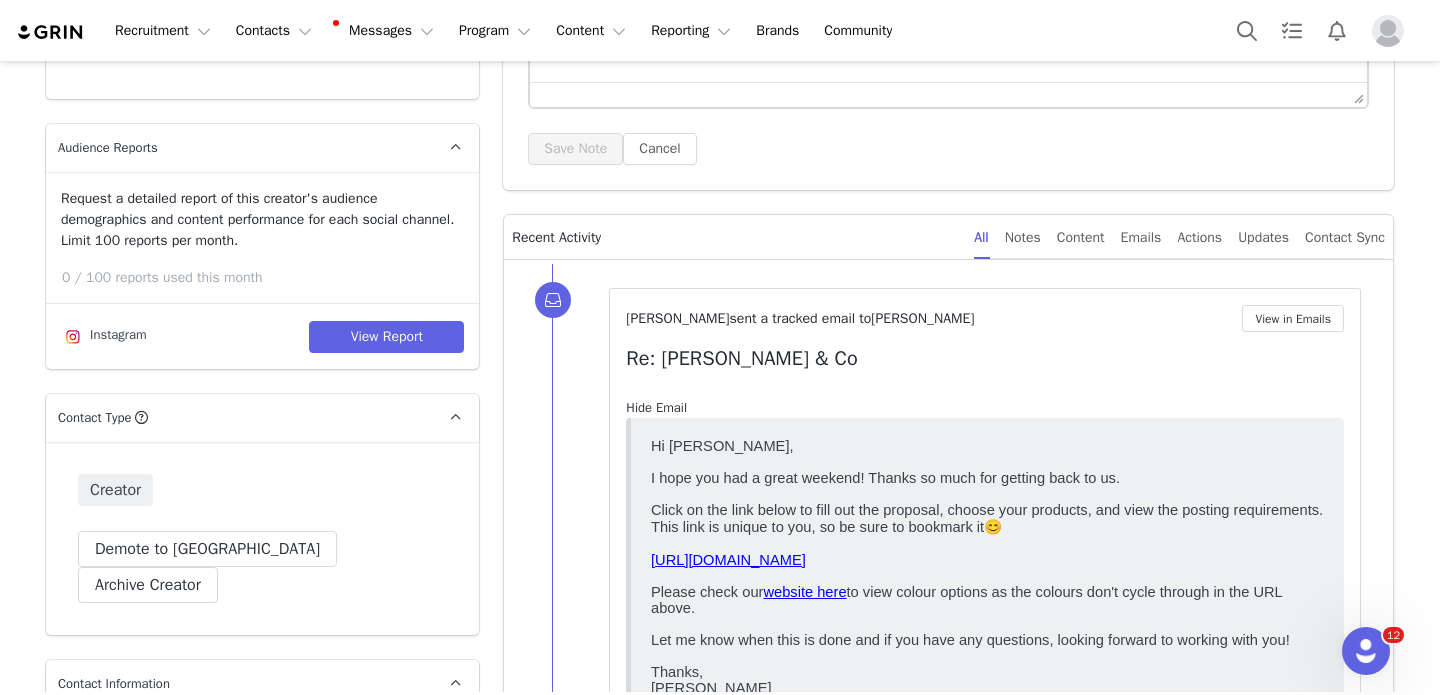 scroll, scrollTop: 0, scrollLeft: 0, axis: both 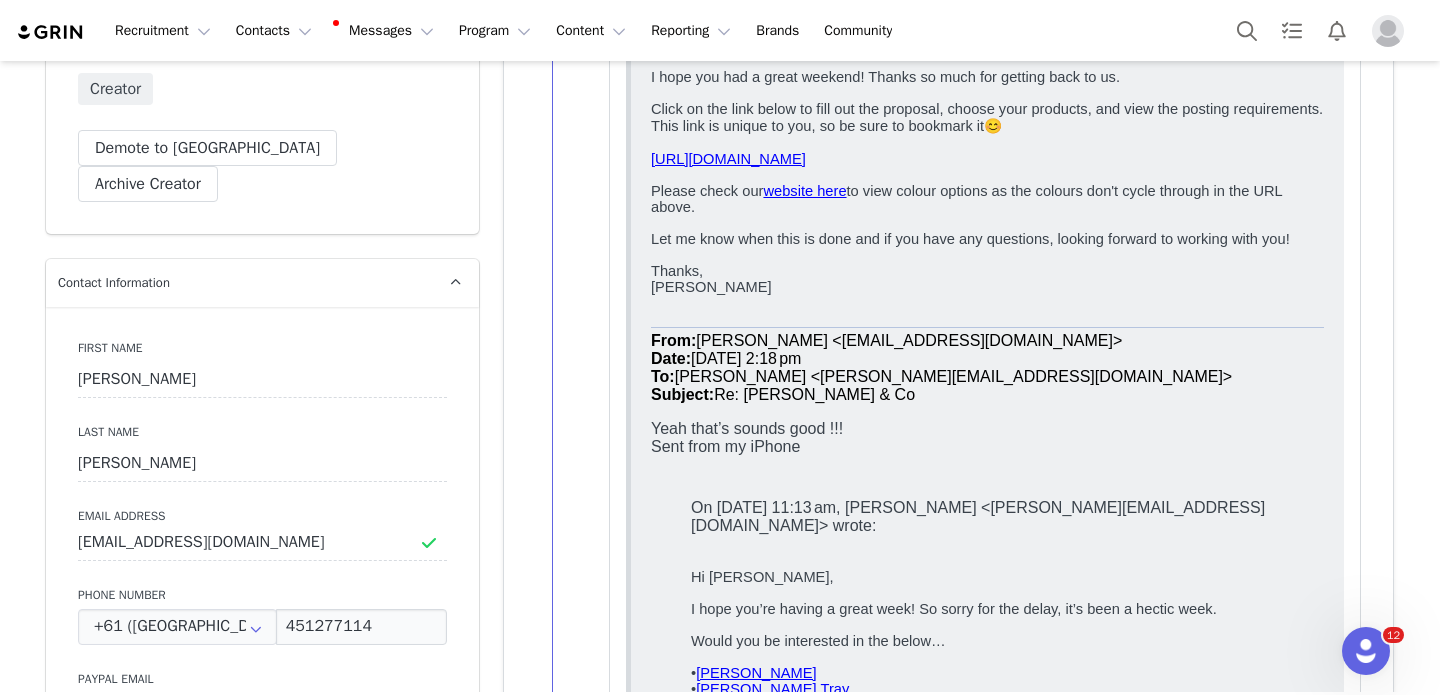 click on "https://edwardsandcobaby.grin.live/e4e1cd0c-2baf-421d-8145-afbc274442f5" at bounding box center [728, 158] 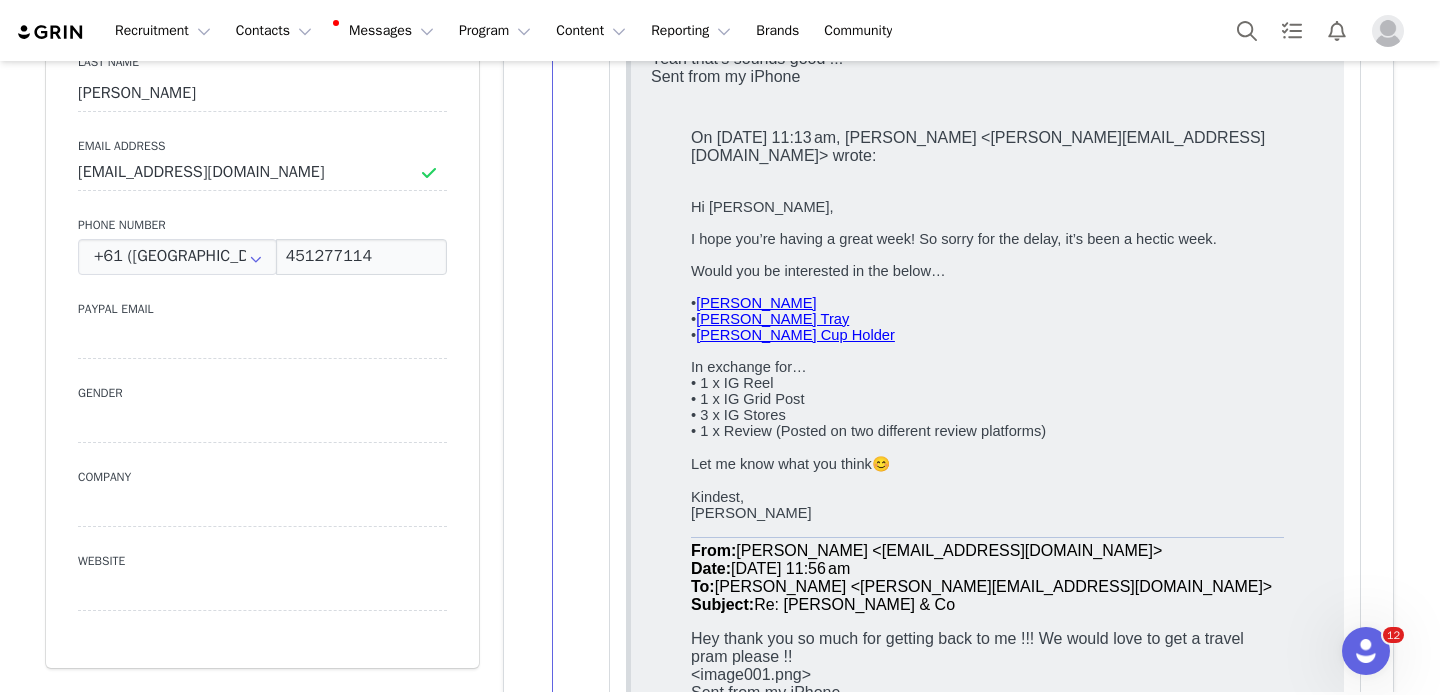 scroll, scrollTop: 1154, scrollLeft: 0, axis: vertical 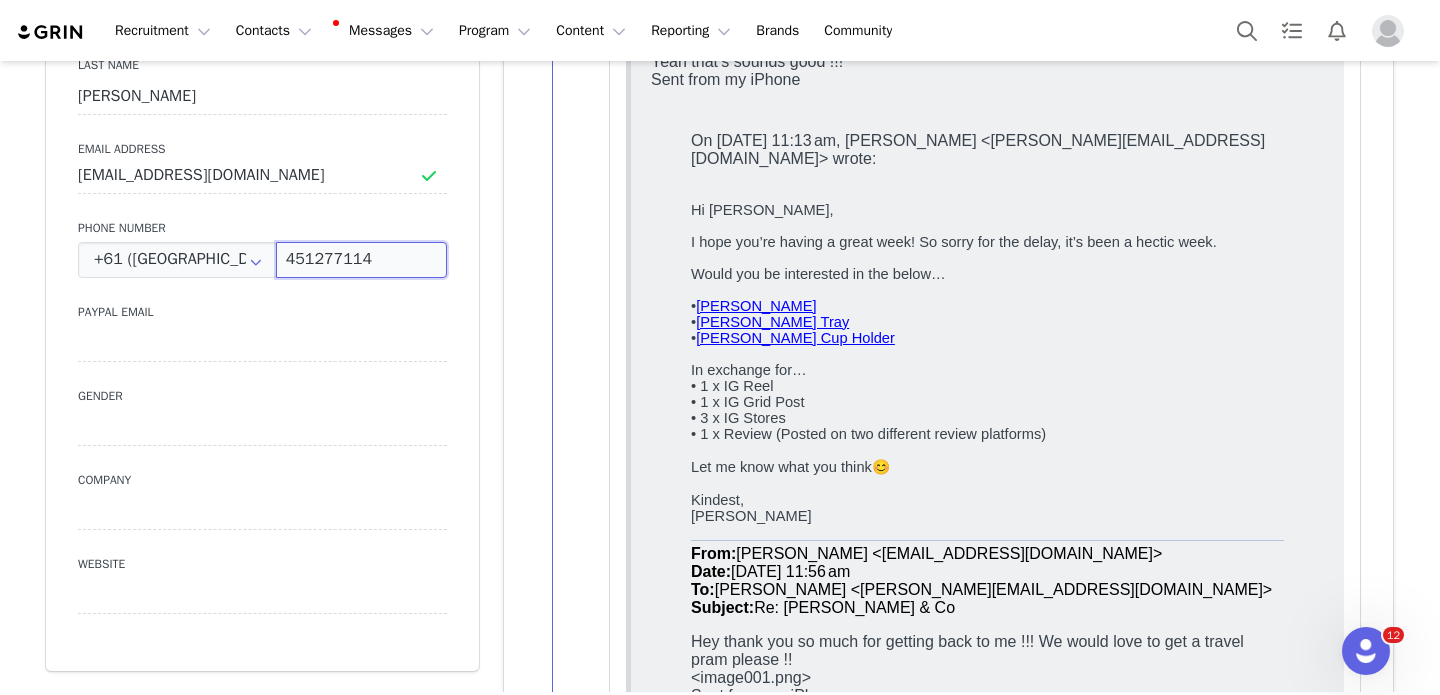 click on "451277114" at bounding box center (362, 260) 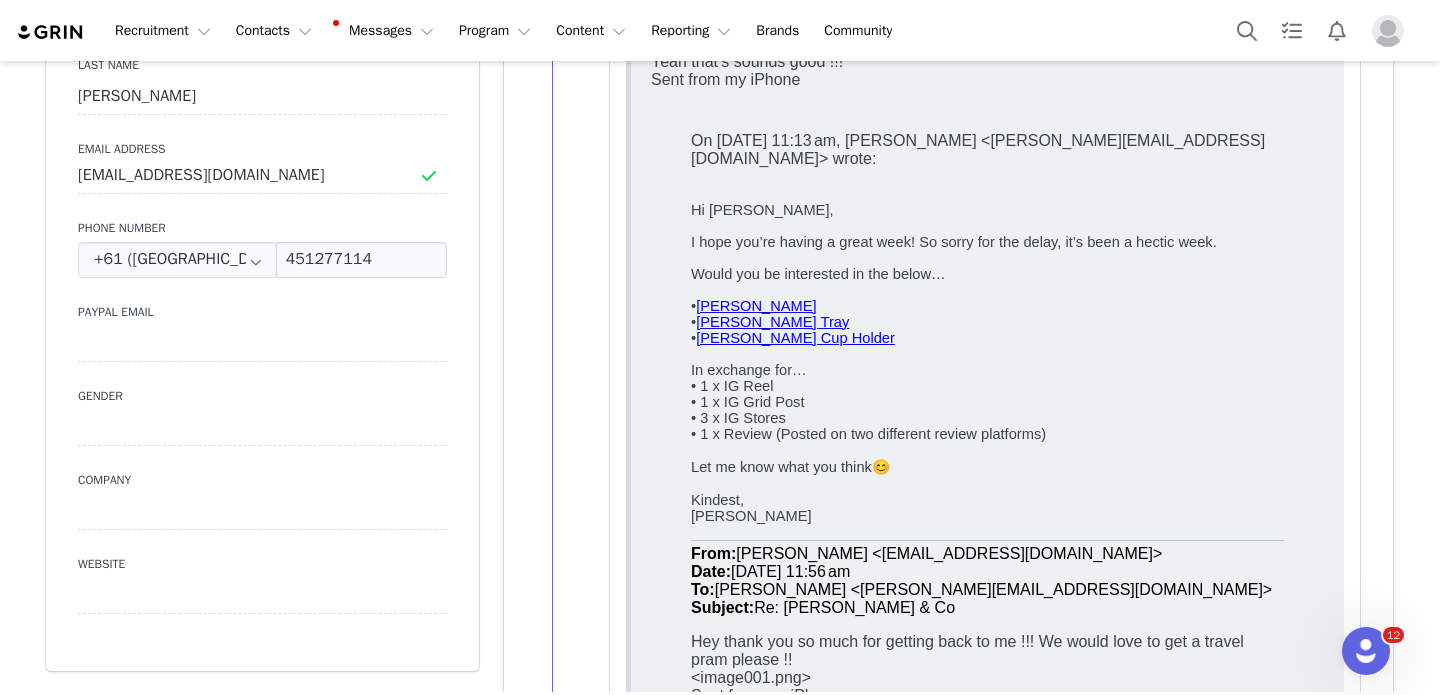 click on "Hi Sean, I hope you’re having a great week! So sorry for the delay, it’s been a hectic week. Would you be interested in the below… •  Lucci •  Lucci Snack Tray •  Lucci Cup Holder In exchange for… • 1 x IG Reel • 1 x IG Grid Post • 3 x IG Stores • 1 x Review (Posted on two different review platforms) Let me know what you think  😊 Kindest, Nicole" at bounding box center (987, 363) 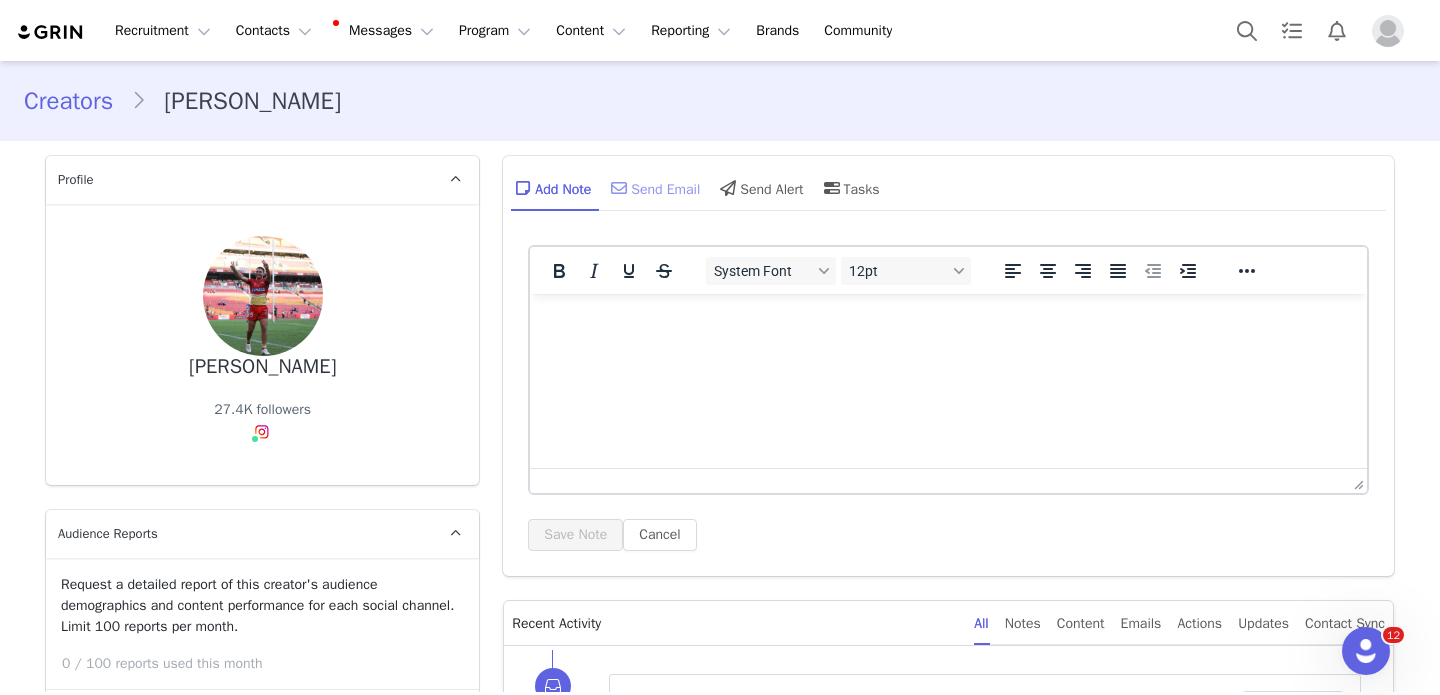 click on "Send Email" at bounding box center (653, 188) 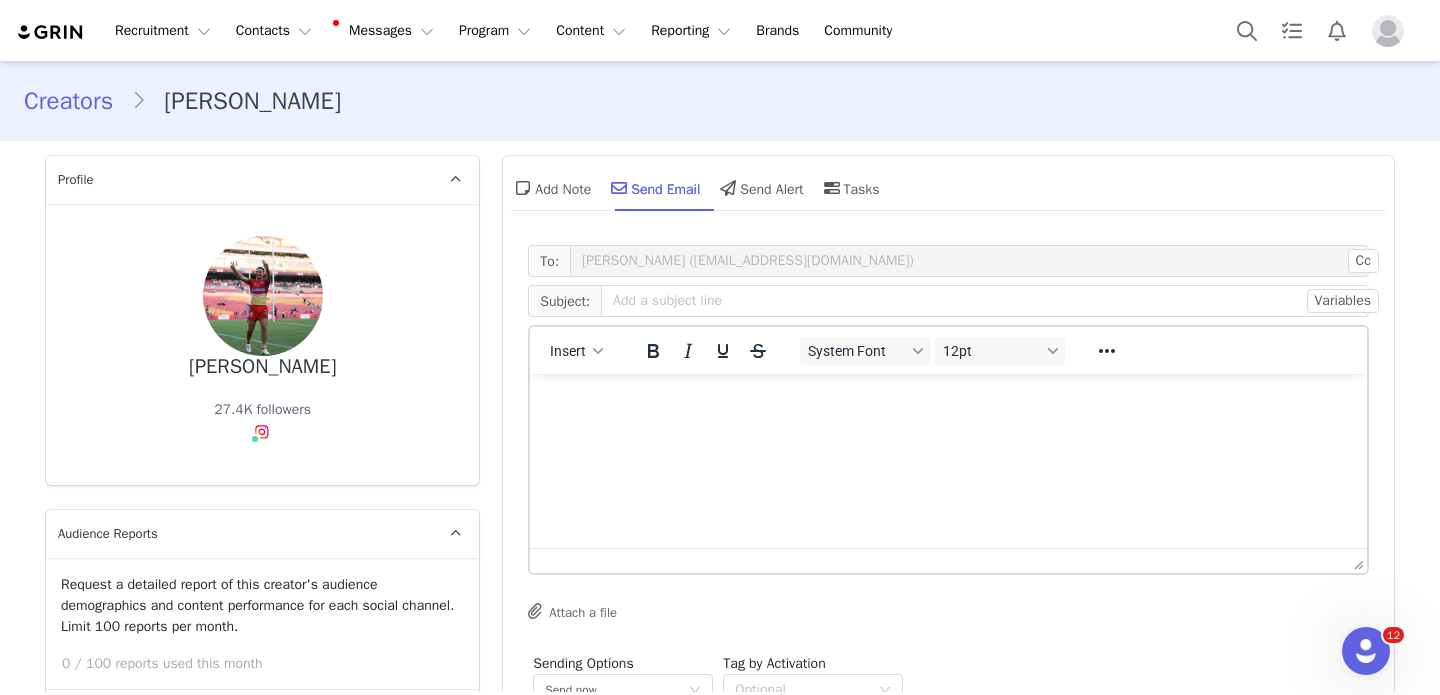 scroll, scrollTop: 0, scrollLeft: 0, axis: both 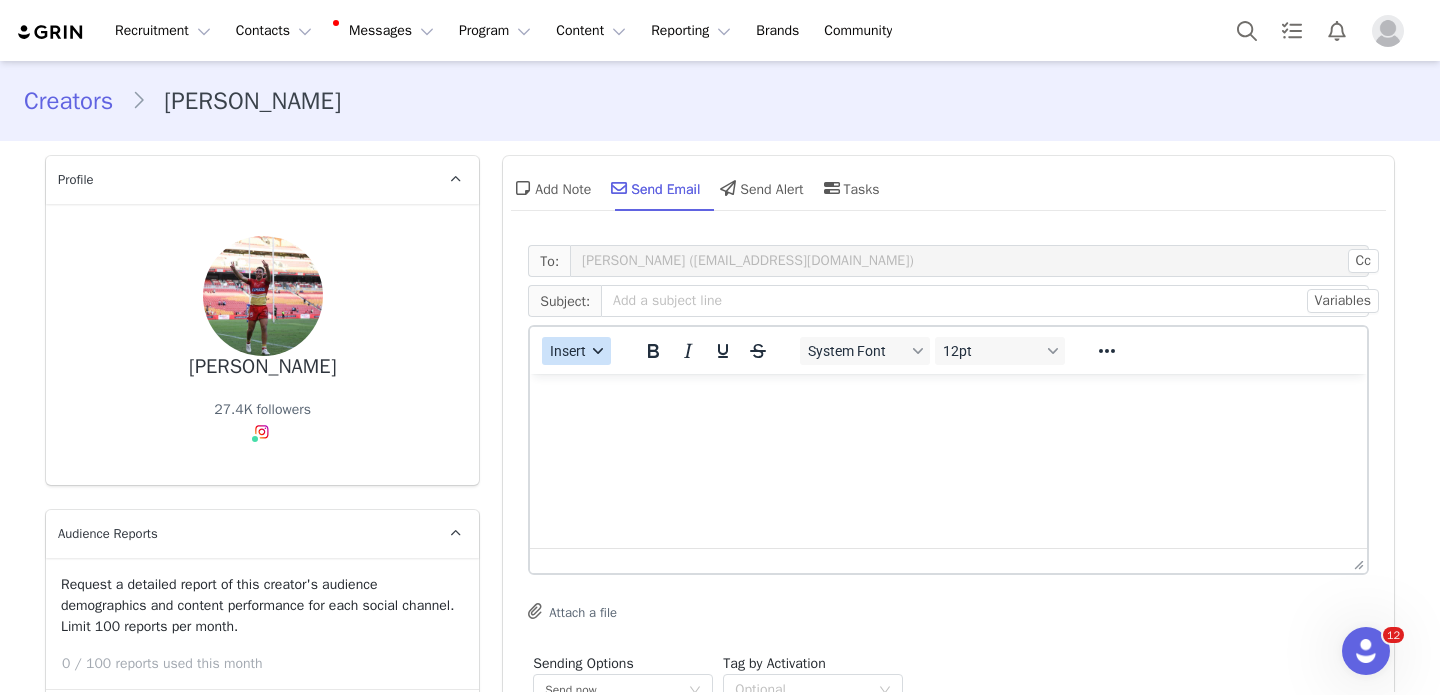 click on "Insert" at bounding box center [569, 351] 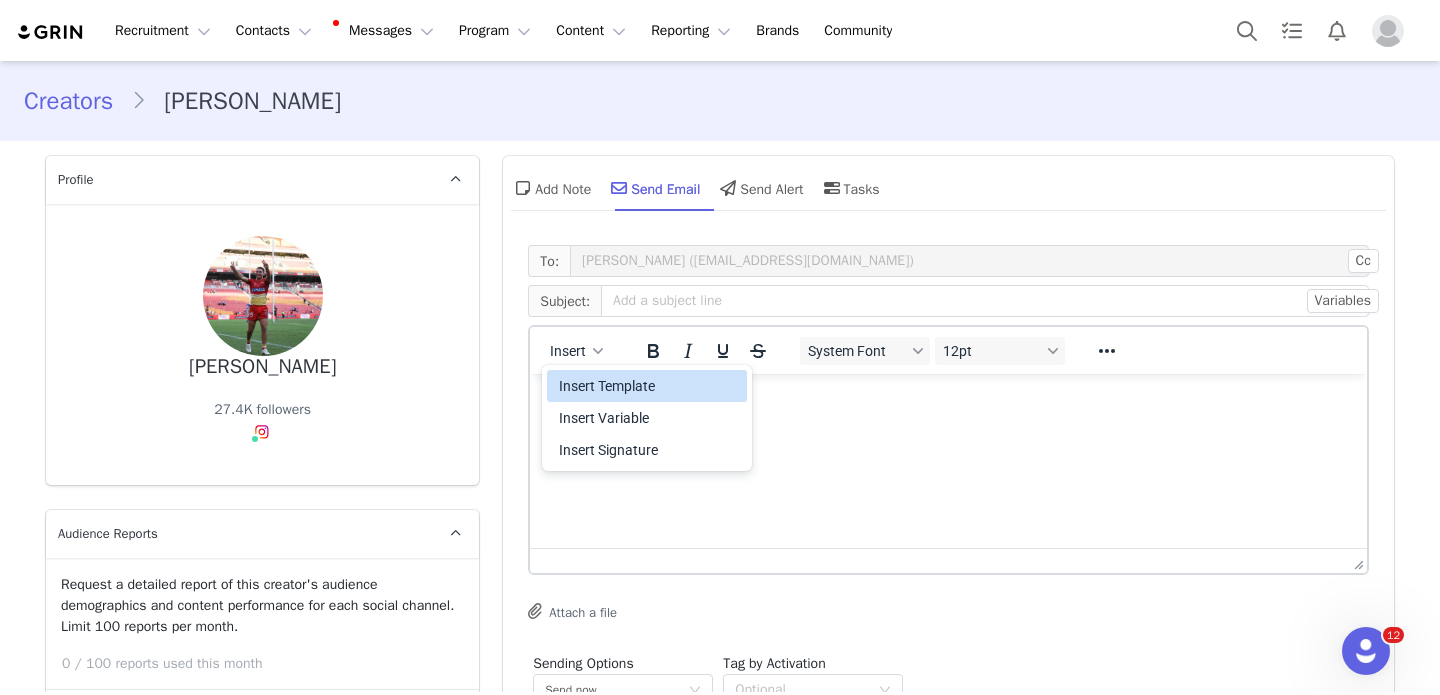 click on "Insert Template" at bounding box center (647, 386) 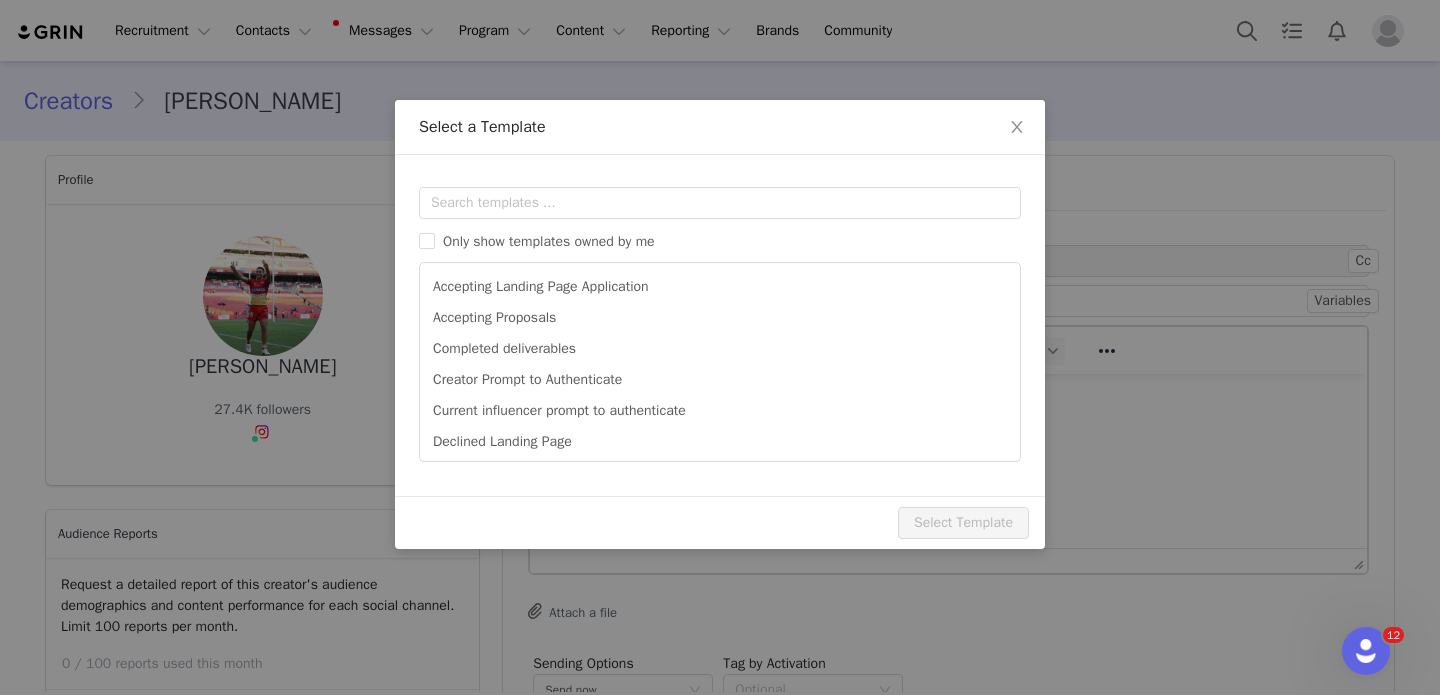 scroll, scrollTop: 0, scrollLeft: 0, axis: both 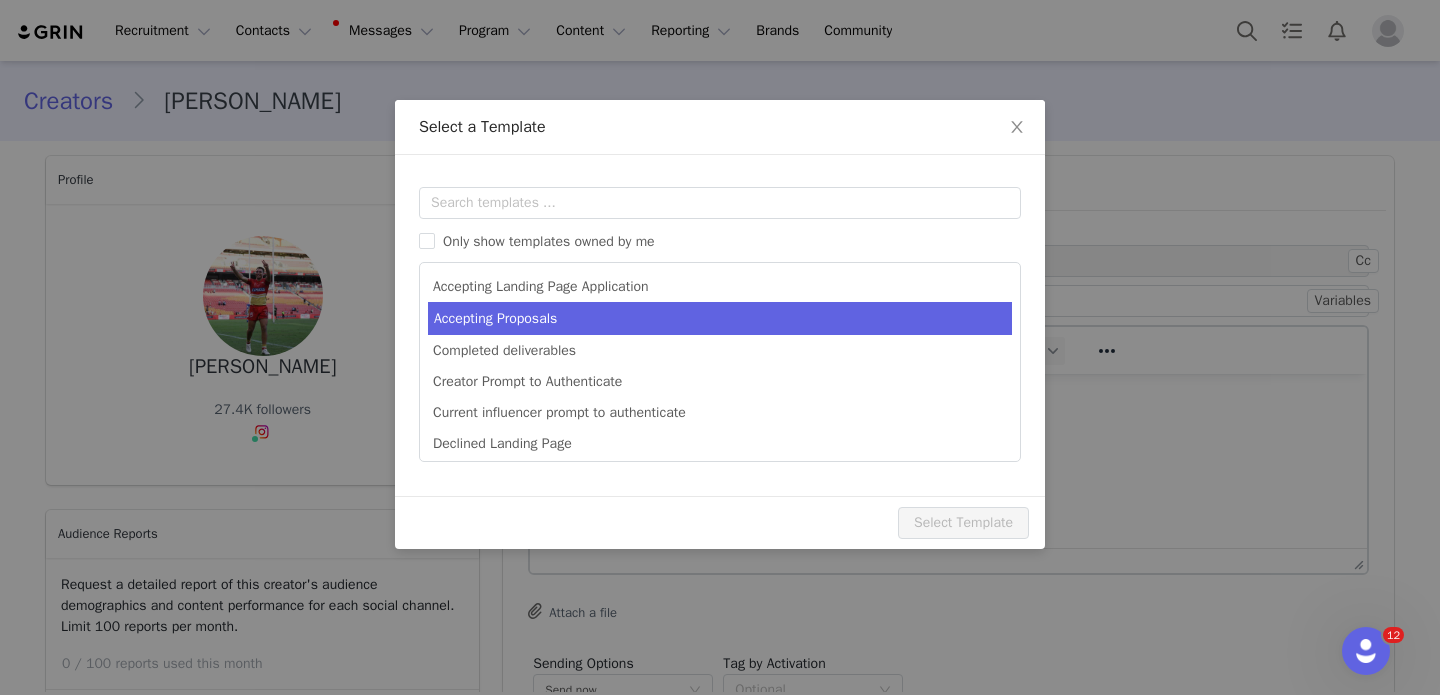 click on "Accepting Proposals" at bounding box center (720, 318) 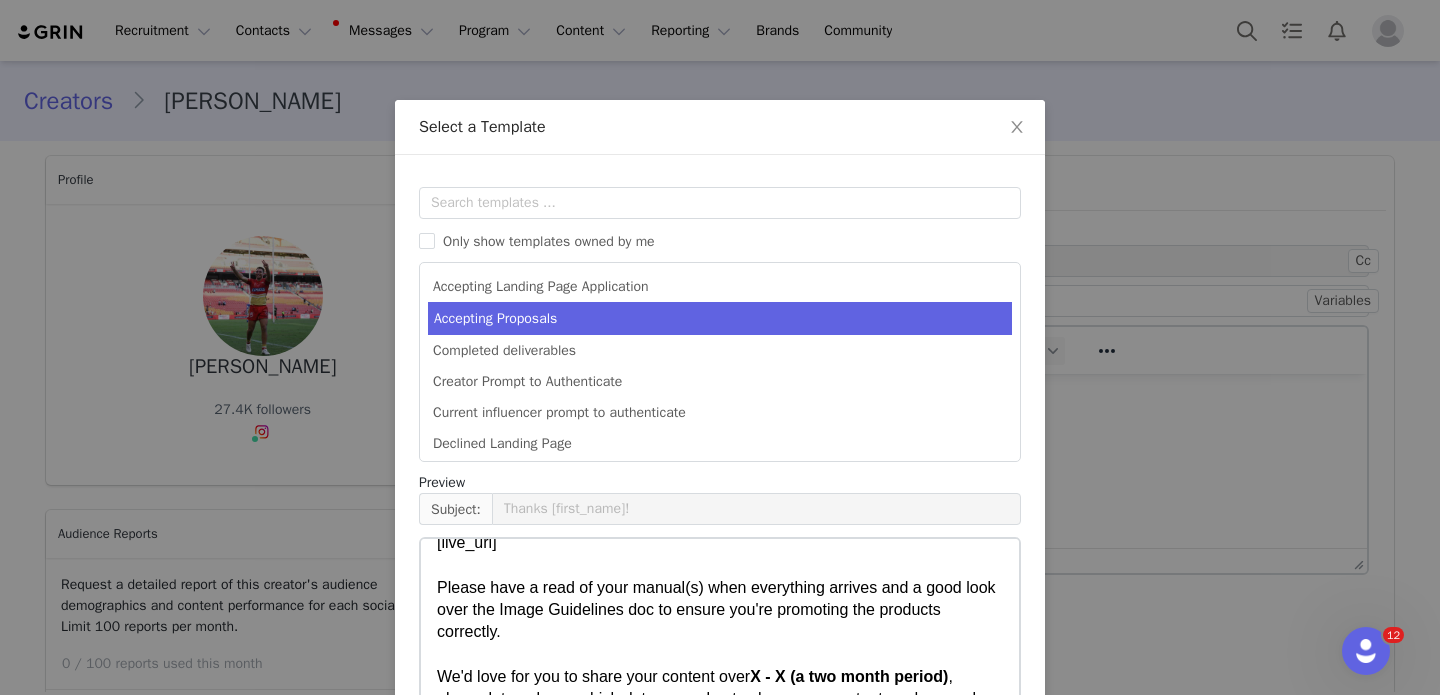 scroll, scrollTop: 279, scrollLeft: 0, axis: vertical 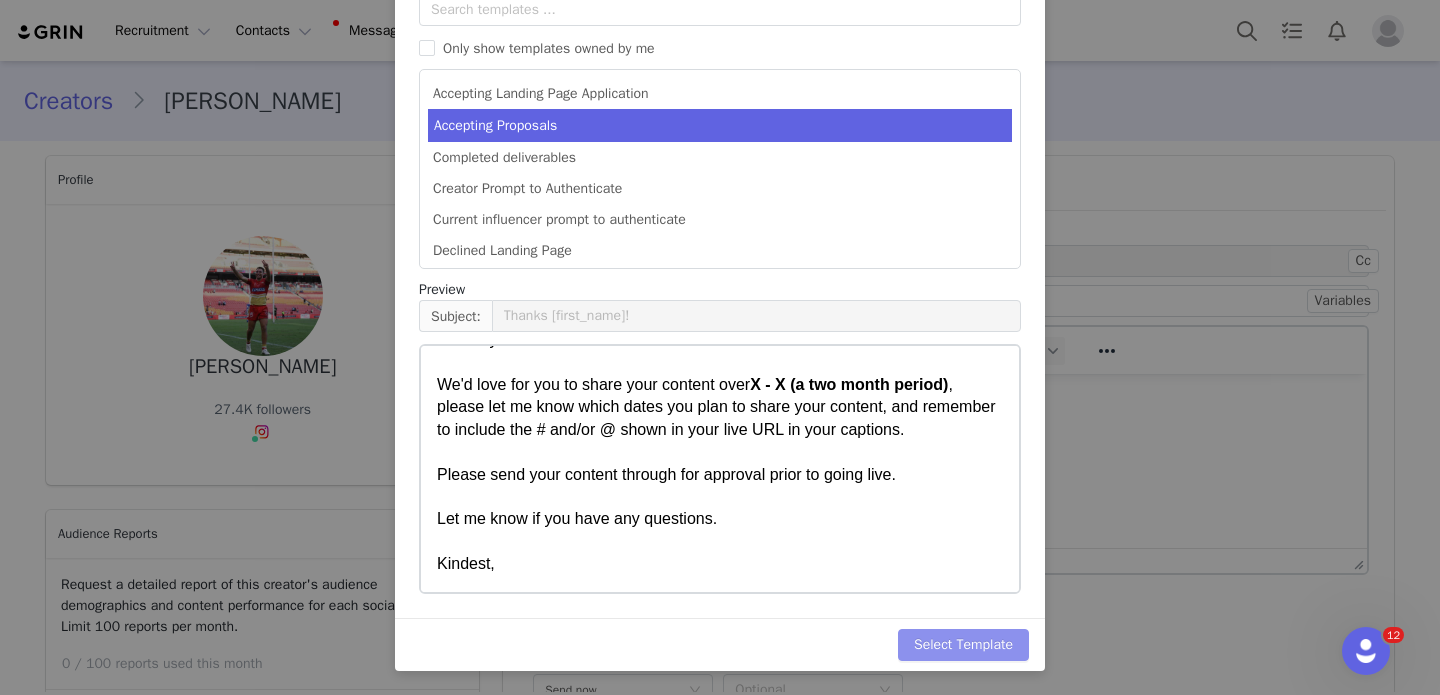 click on "Select Template" at bounding box center [963, 645] 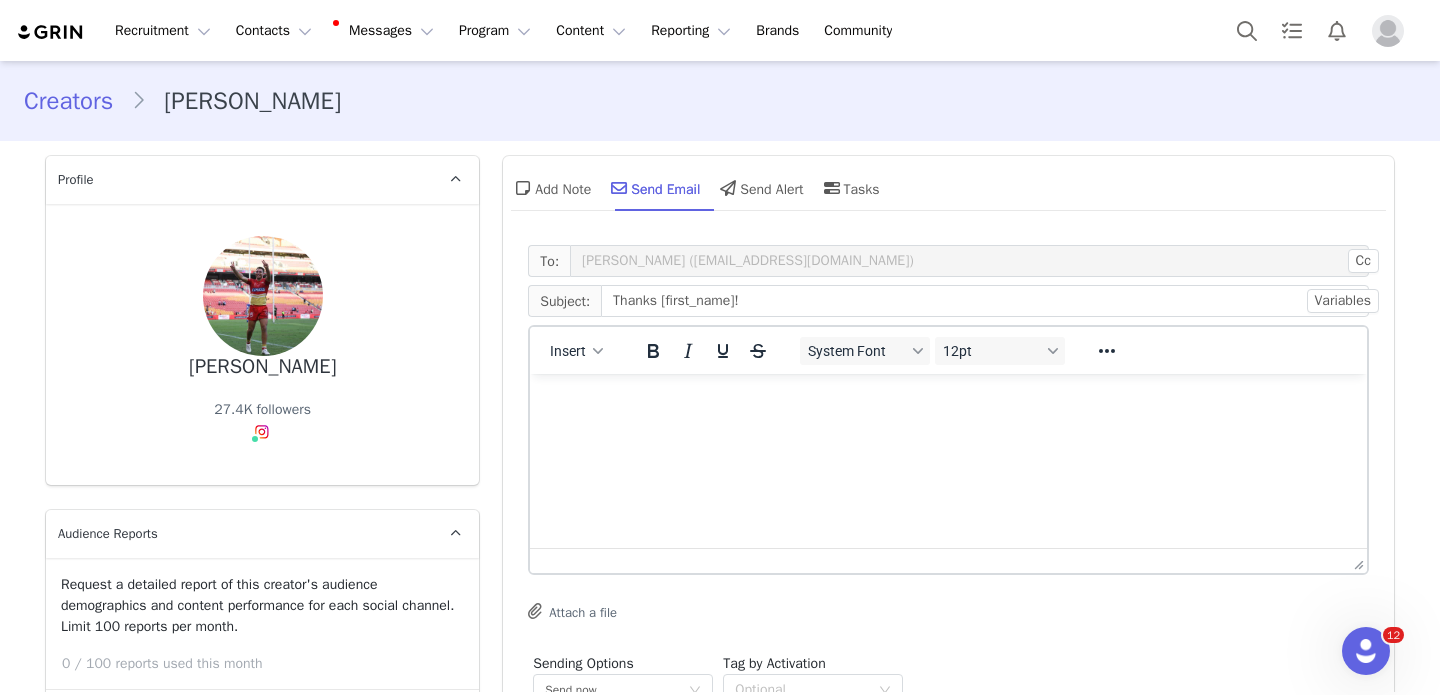 scroll, scrollTop: 0, scrollLeft: 0, axis: both 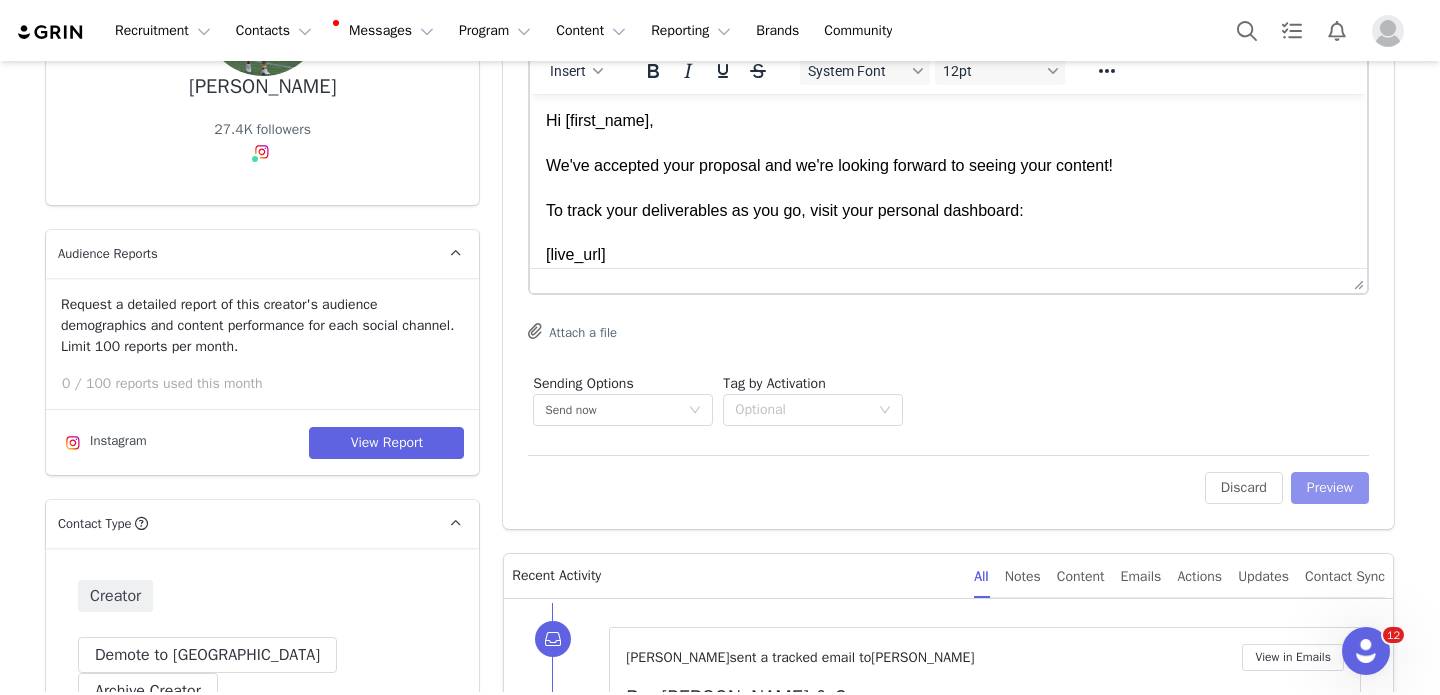click on "Preview" at bounding box center [1330, 488] 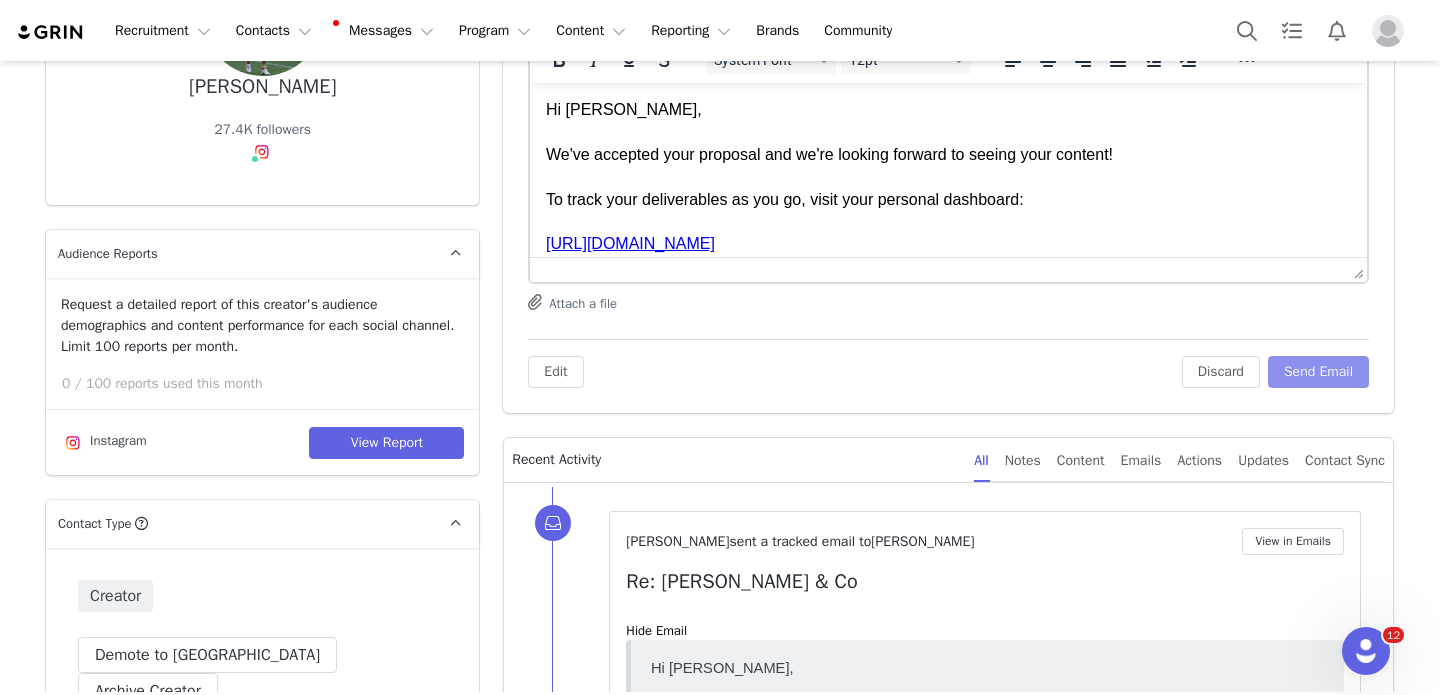 scroll, scrollTop: 0, scrollLeft: 0, axis: both 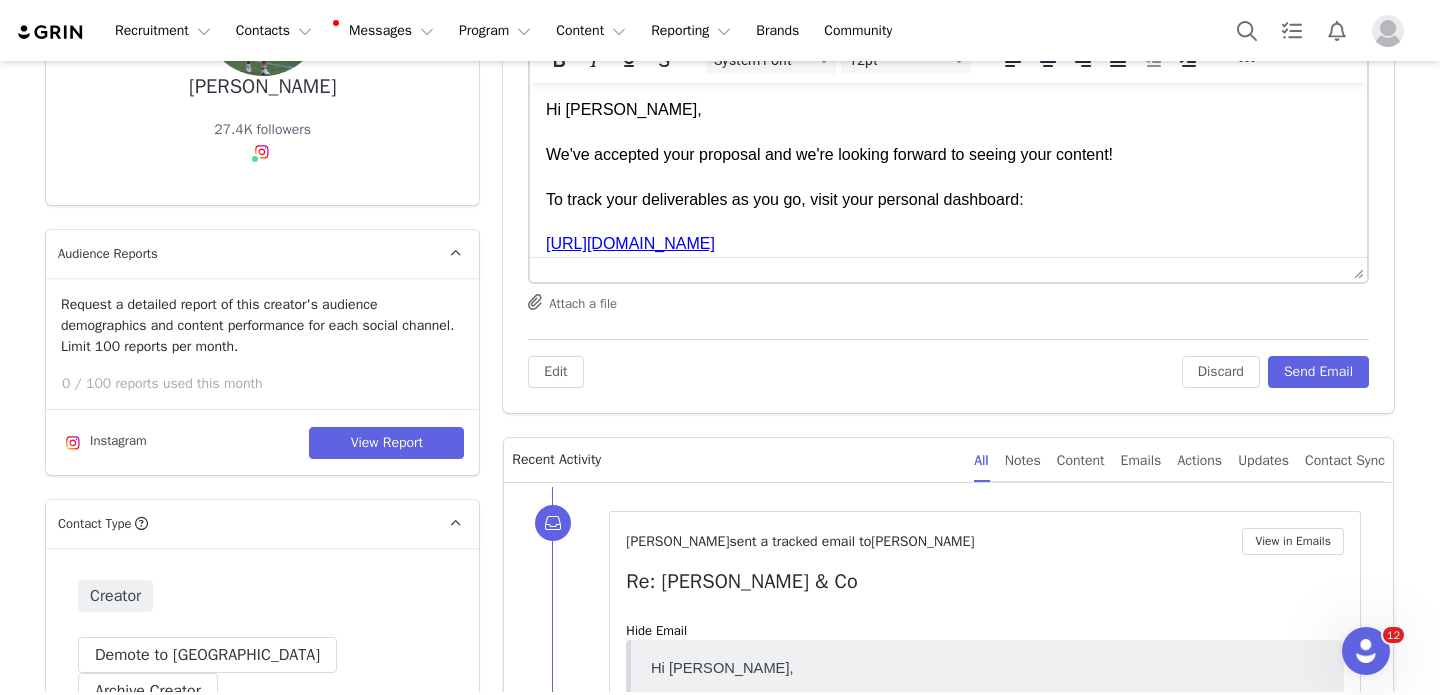 click on "Hi Sean,  We've accepted your proposal and we're looking forward to seeing your content! To track your deliverables as you go, visit your personal dashboard:  https://edwardsandcobaby.grin.live/e4e1cd0c-2baf-421d-8145-afbc274442f5   Please have a read of your manual(s) when everything arrives and a good look over the Image Guidelines doc to ensure you're promoting the products correctly.  We'd love for you to share your content over  X - X (a two month period) , please let me know which dates you plan to share your content, and remember to include the # and/or @ shown in your live URL in your captions.  Please send your content through for approval prior to going live. Let me know if you have any questions. Kindest," at bounding box center (948, 311) 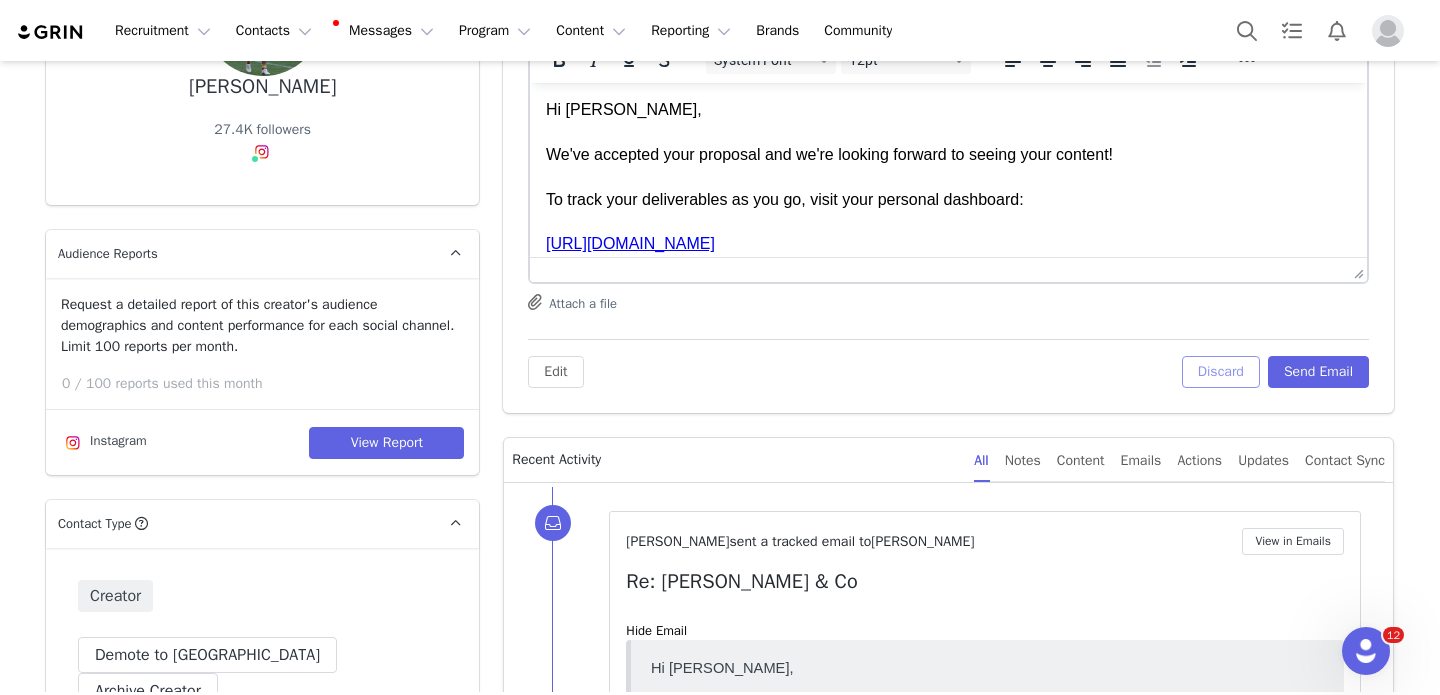 click on "Discard" at bounding box center (1221, 372) 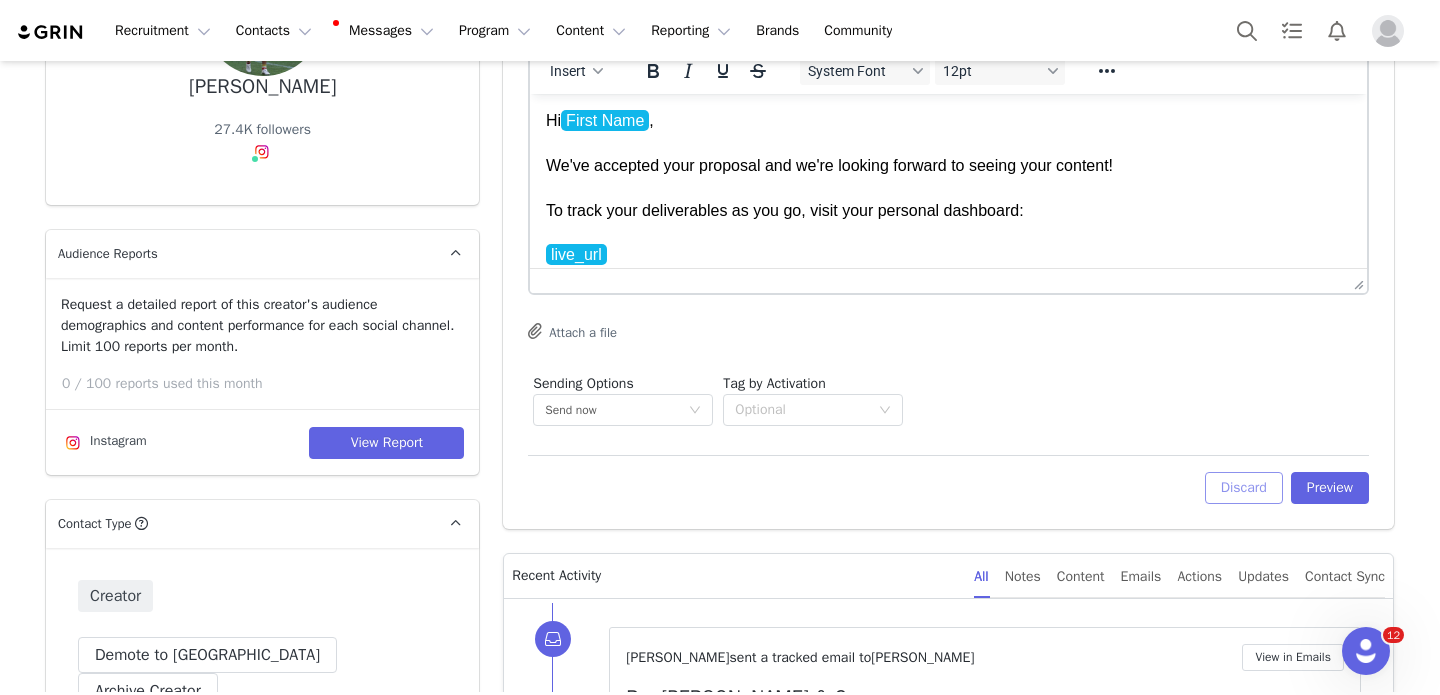 scroll, scrollTop: 0, scrollLeft: 0, axis: both 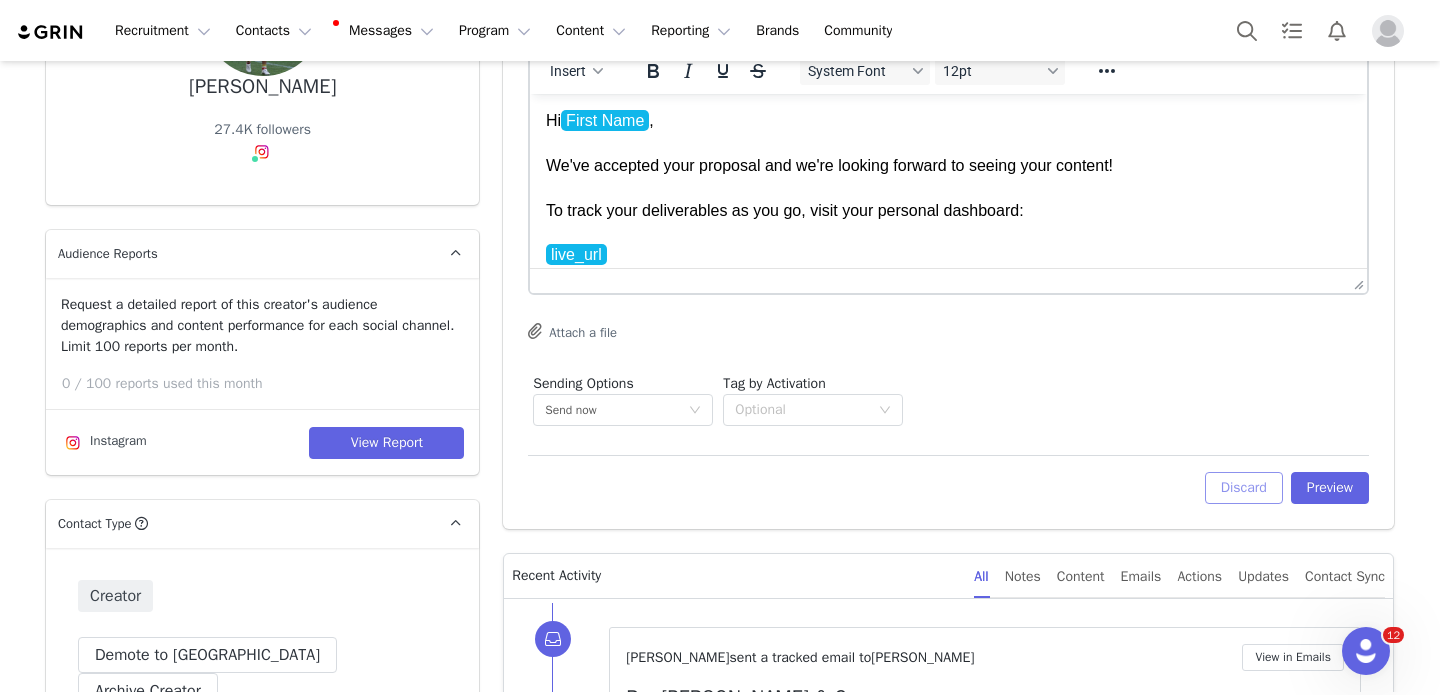 click on "Discard" at bounding box center (1244, 488) 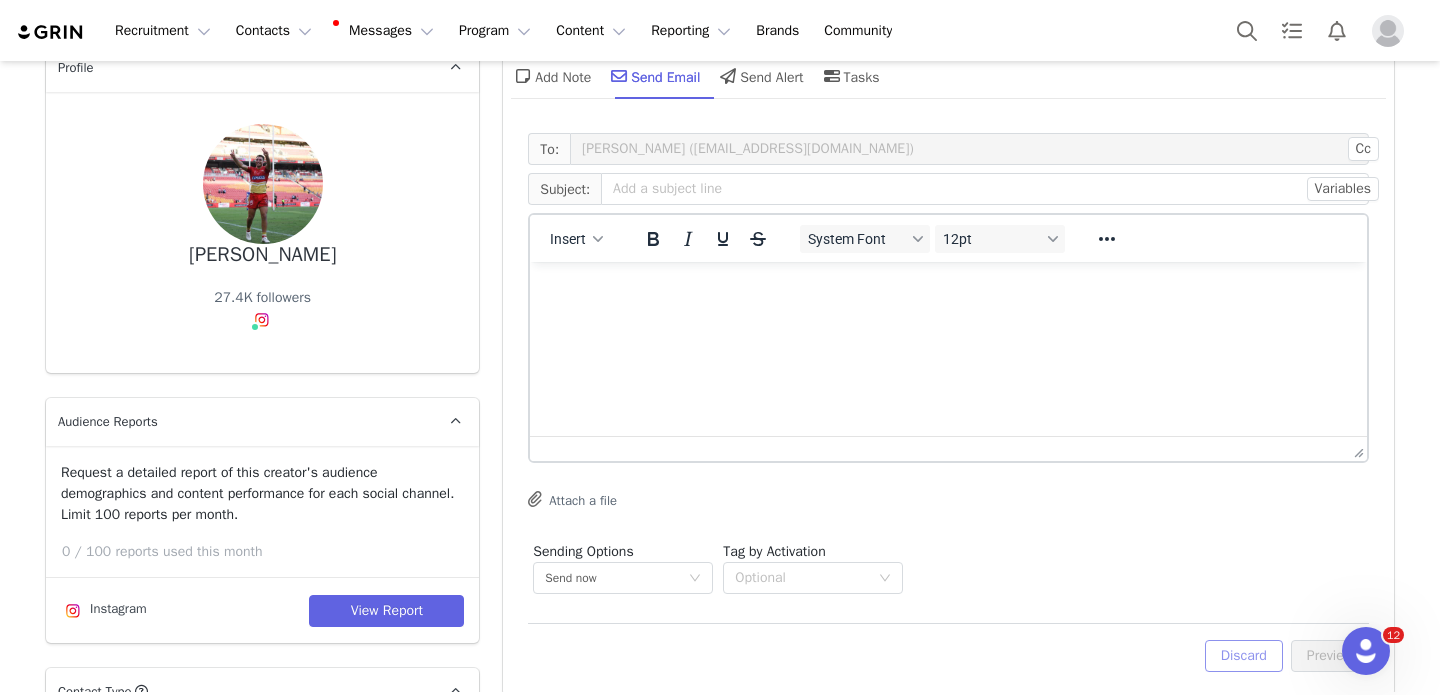 scroll, scrollTop: 0, scrollLeft: 0, axis: both 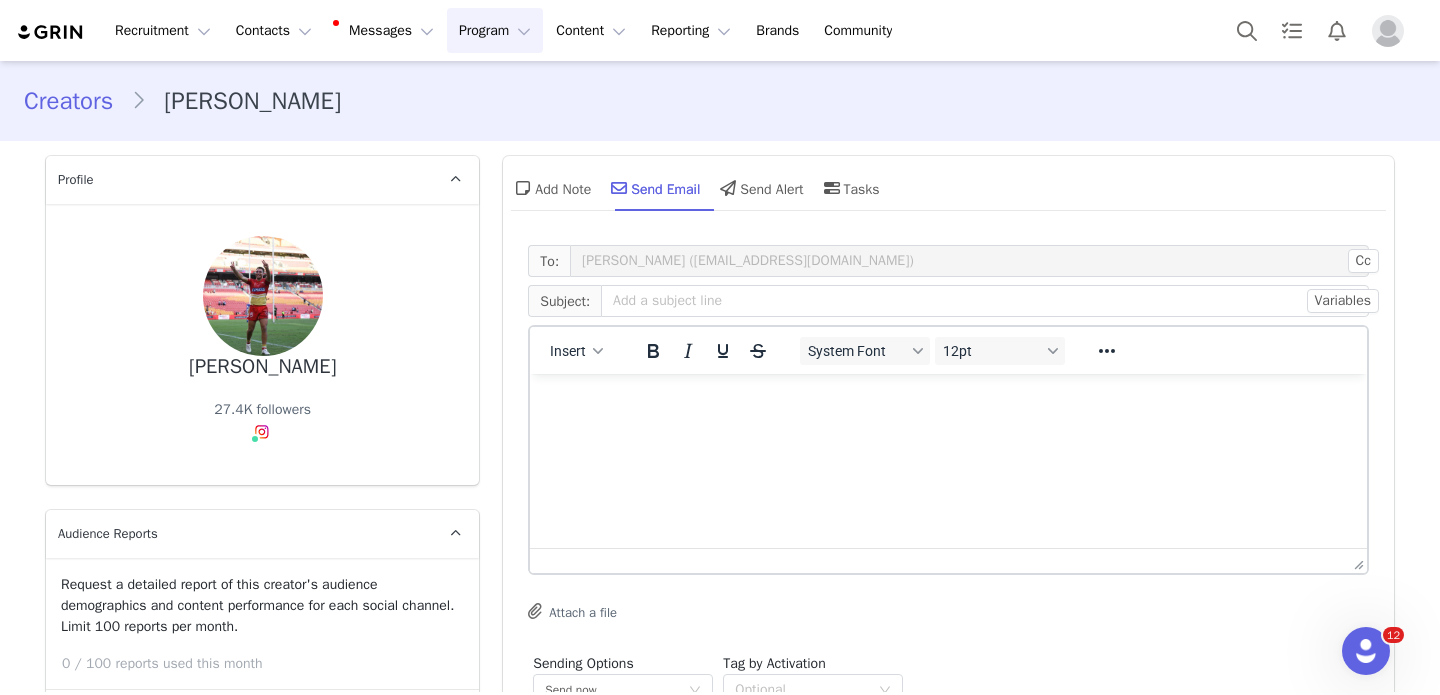 click on "Program Program" at bounding box center (495, 30) 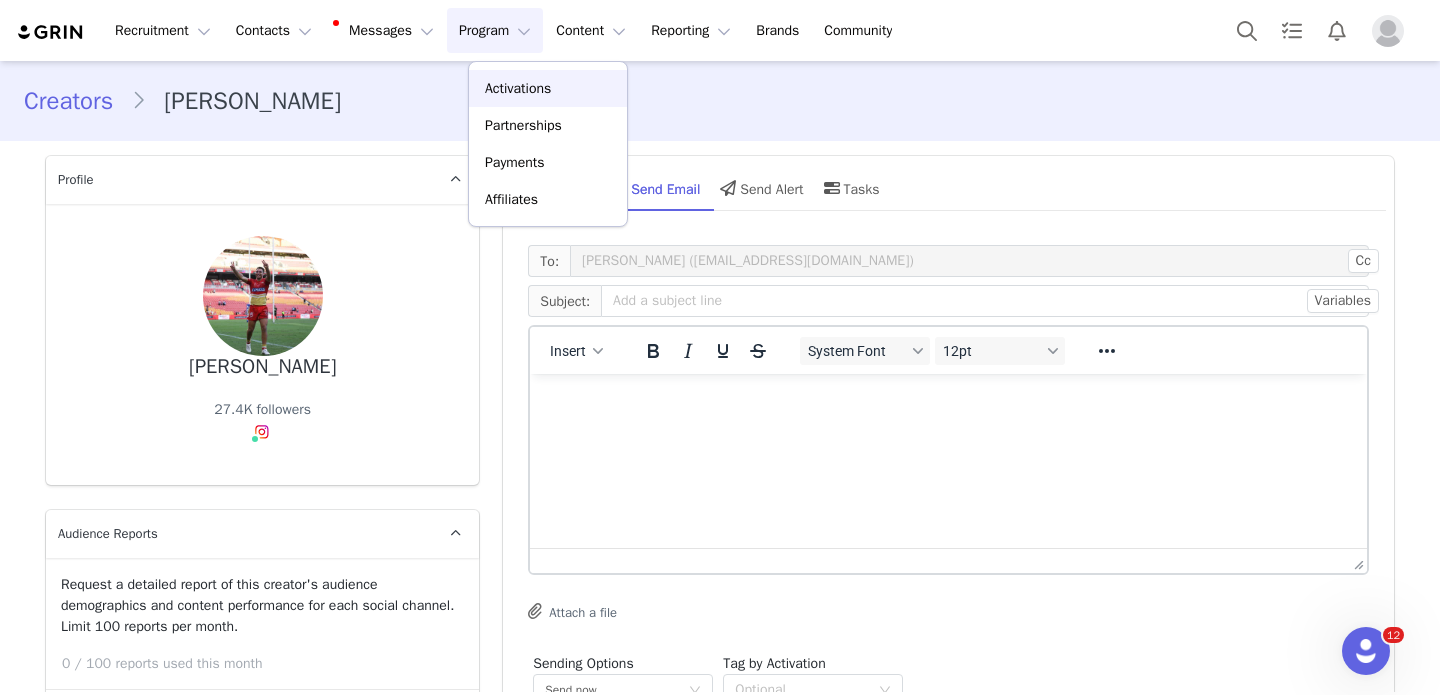 click on "Activations" at bounding box center [518, 88] 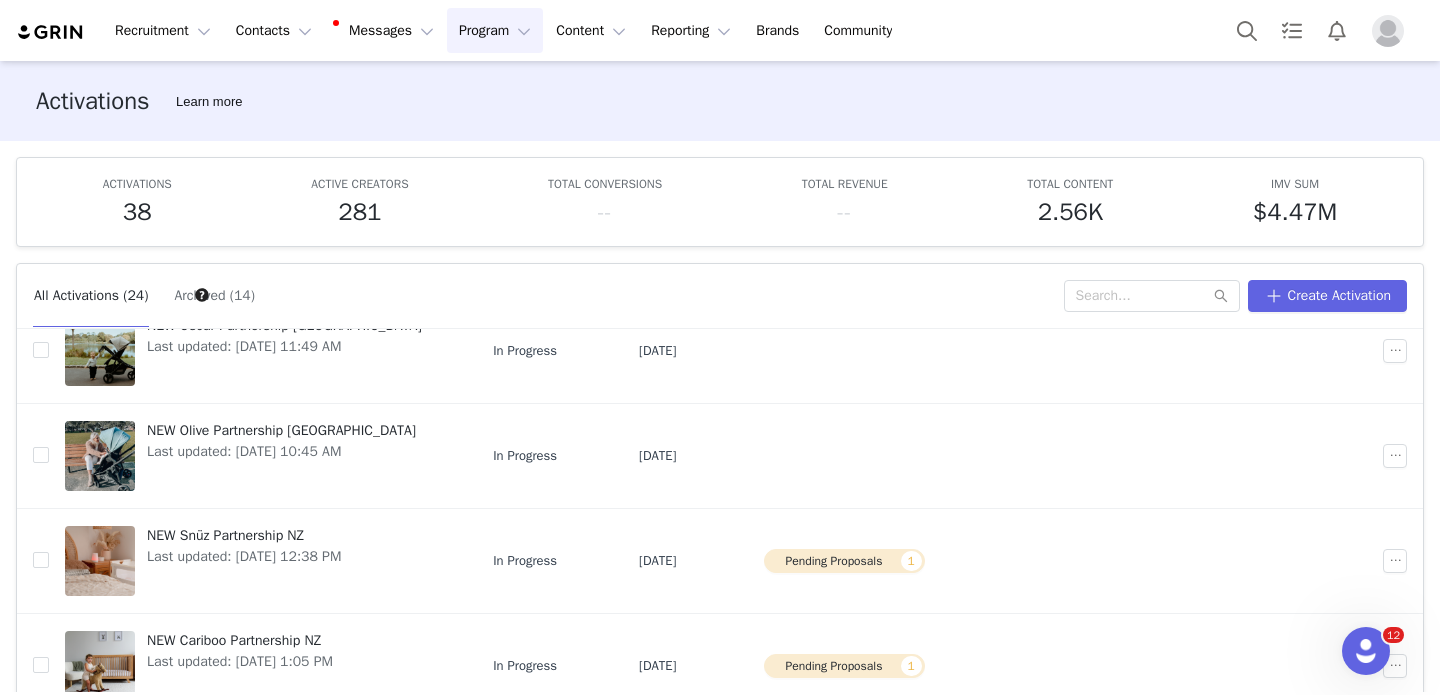 scroll, scrollTop: 703, scrollLeft: 0, axis: vertical 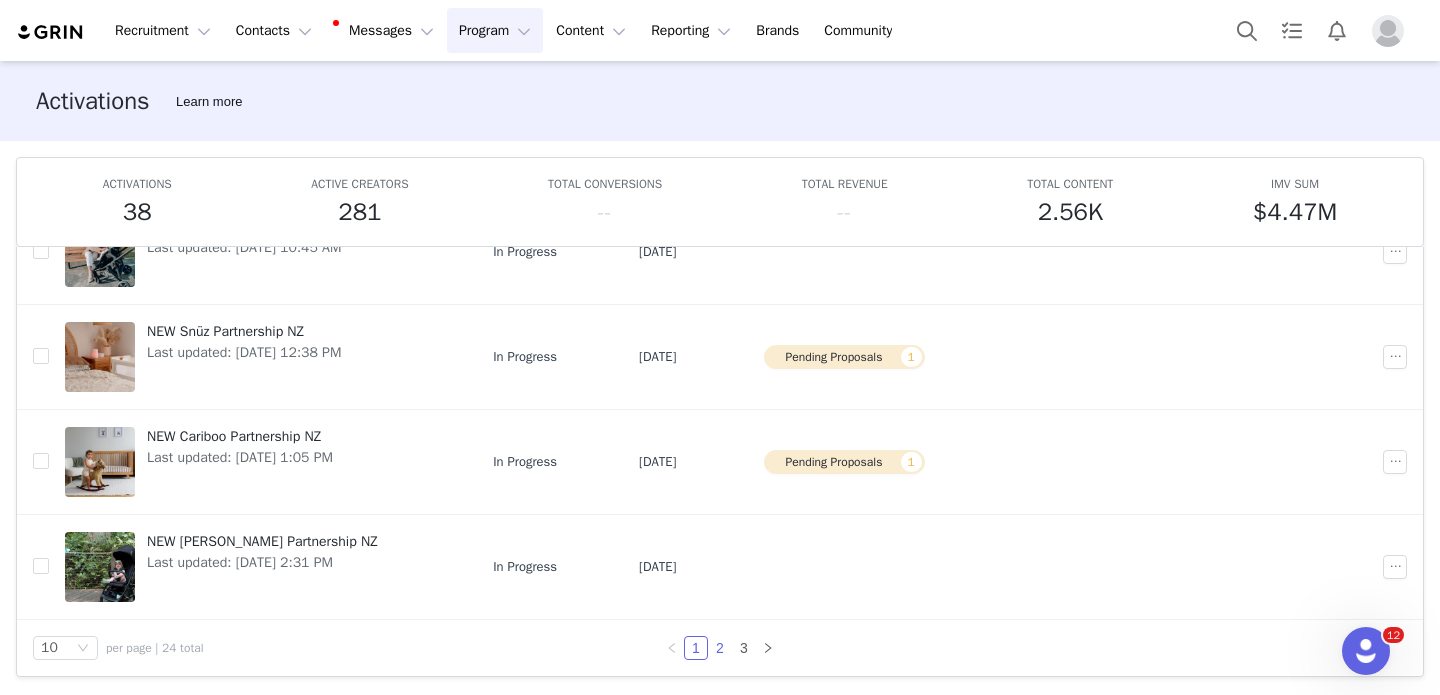 click on "2" at bounding box center [720, 648] 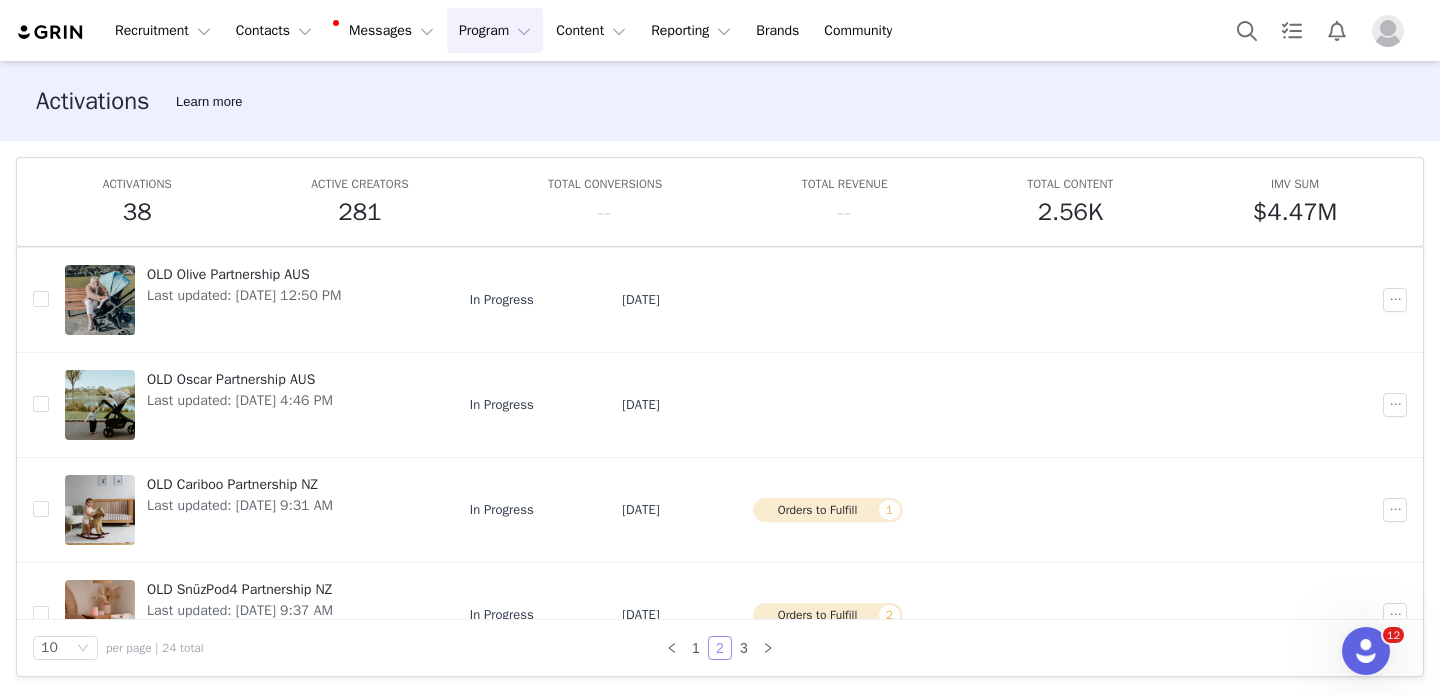 scroll, scrollTop: 703, scrollLeft: 0, axis: vertical 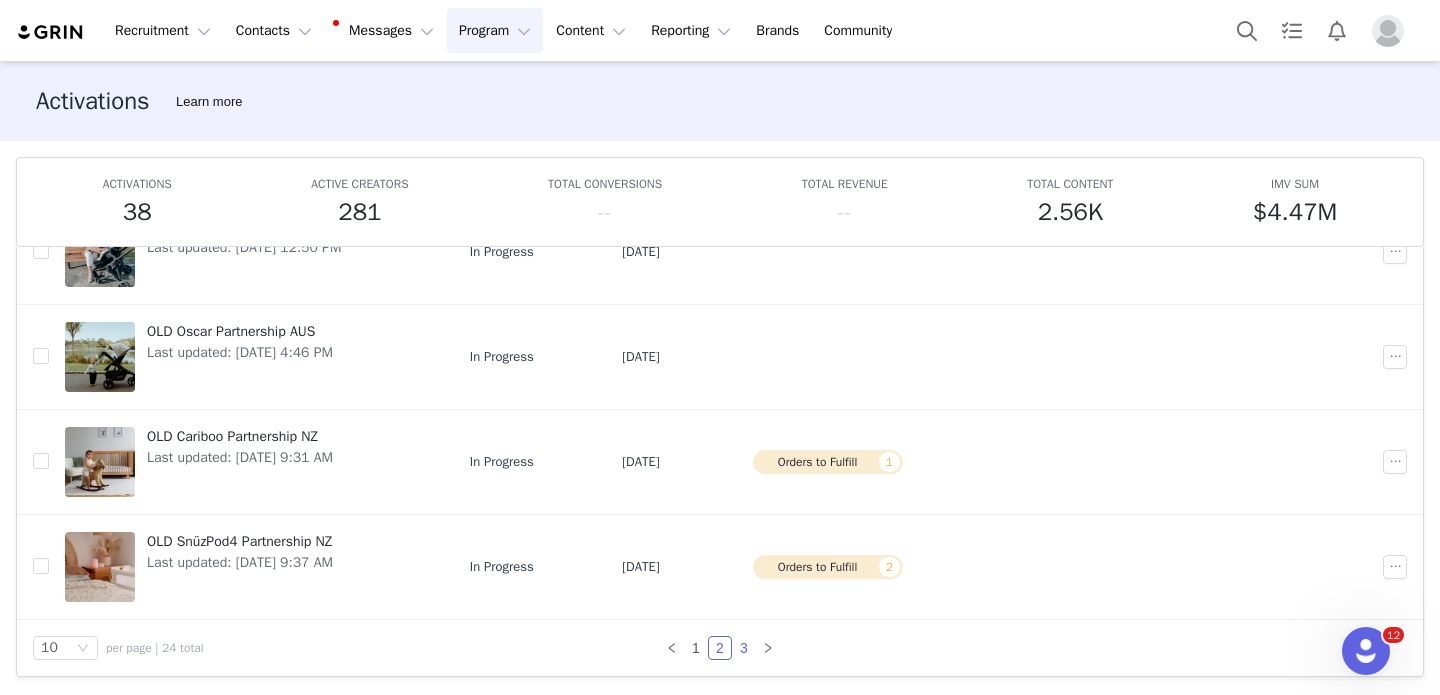 click on "3" at bounding box center (744, 648) 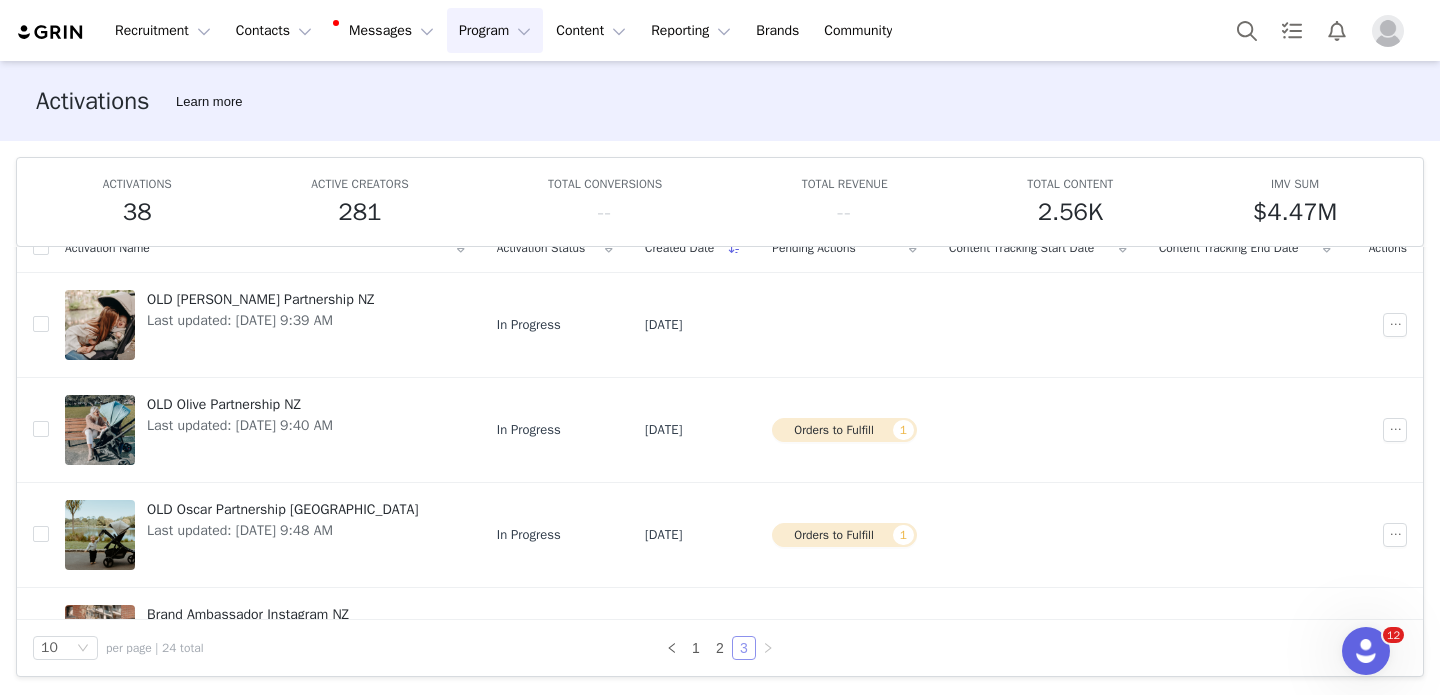 scroll, scrollTop: 73, scrollLeft: 0, axis: vertical 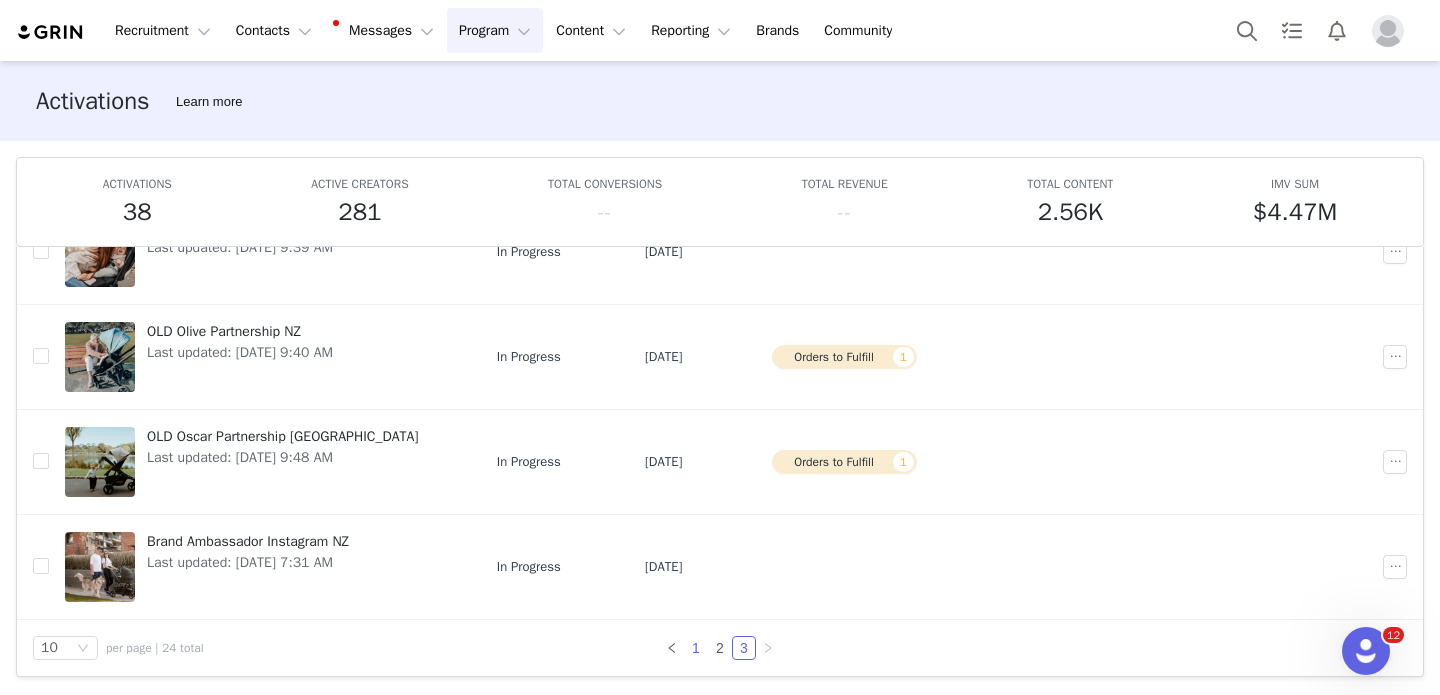 click on "1" at bounding box center (696, 648) 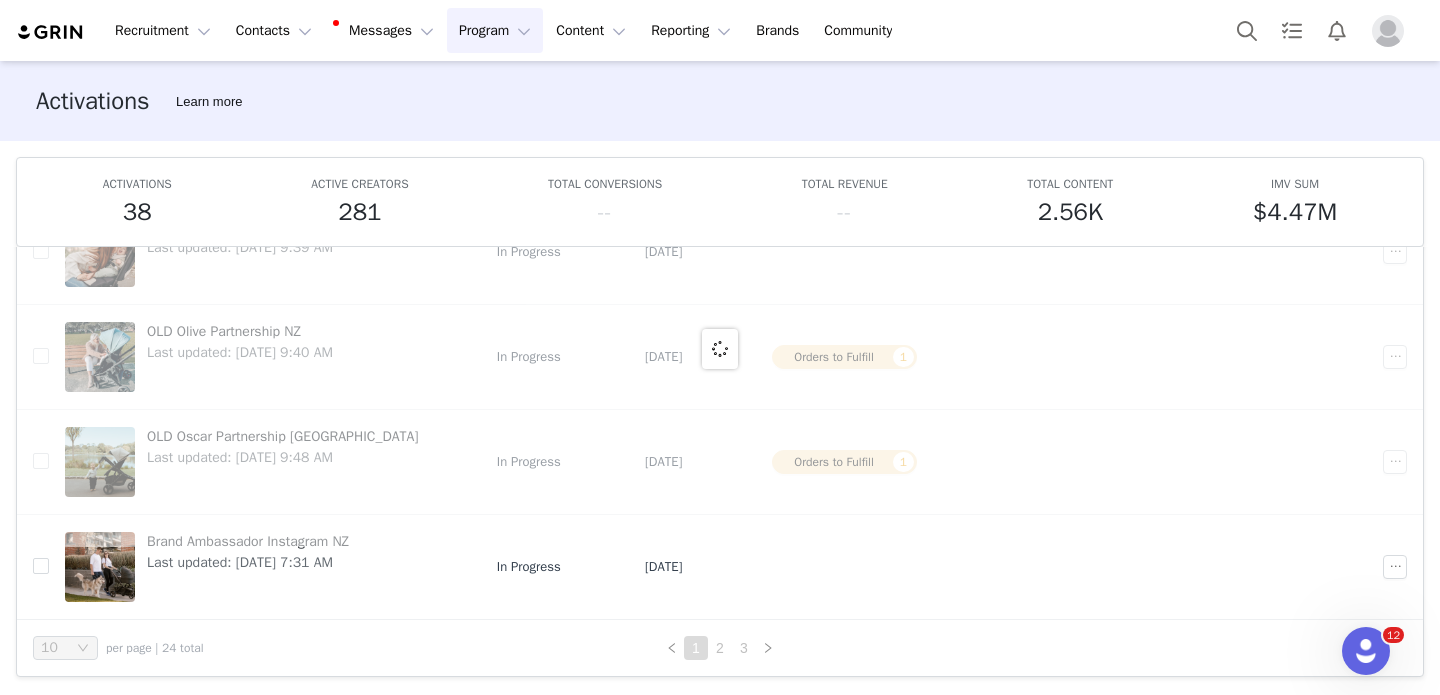 scroll, scrollTop: 0, scrollLeft: 0, axis: both 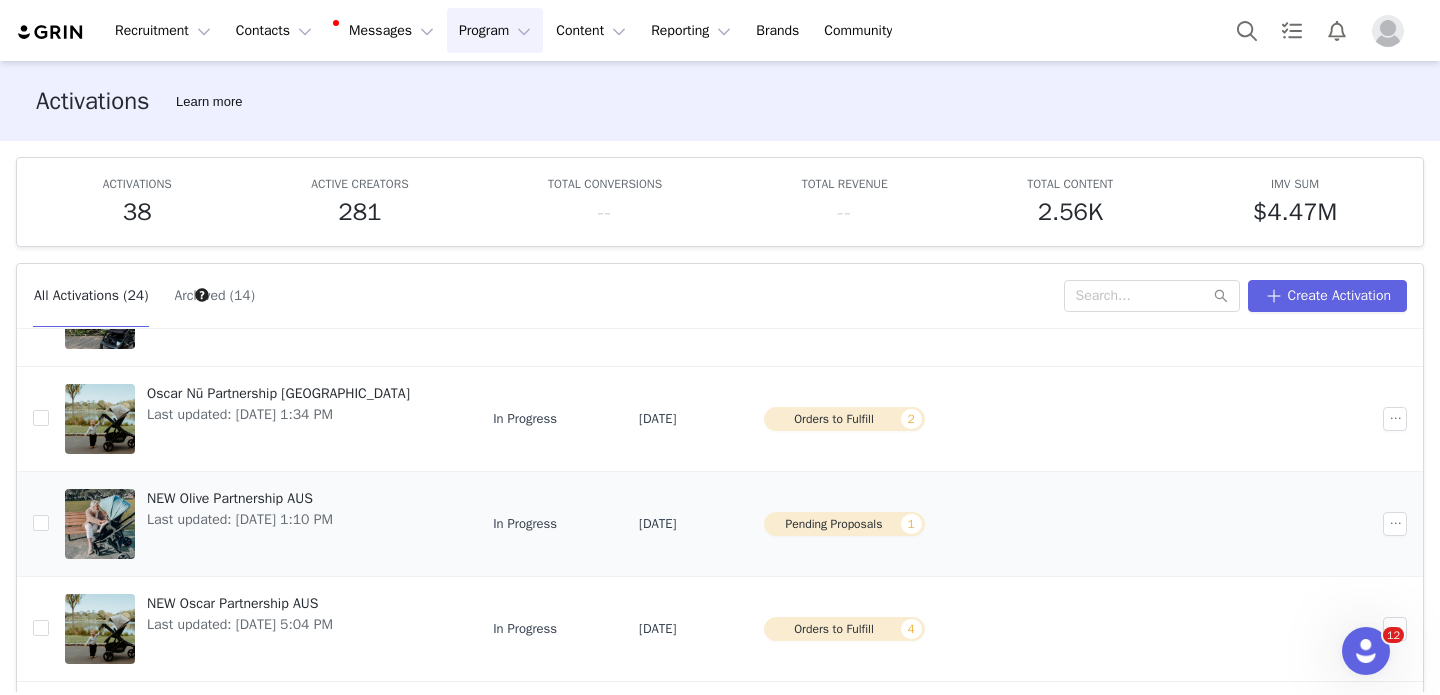 click on "NEW Olive Partnership AUS" at bounding box center (240, 498) 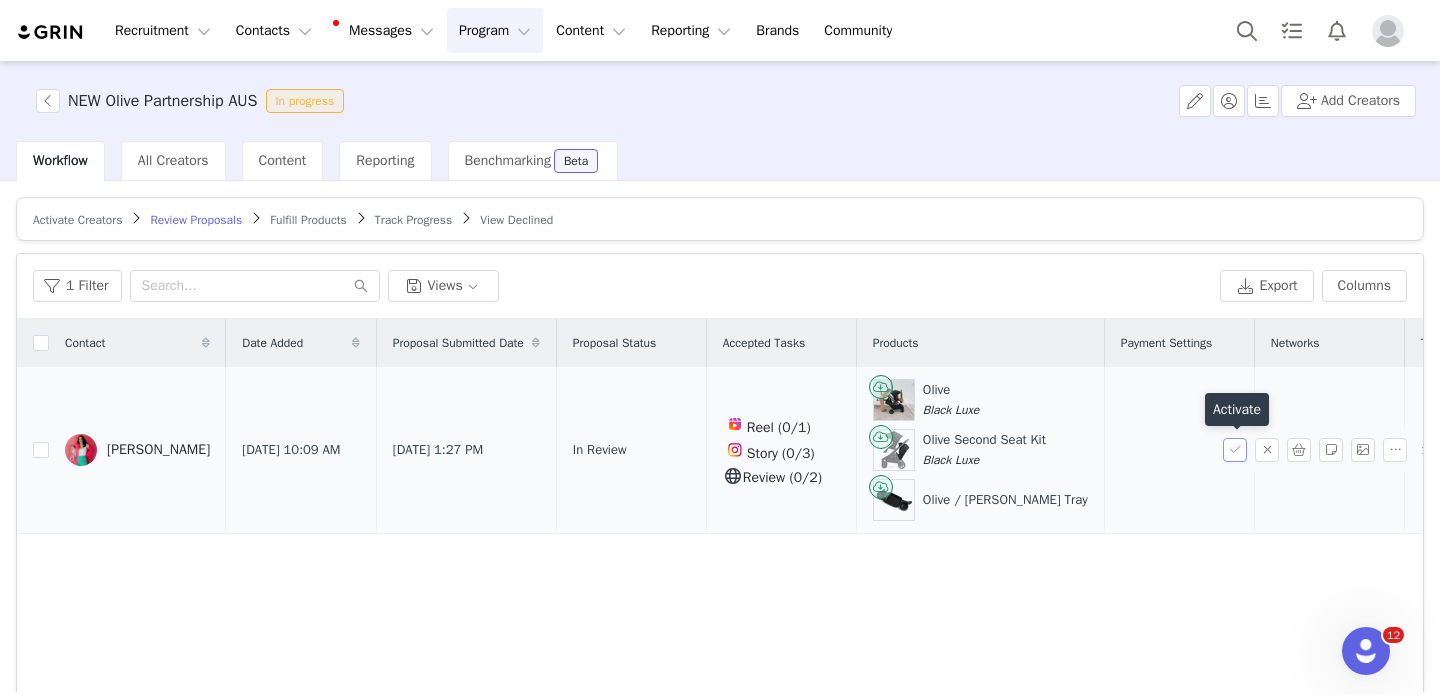 click at bounding box center (1235, 450) 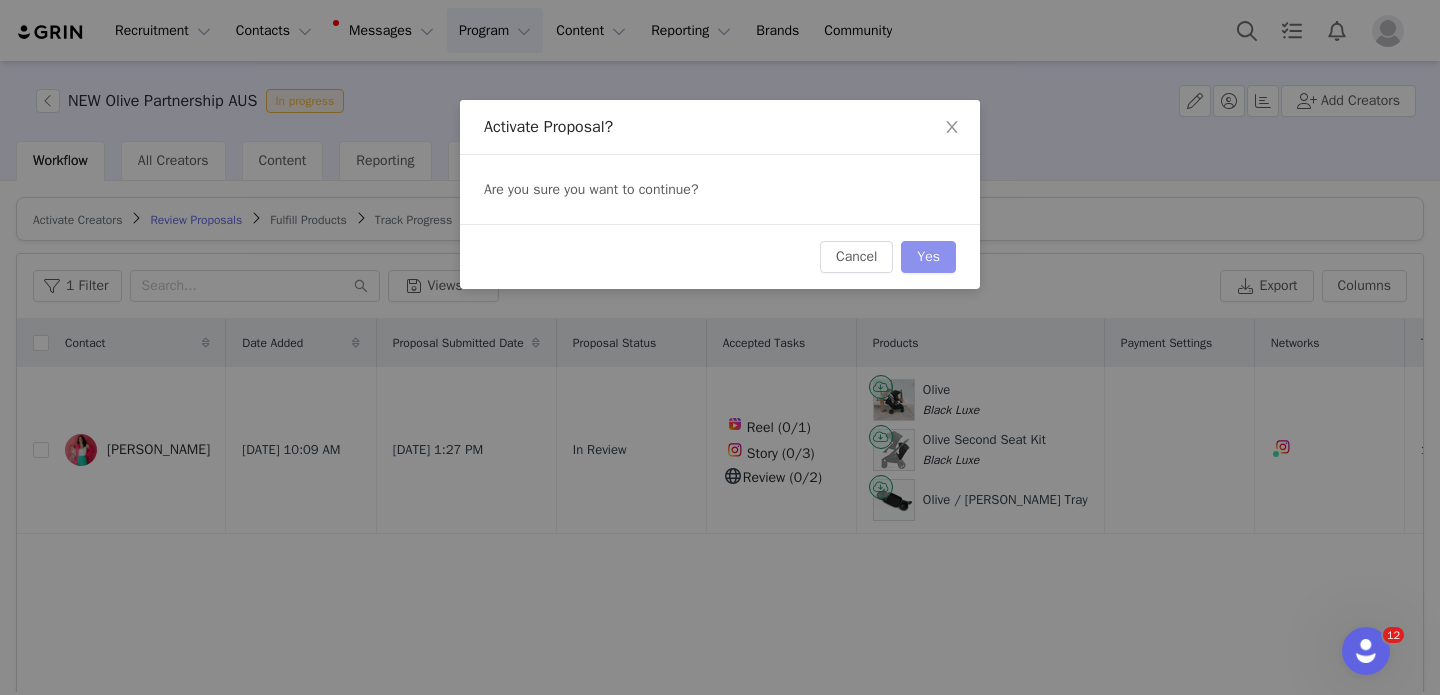 click on "Yes" at bounding box center (928, 257) 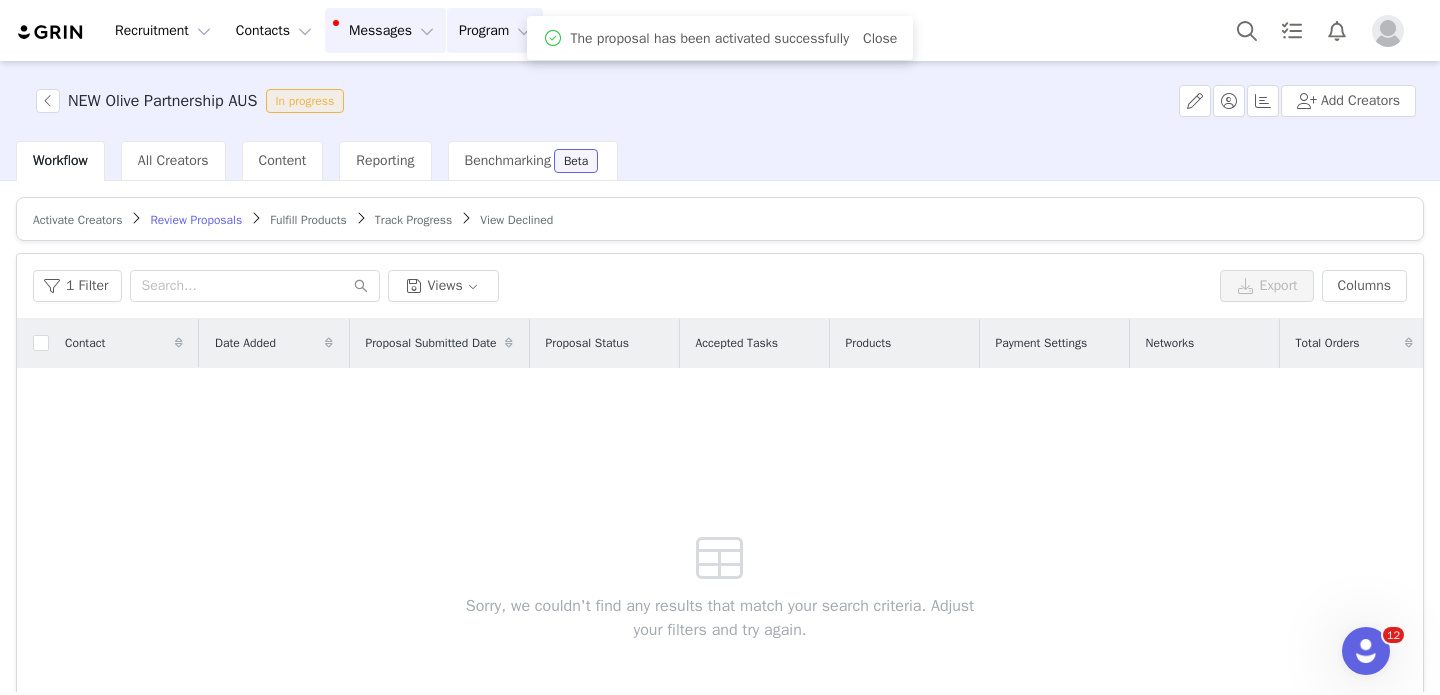 click on "Messages Messages" at bounding box center [385, 30] 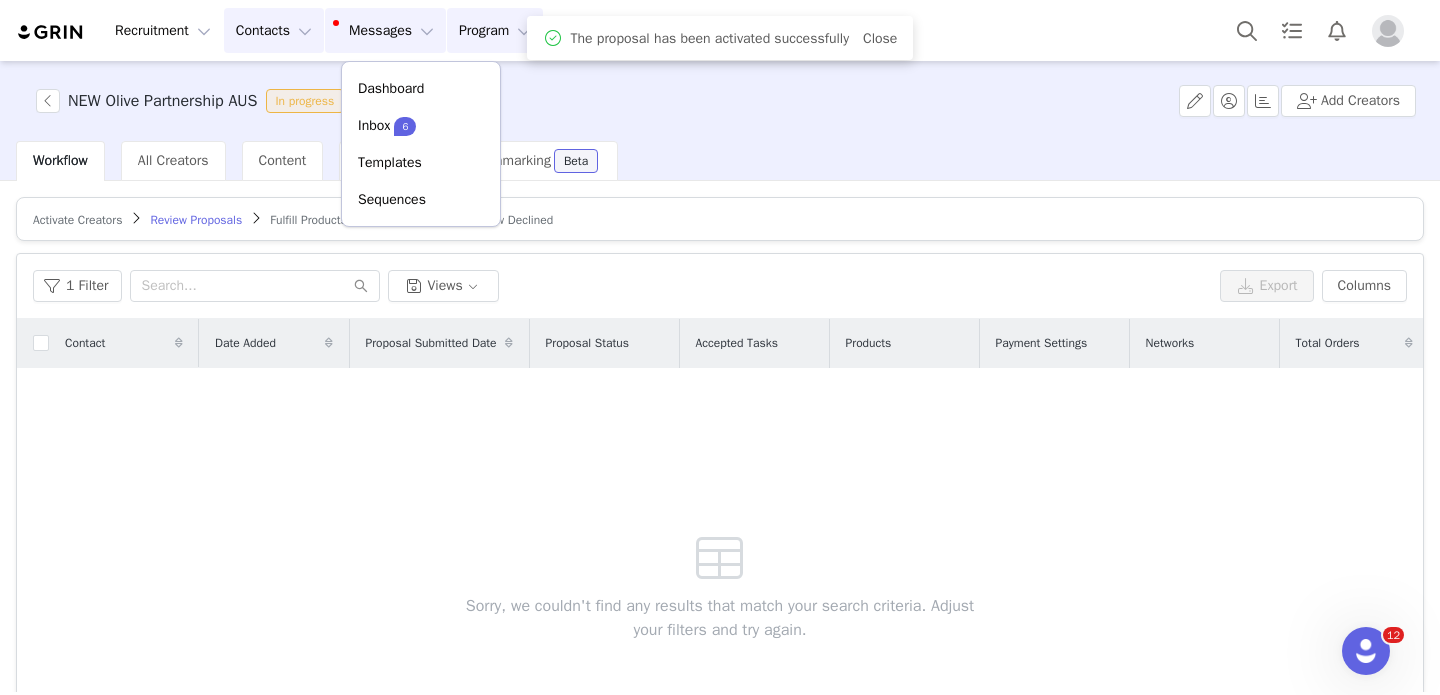 click on "Contacts Contacts" at bounding box center [274, 30] 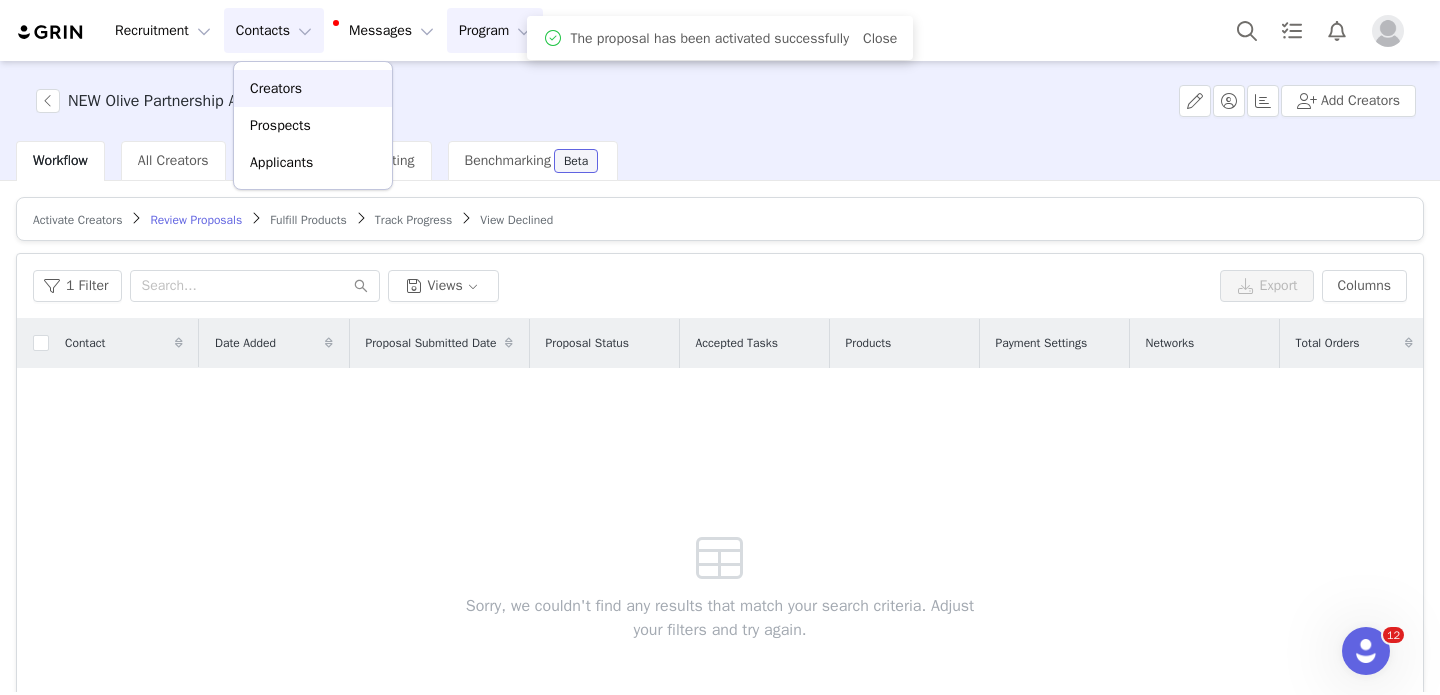 click on "Creators" at bounding box center [313, 88] 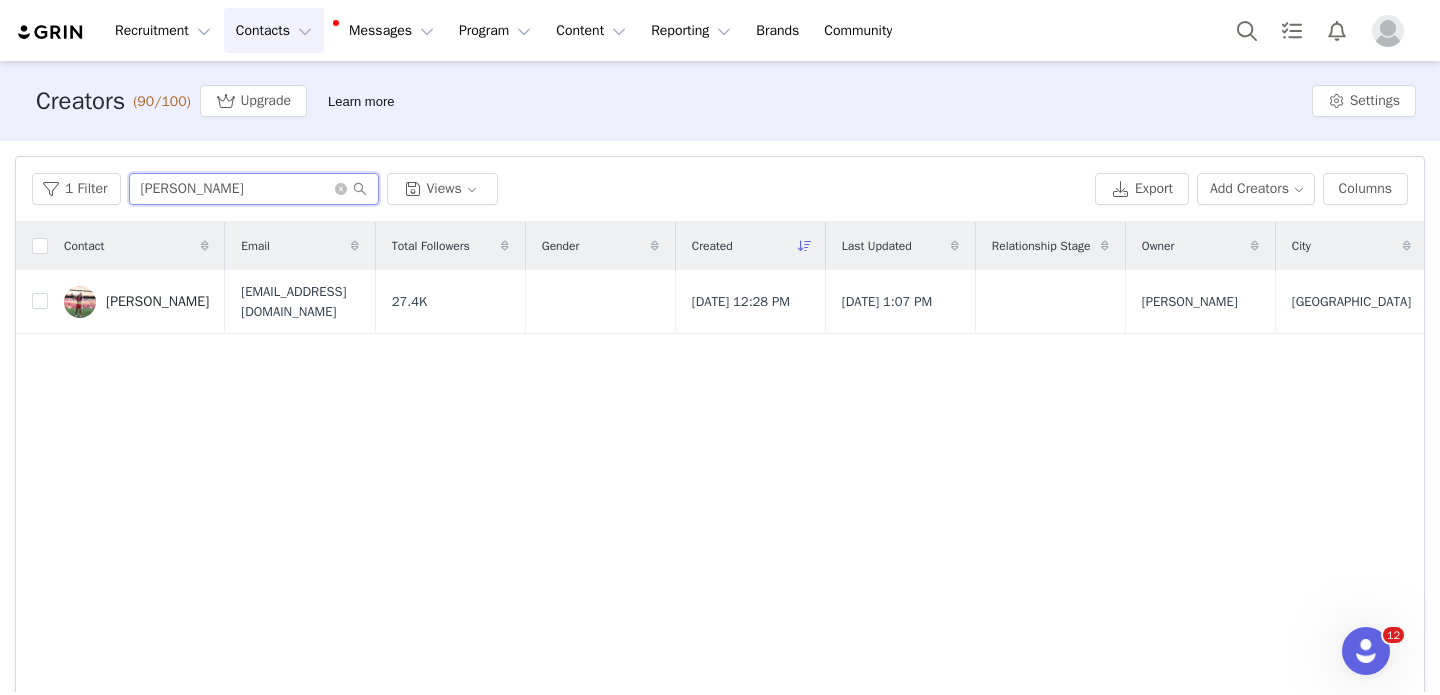 click on "sean" at bounding box center (254, 189) 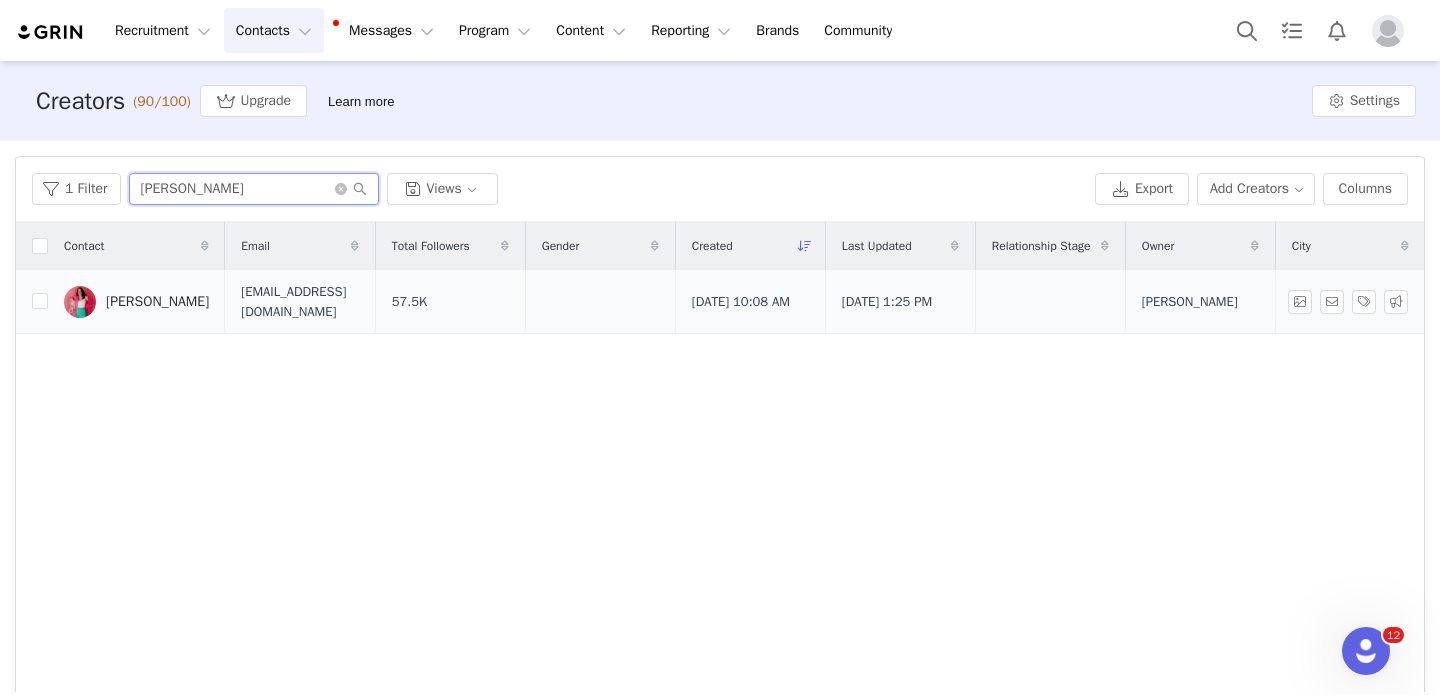 type on "[PERSON_NAME]" 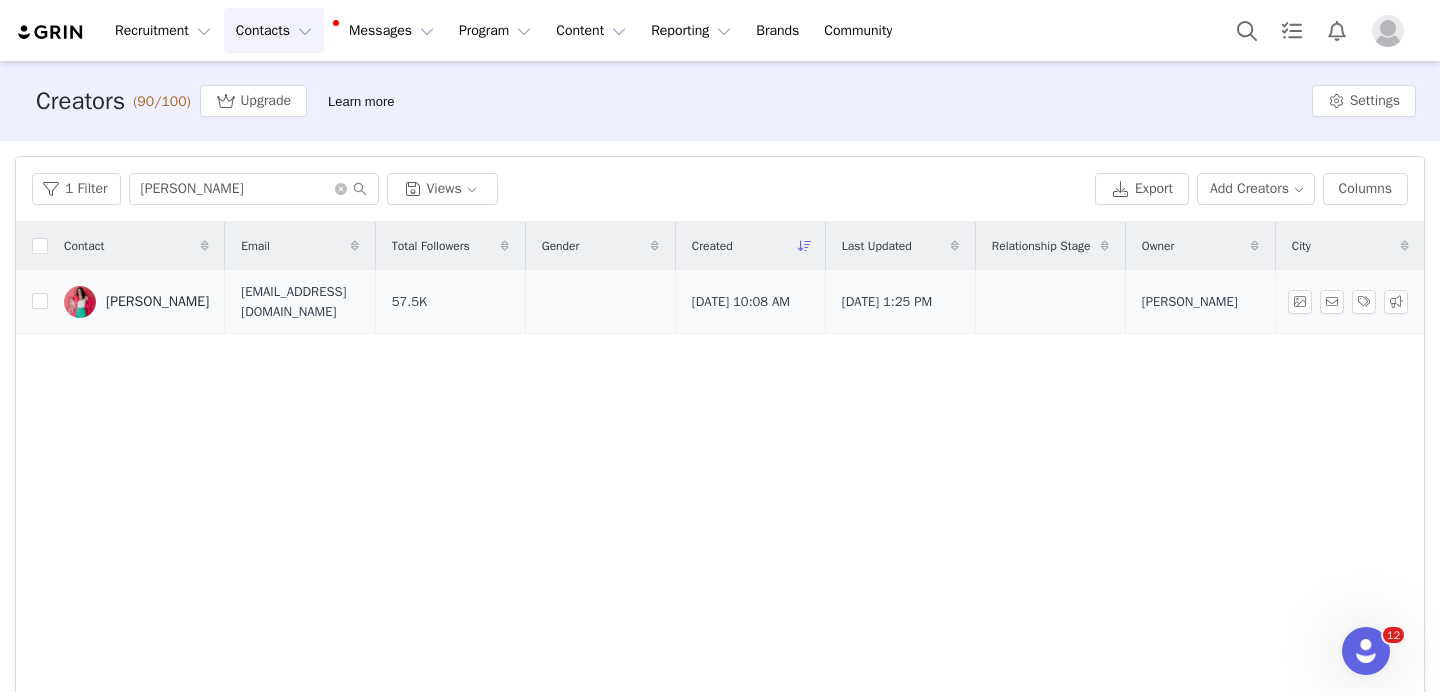 click on "[PERSON_NAME]" at bounding box center [157, 302] 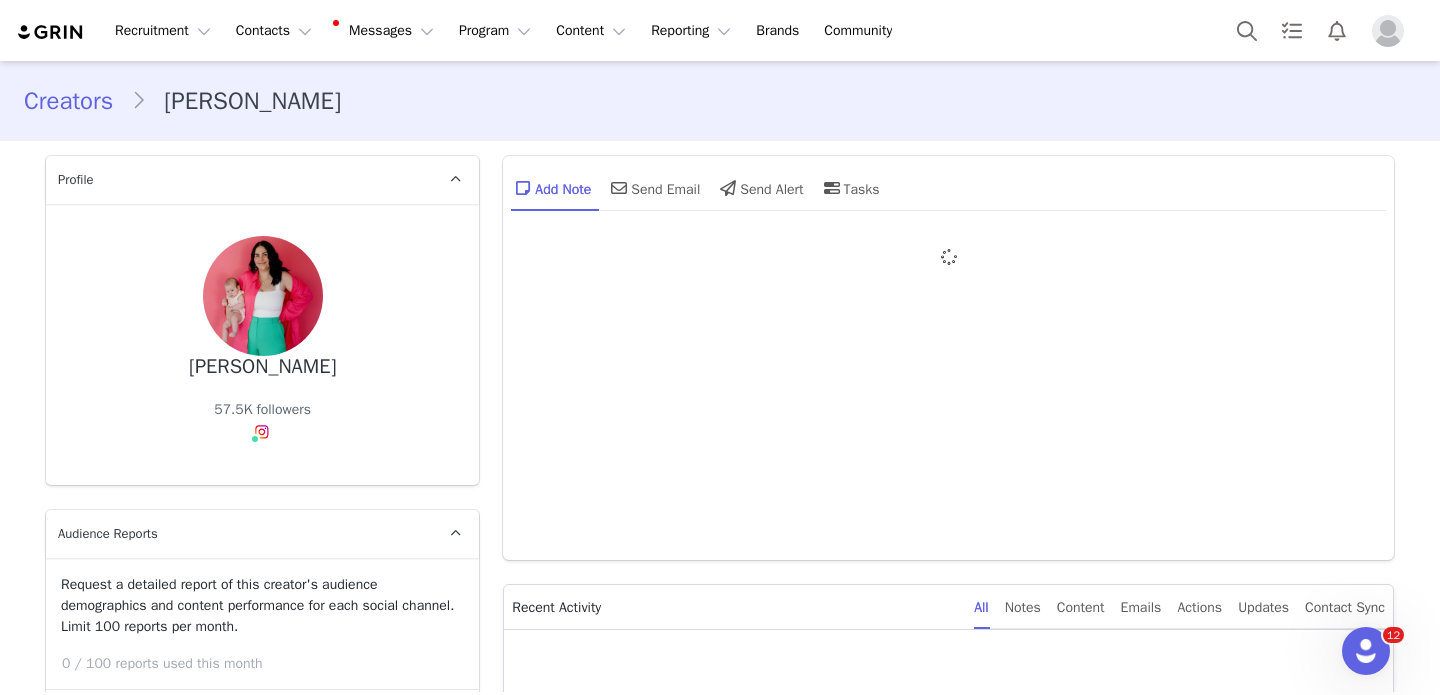 type on "+1 ([GEOGRAPHIC_DATA])" 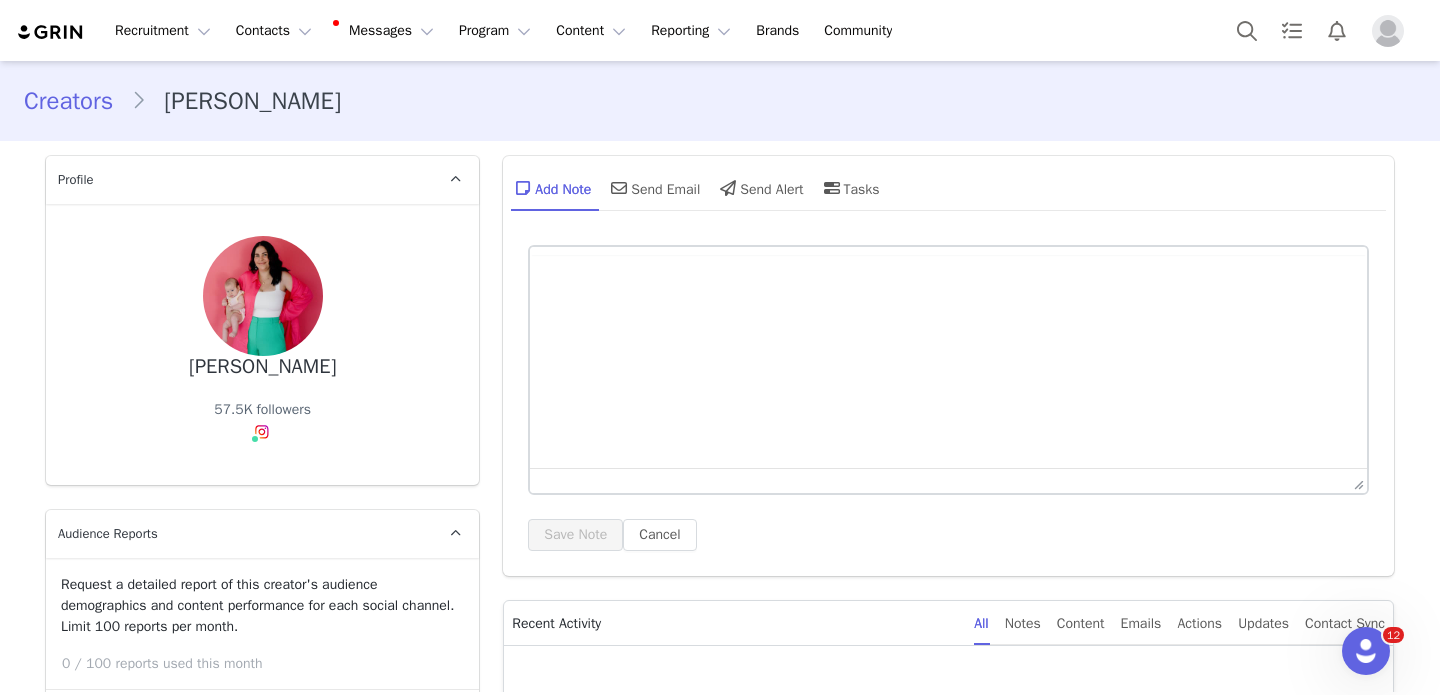 scroll, scrollTop: 0, scrollLeft: 0, axis: both 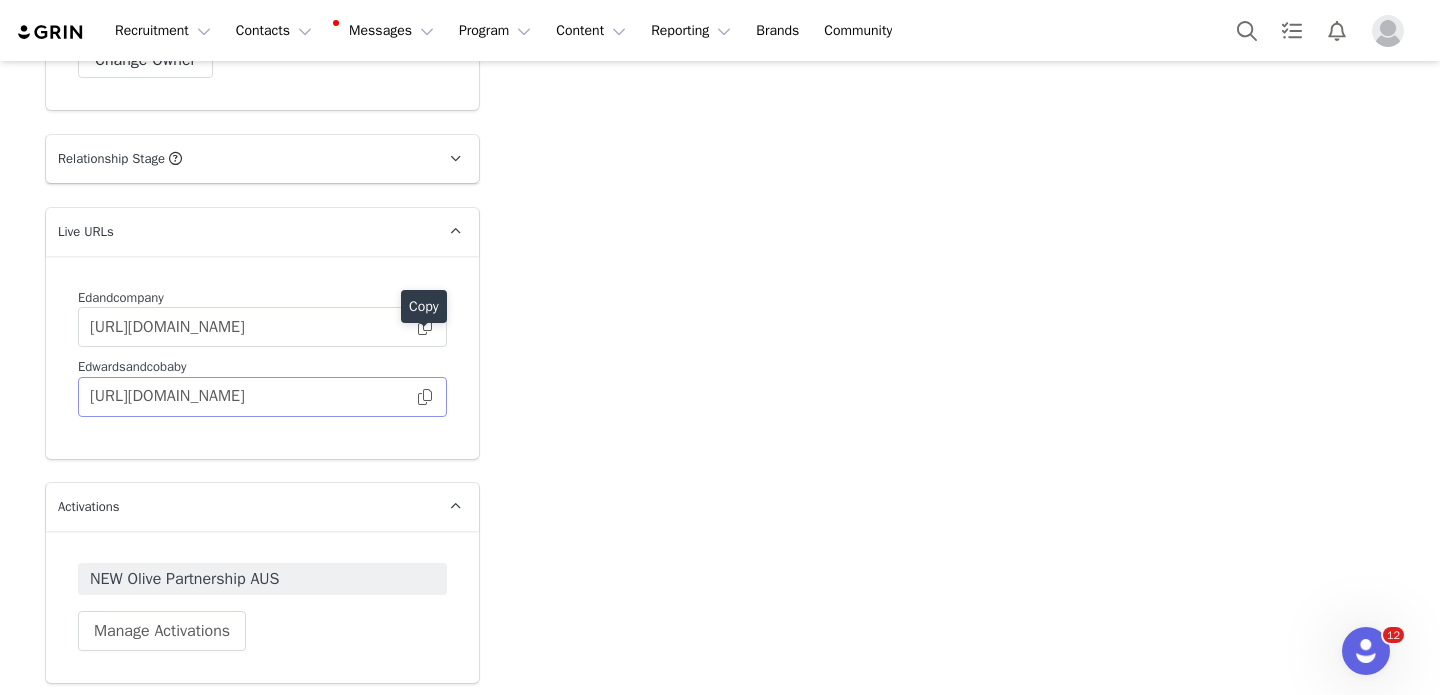 click at bounding box center (425, 397) 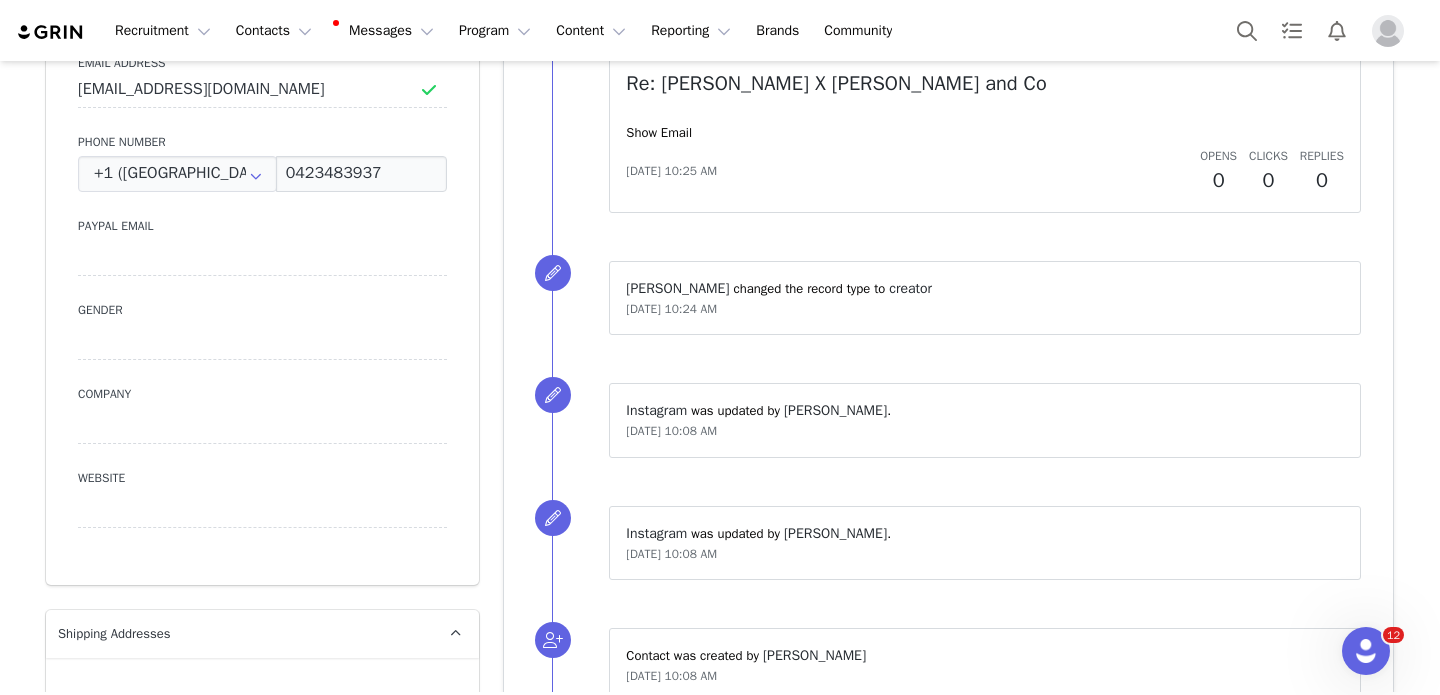 scroll, scrollTop: 0, scrollLeft: 0, axis: both 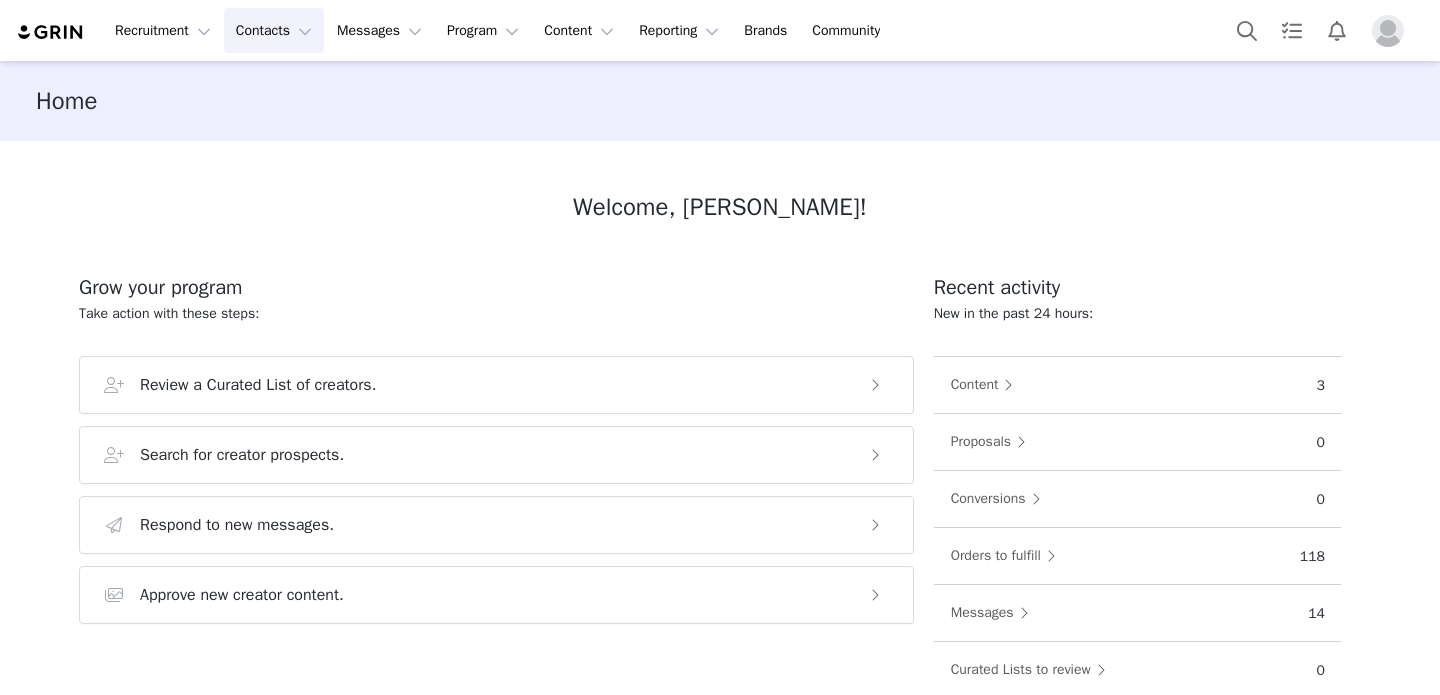 click on "Contacts Contacts" at bounding box center (274, 30) 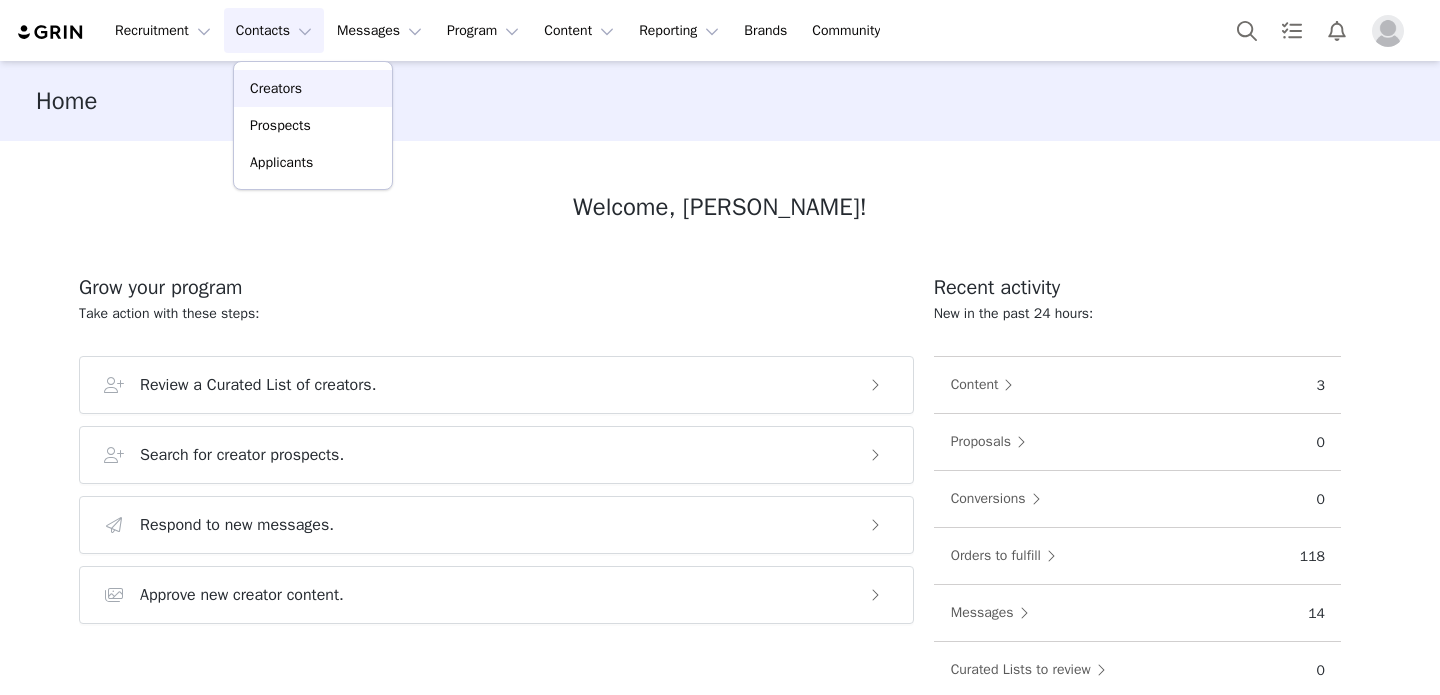 click on "Creators" at bounding box center (313, 88) 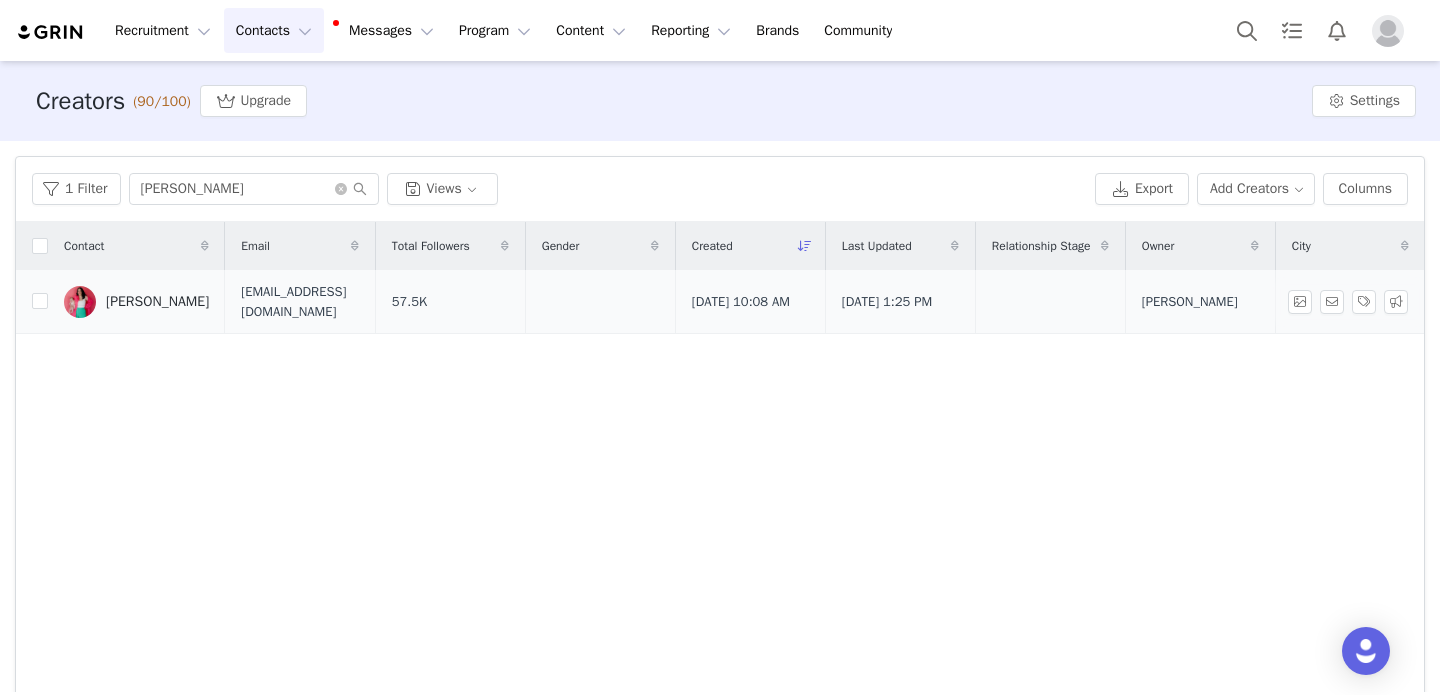 click on "[PERSON_NAME]" at bounding box center [157, 302] 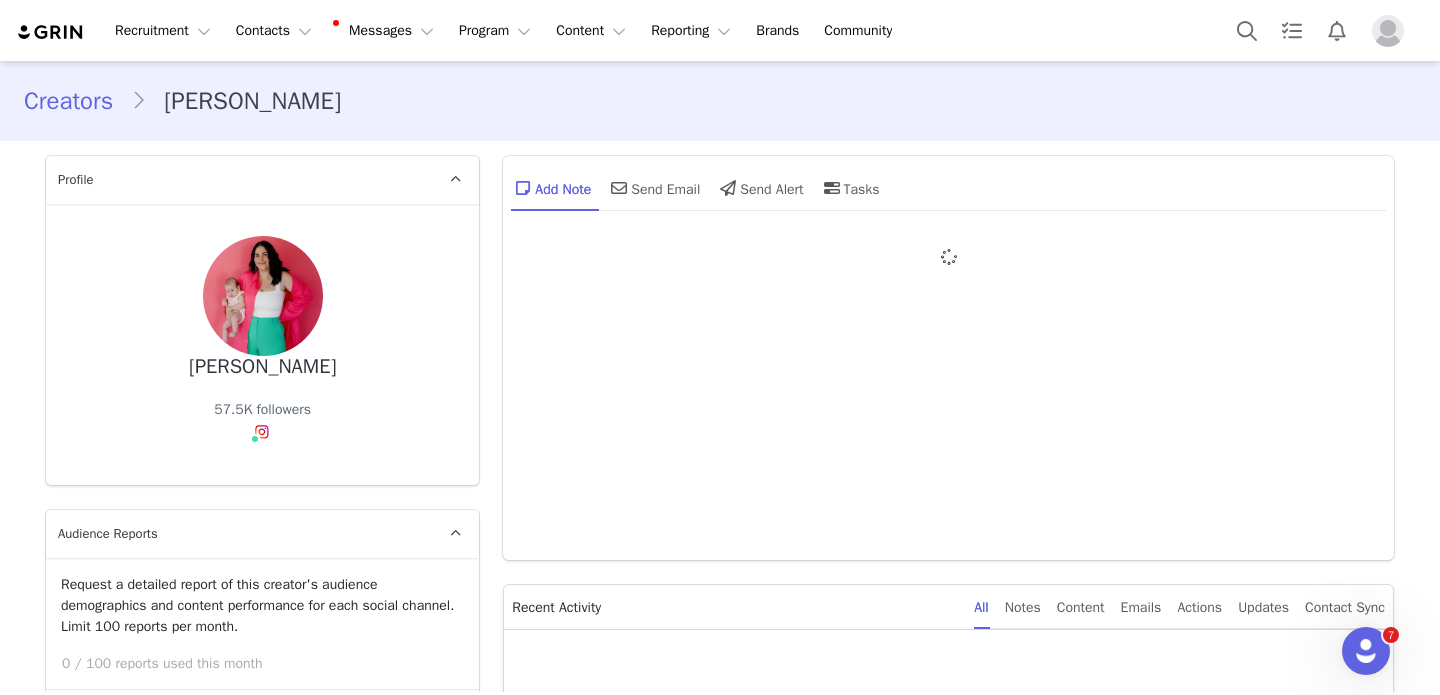 scroll, scrollTop: 0, scrollLeft: 0, axis: both 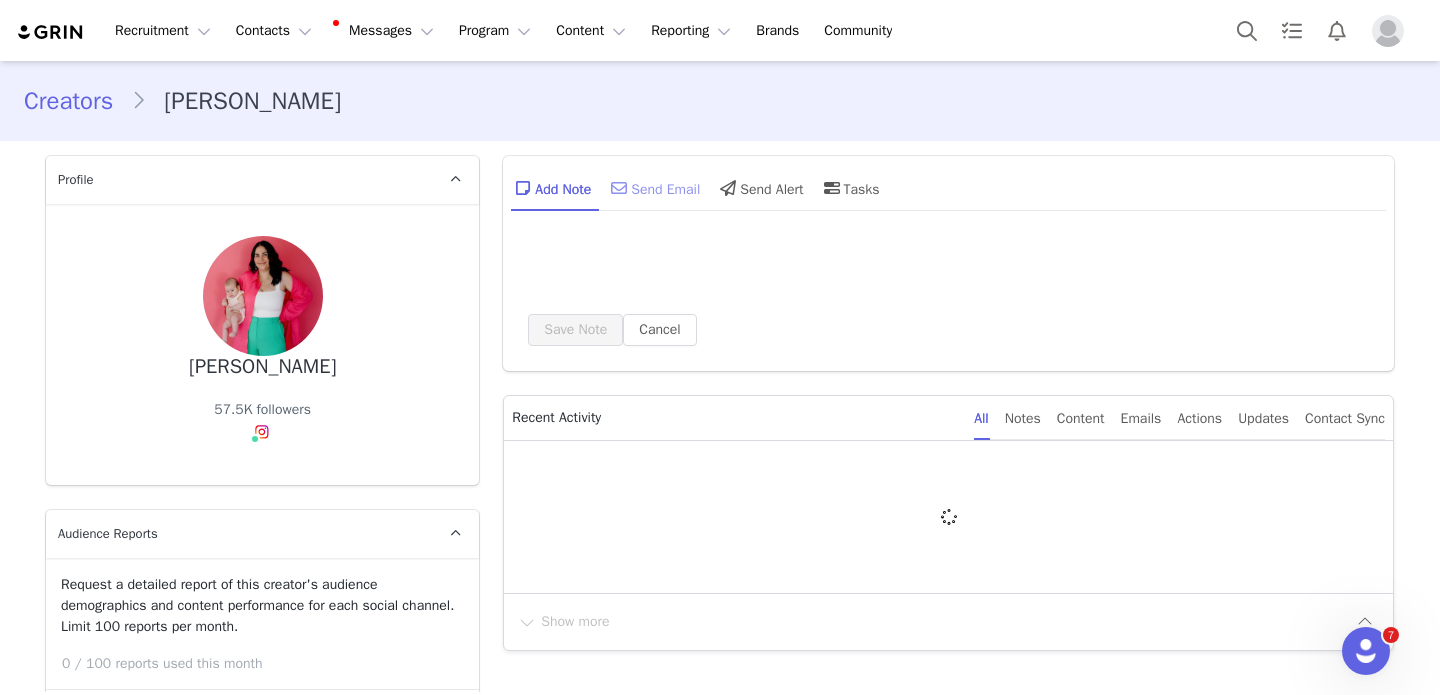 type on "+1 ([GEOGRAPHIC_DATA])" 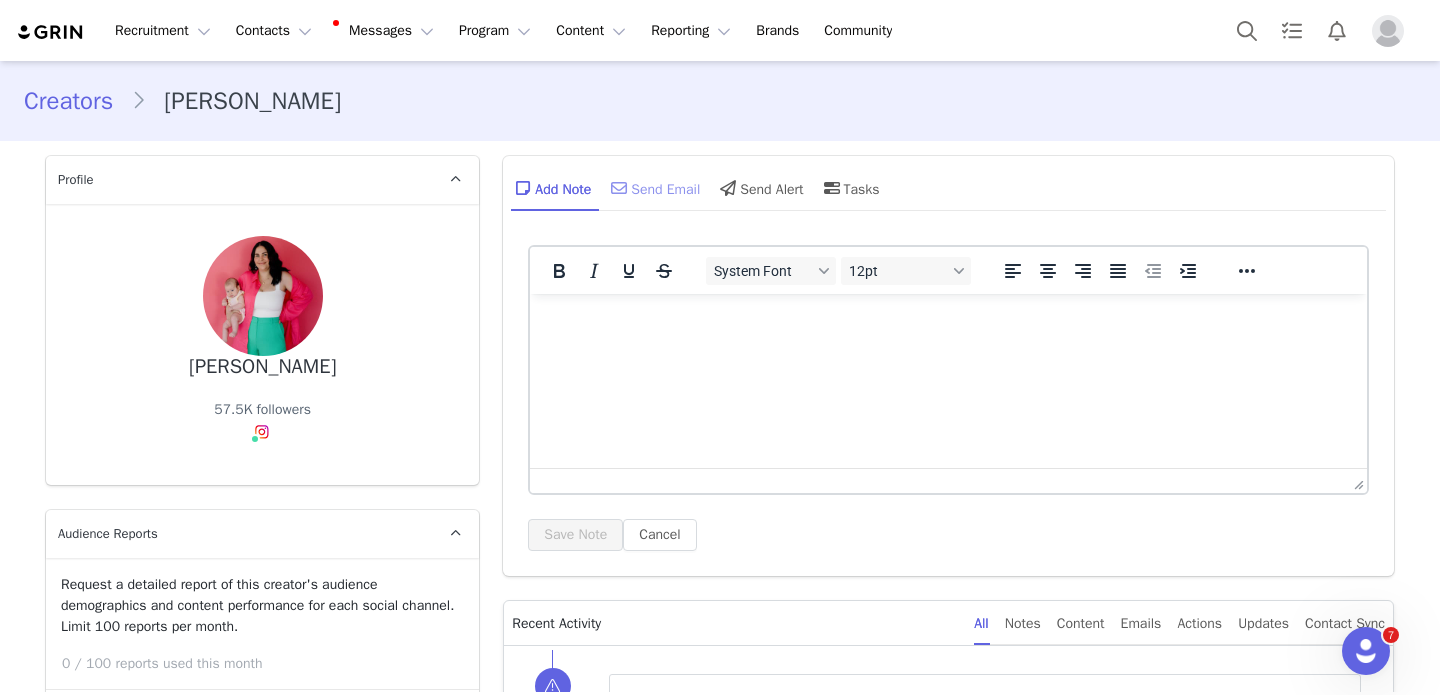 scroll, scrollTop: 0, scrollLeft: 0, axis: both 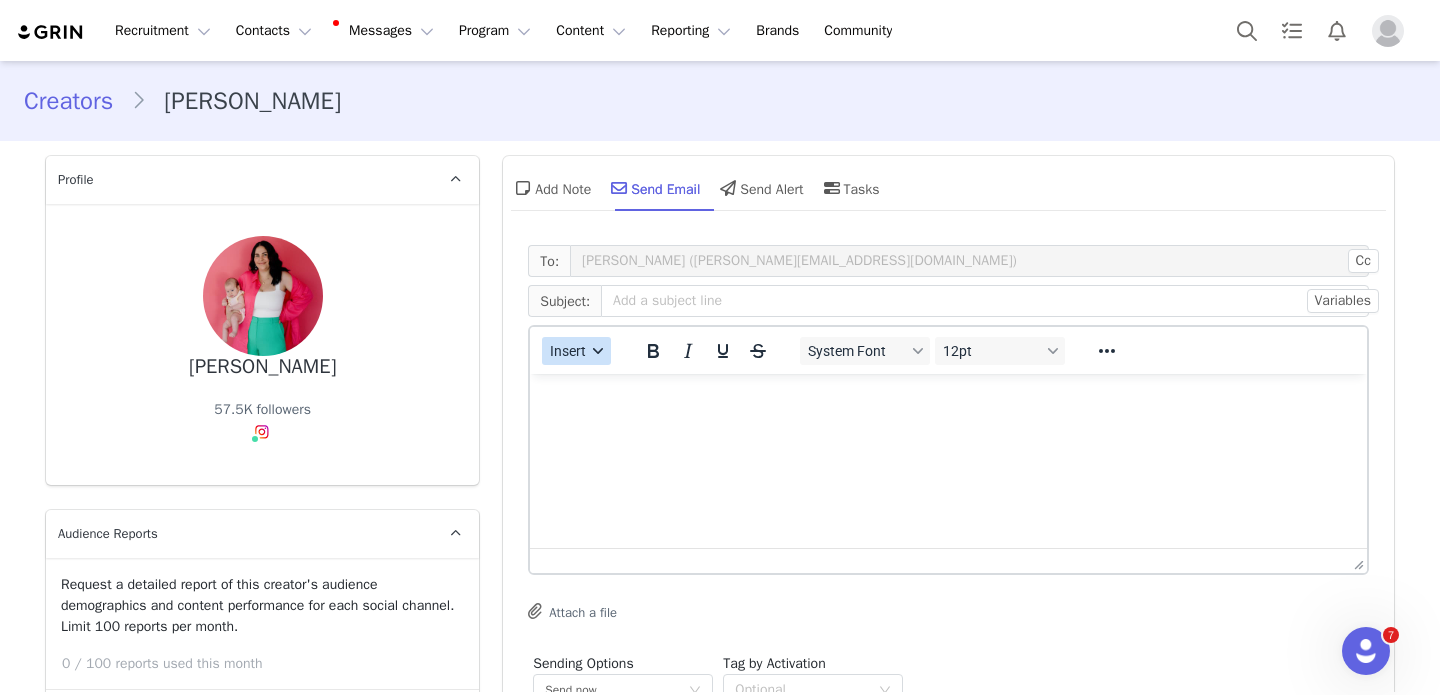 click on "Insert" at bounding box center (576, 351) 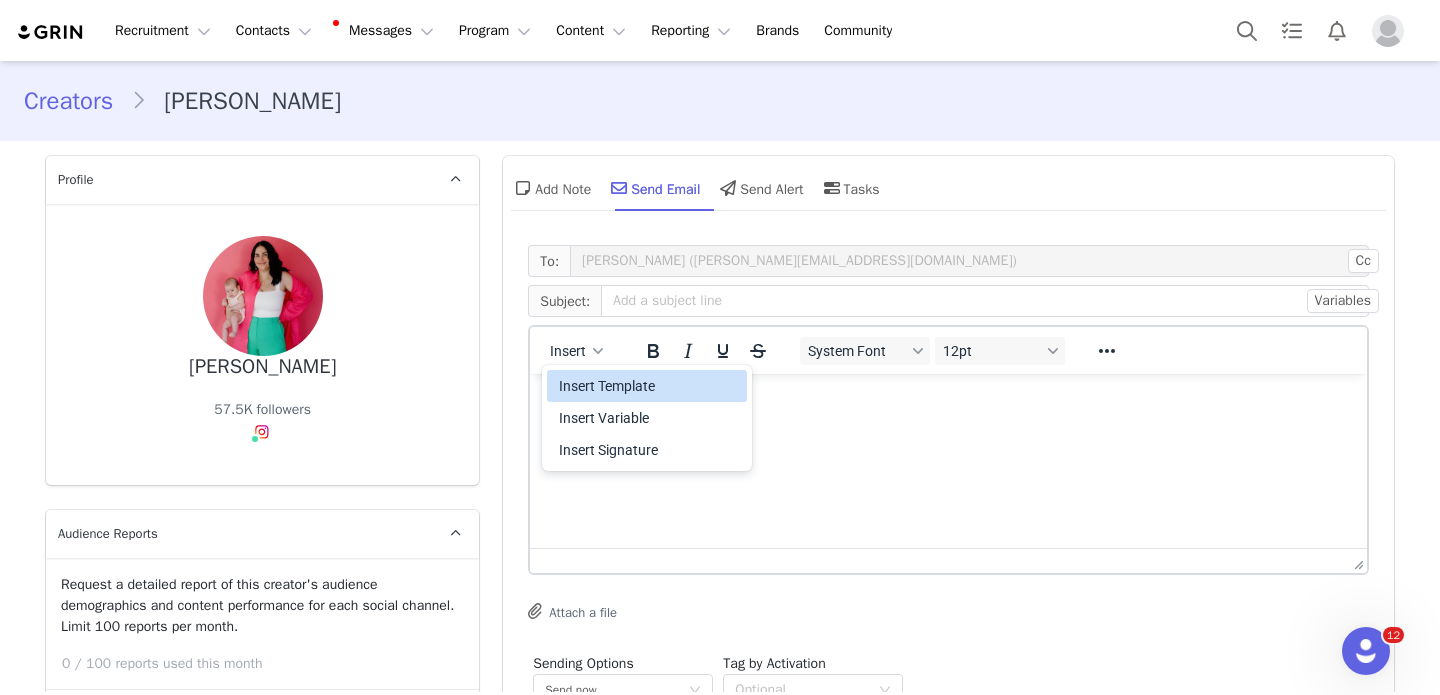 click on "Insert Template" at bounding box center (649, 386) 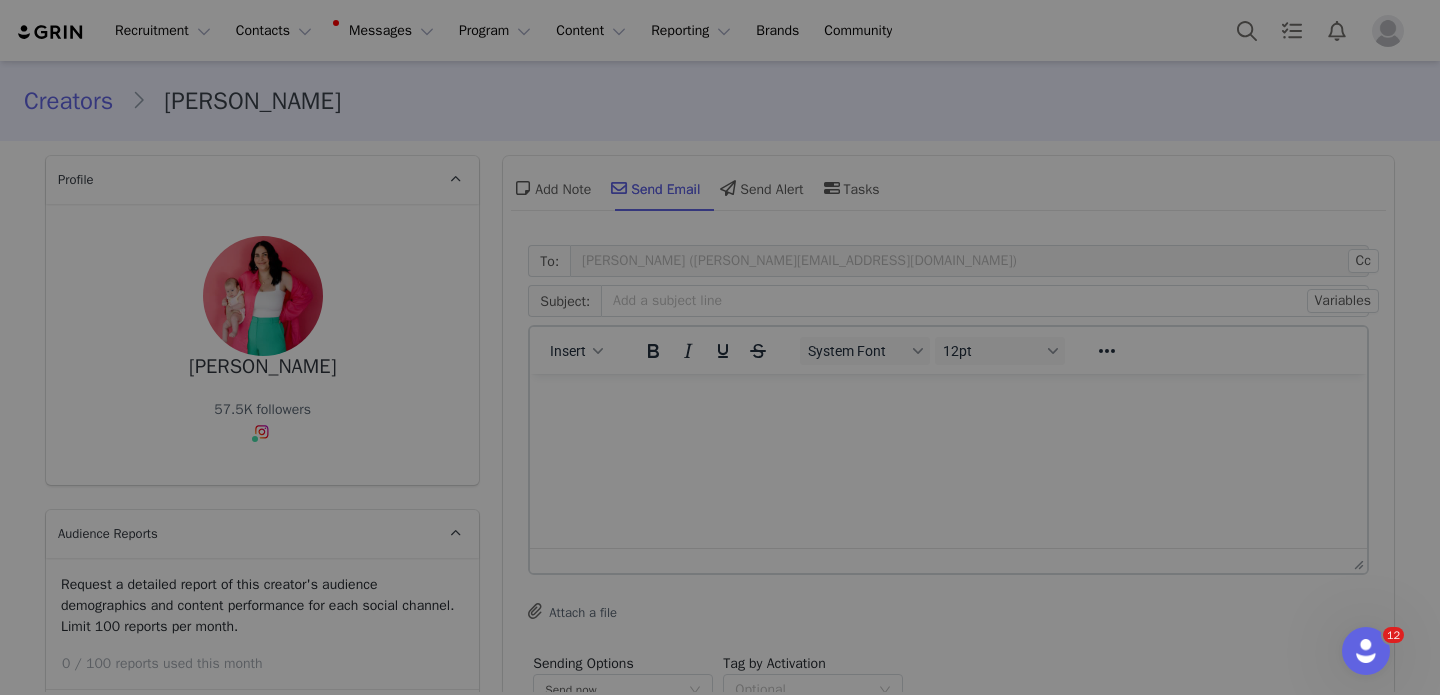 scroll, scrollTop: 0, scrollLeft: 0, axis: both 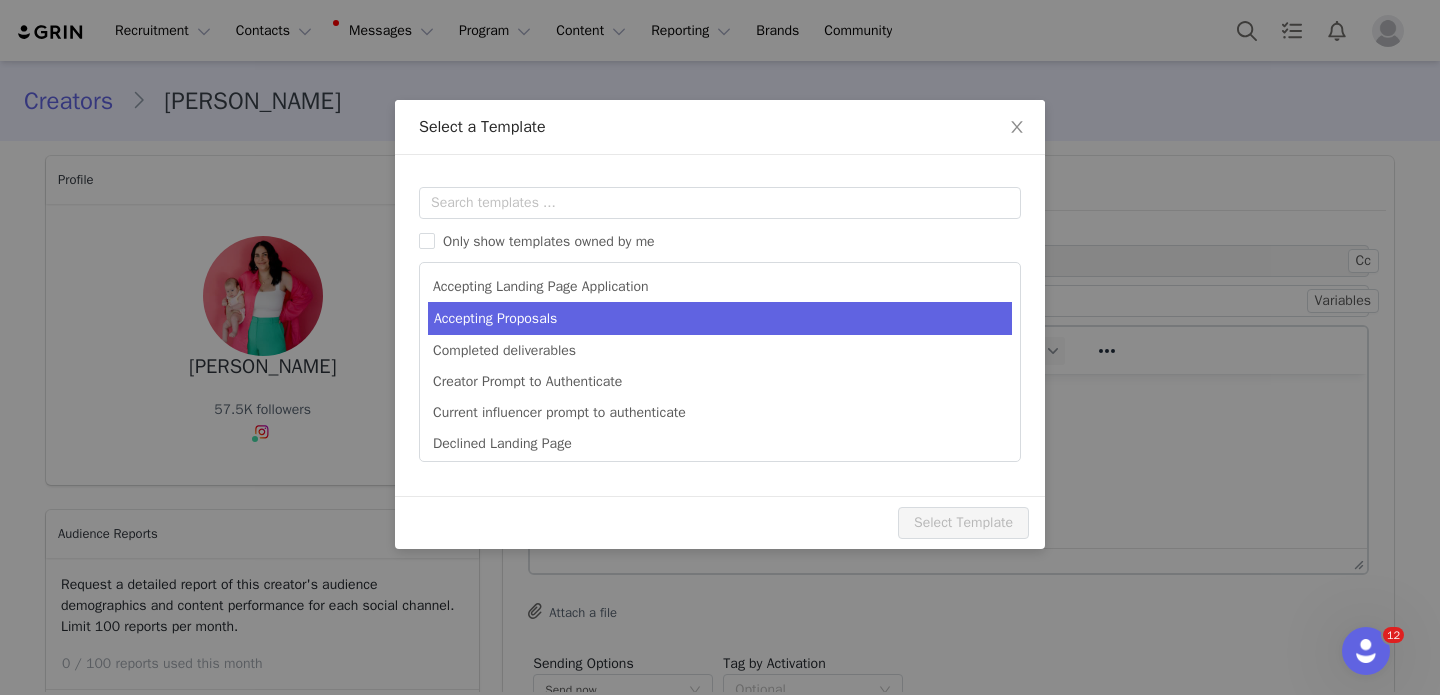 click on "Accepting Proposals" at bounding box center [720, 318] 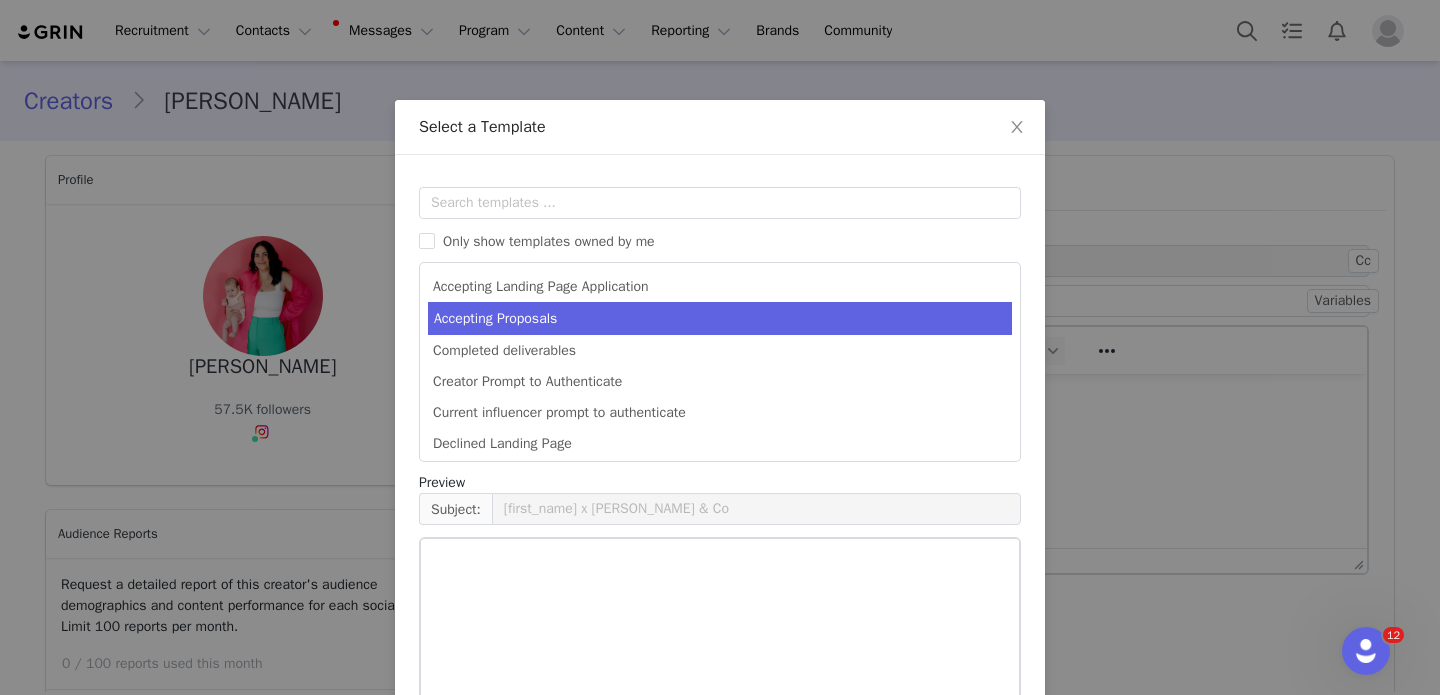 type on "Thanks [first_name]!" 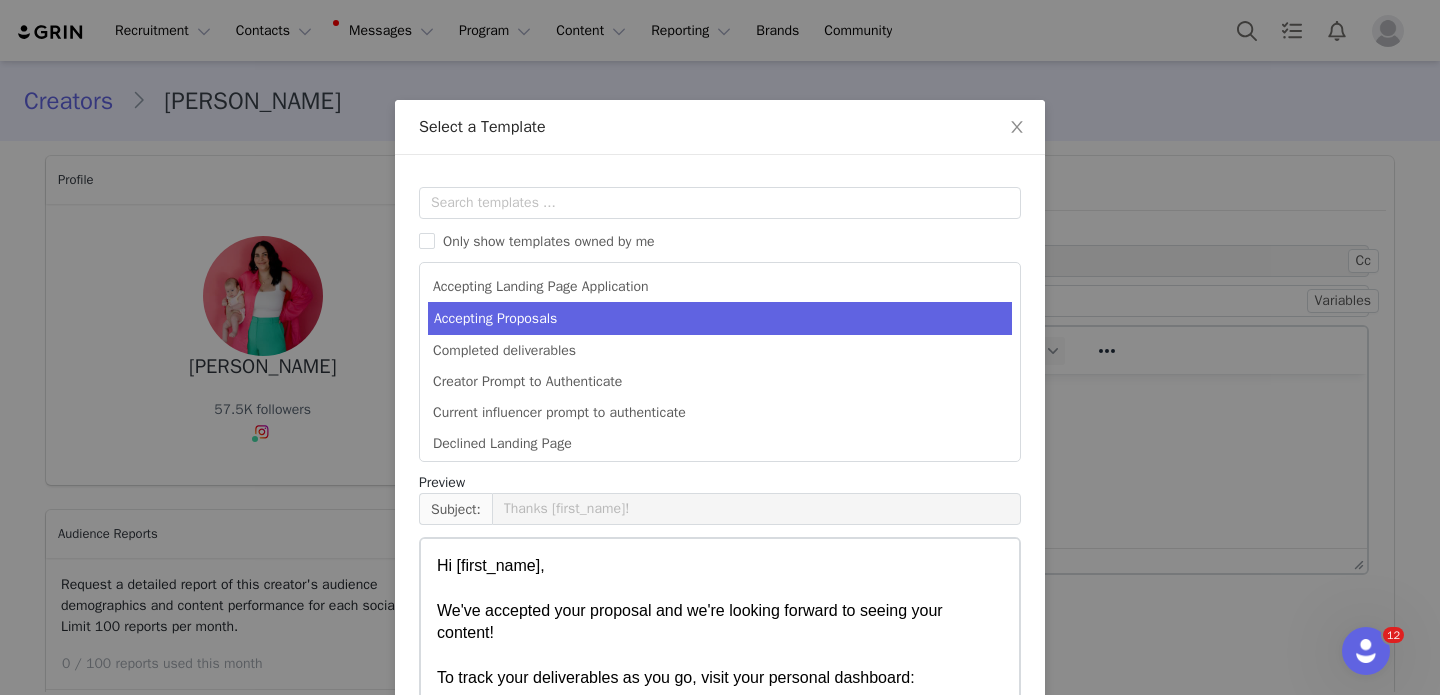scroll, scrollTop: 193, scrollLeft: 0, axis: vertical 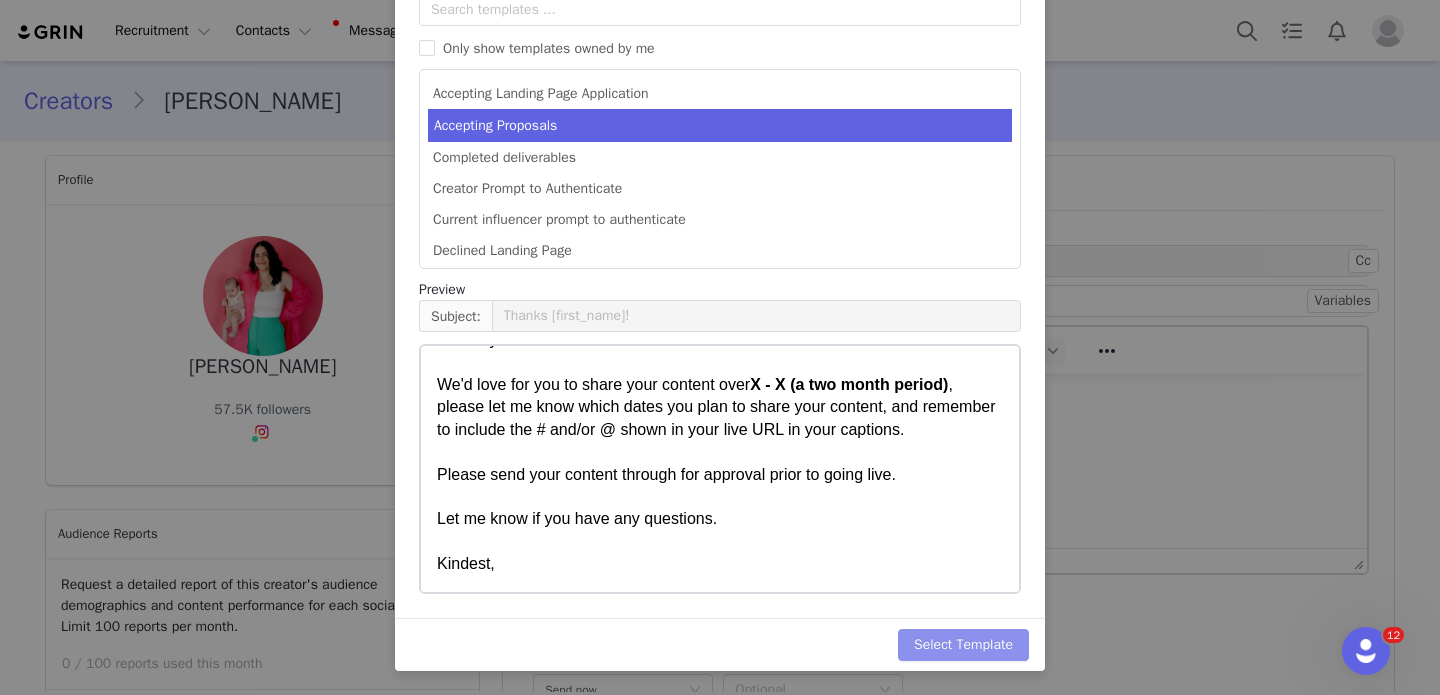 click on "Select Template" at bounding box center (963, 645) 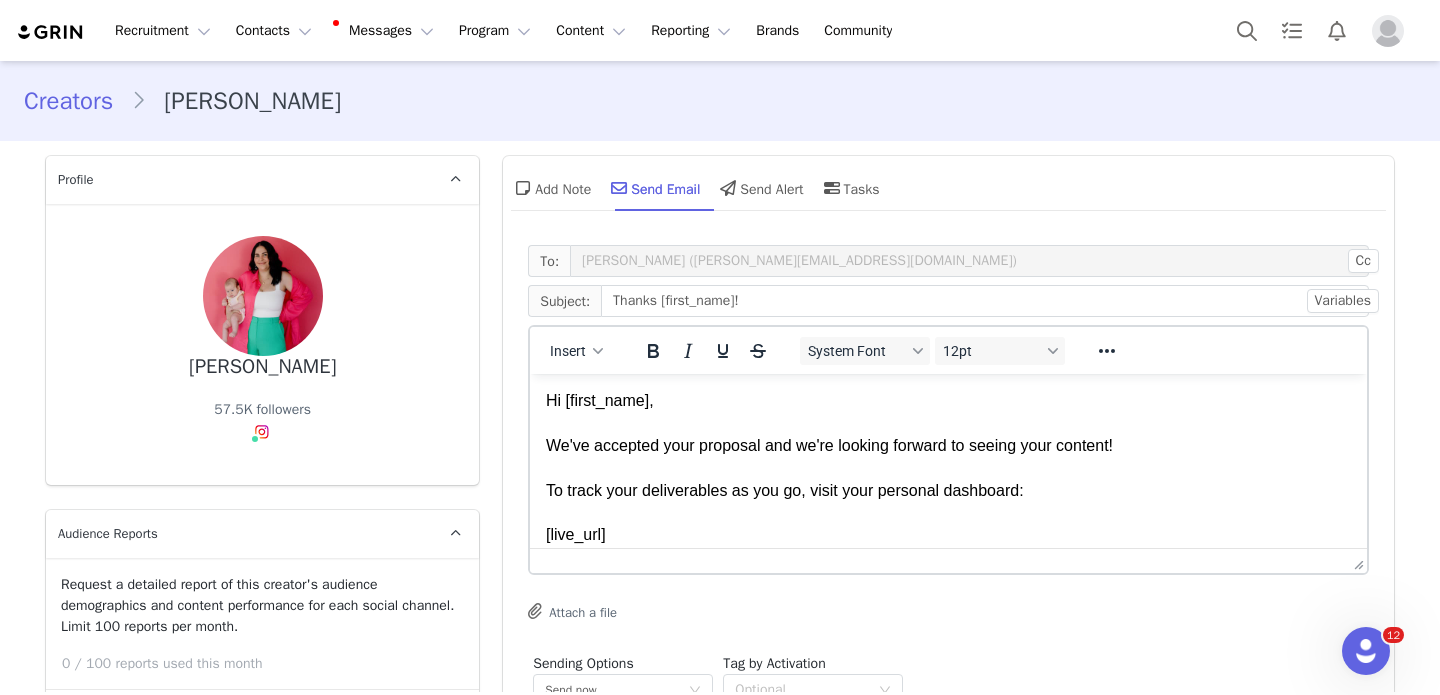 scroll, scrollTop: 0, scrollLeft: 0, axis: both 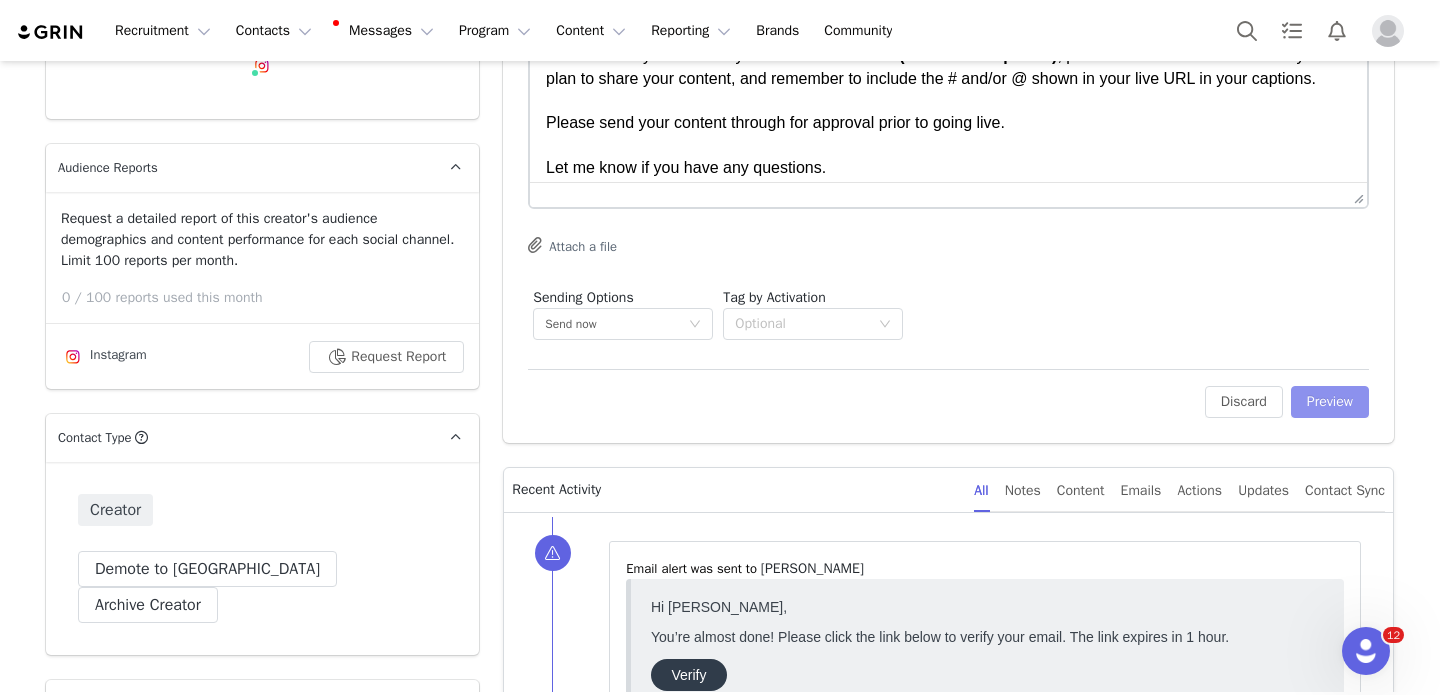click on "Preview" at bounding box center (1330, 402) 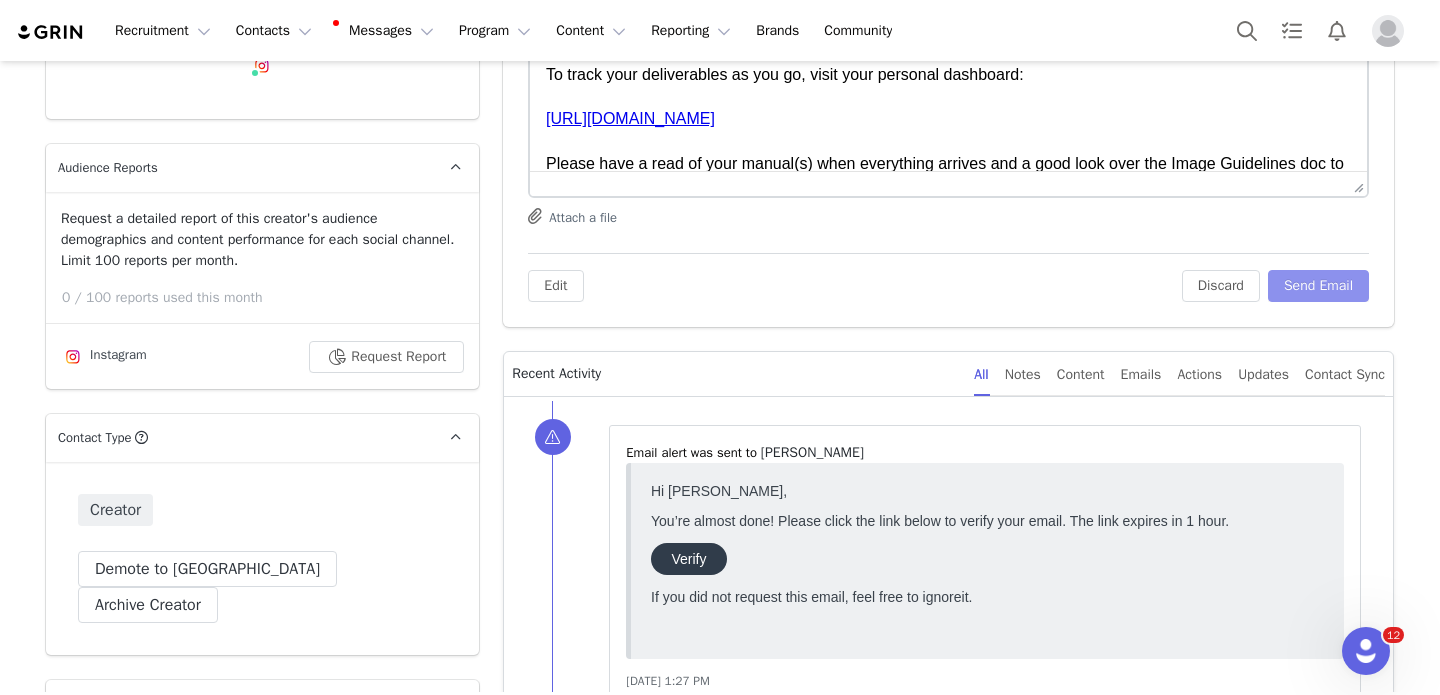 scroll, scrollTop: 0, scrollLeft: 0, axis: both 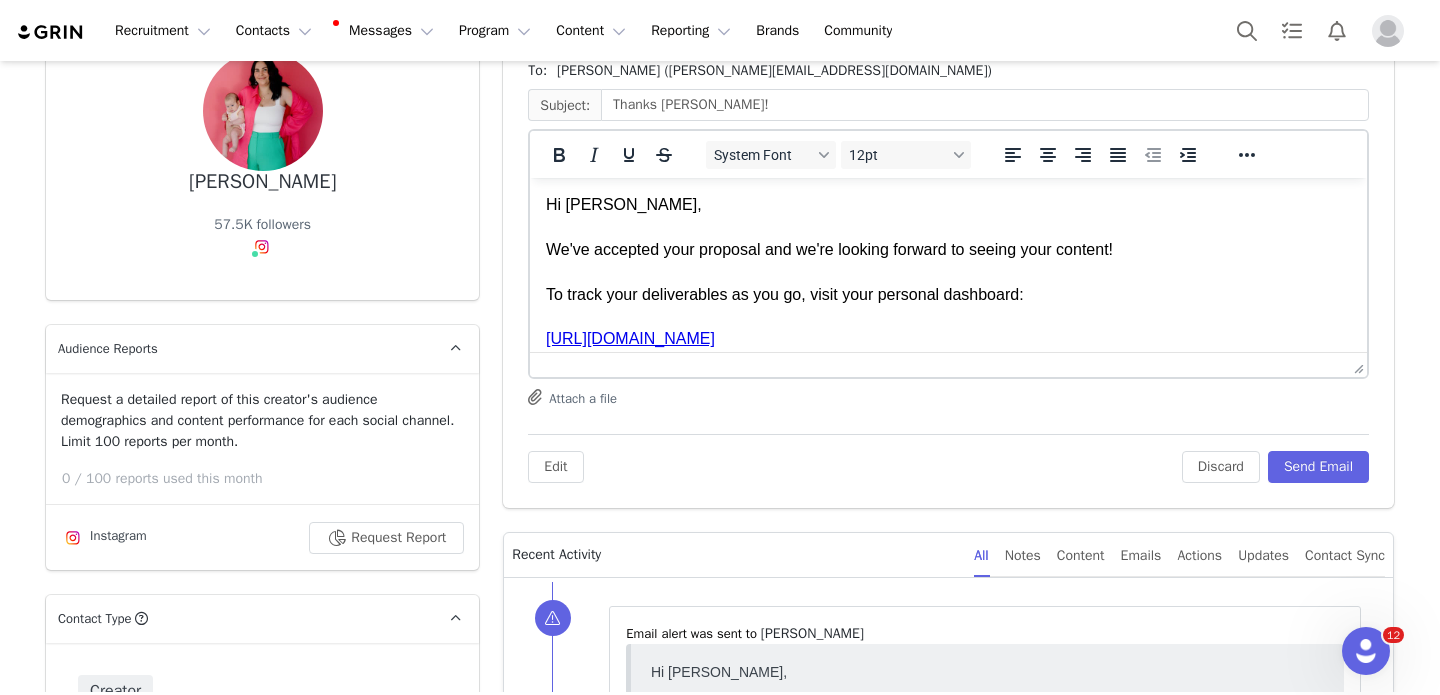 click on "Hi [PERSON_NAME],  We've accepted your proposal and we're looking forward to seeing your content! To track your deliverables as you go, visit your personal dashboard:  [URL][DOMAIN_NAME]   Please have a read of your manual(s) when everything arrives and a good look over the Image Guidelines doc to ensure you're promoting the products correctly.  We'd love for you to share your content over  X - X (a two month period) , please let me know which dates you plan to share your content, and remember to include the # and/or @ shown in your live URL in your captions.  Please send your content through for approval prior to going live. Let me know if you have any questions. Kindest," at bounding box center (948, 406) 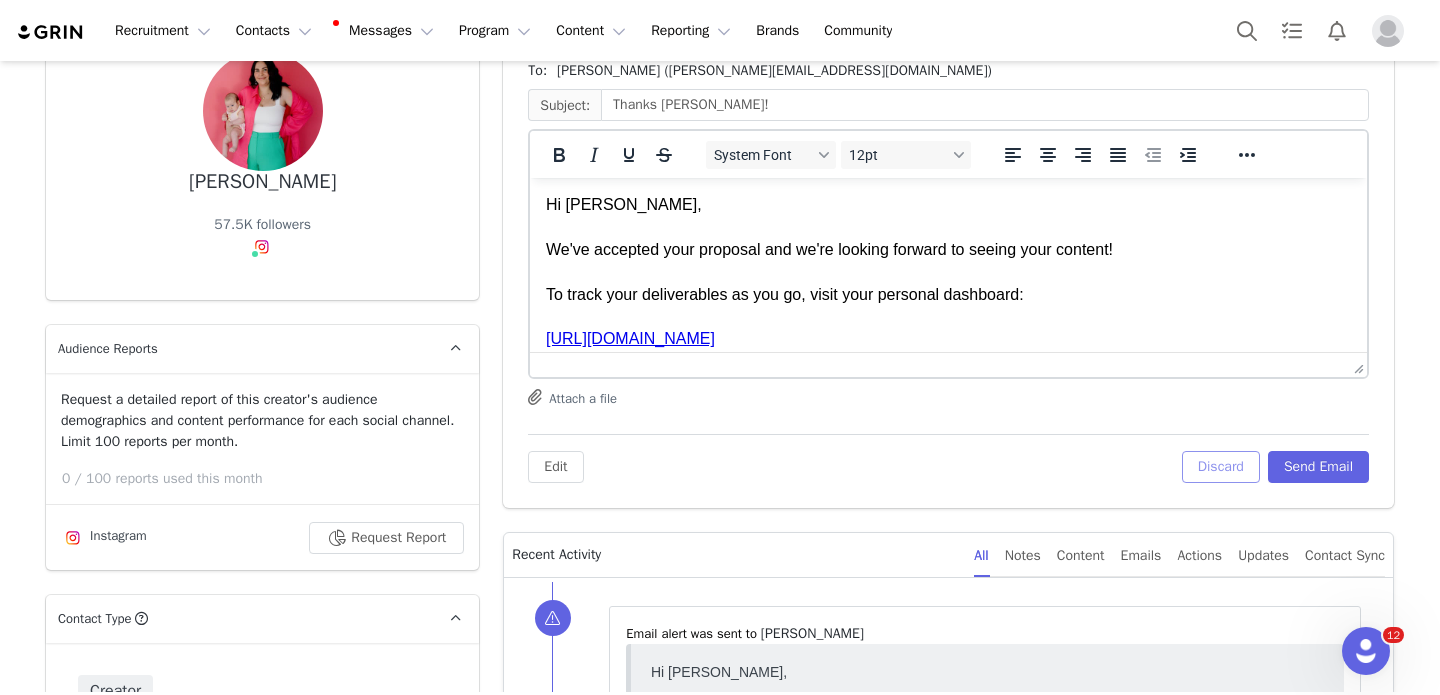 click on "Discard" at bounding box center (1221, 467) 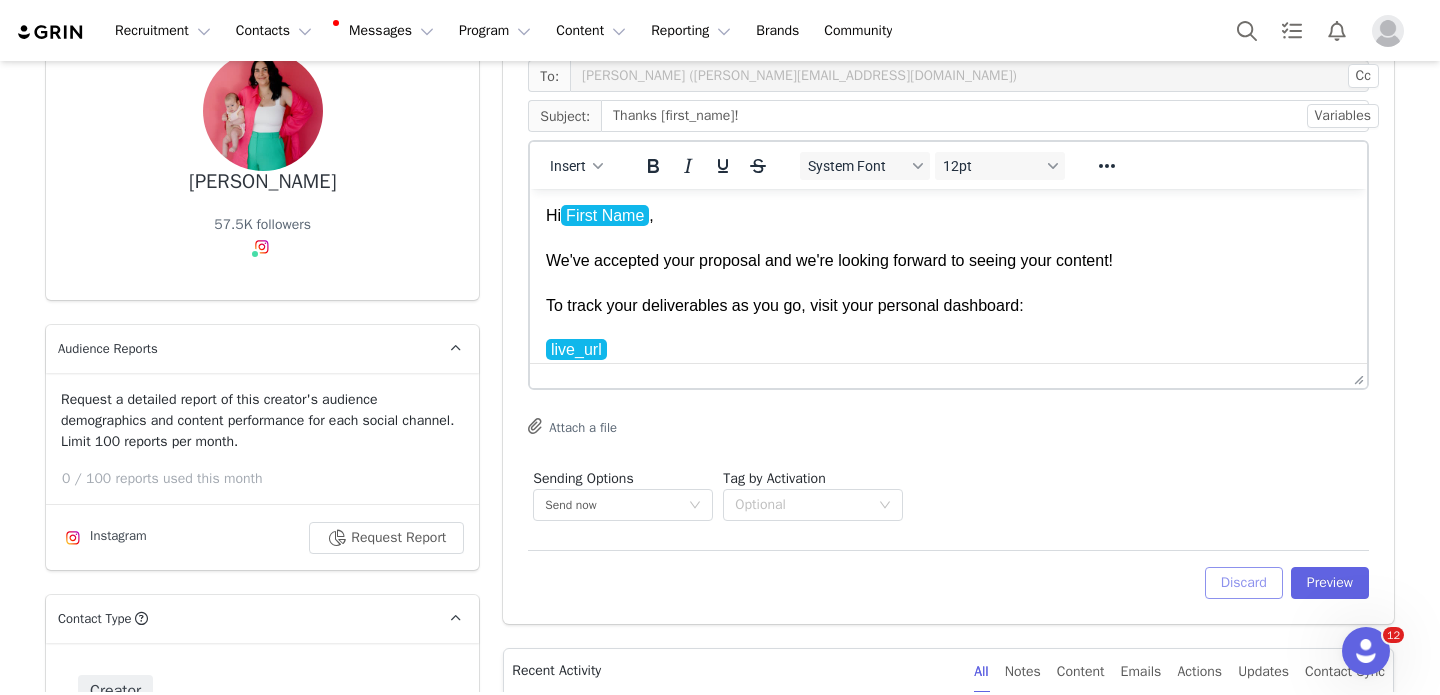scroll, scrollTop: 0, scrollLeft: 0, axis: both 